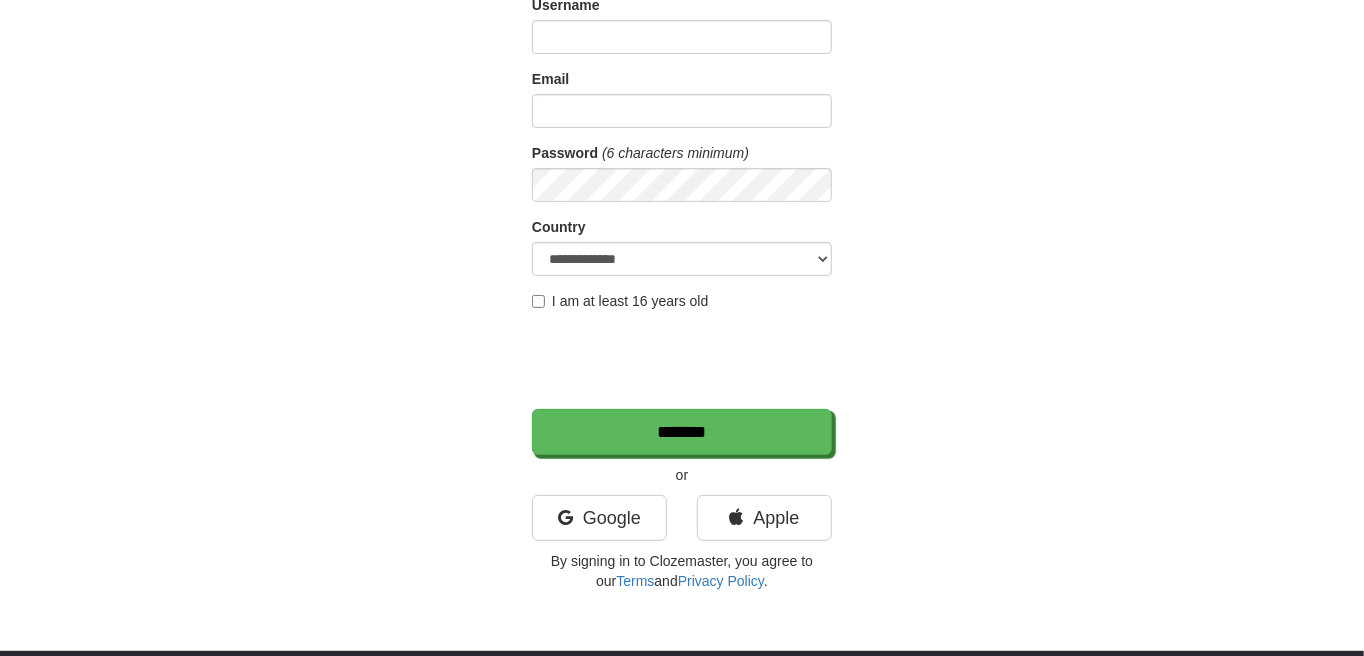 scroll, scrollTop: 200, scrollLeft: 0, axis: vertical 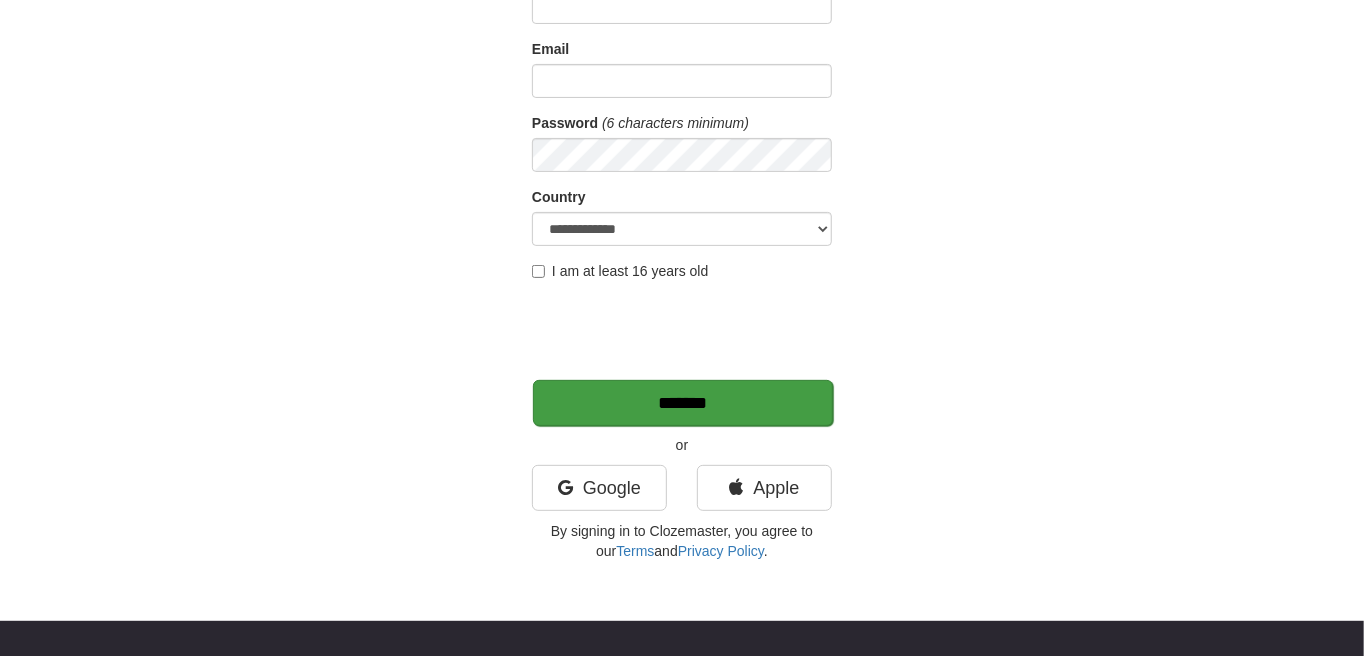 type on "**********" 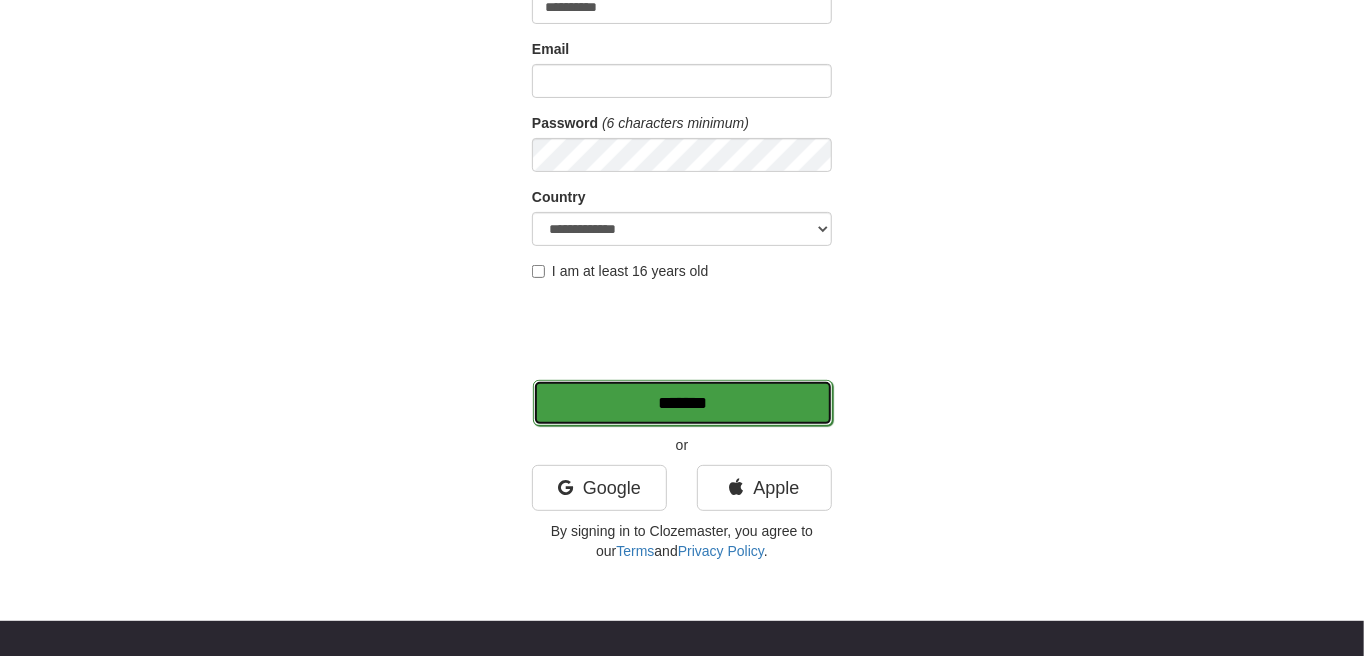 click on "*******" at bounding box center [683, 403] 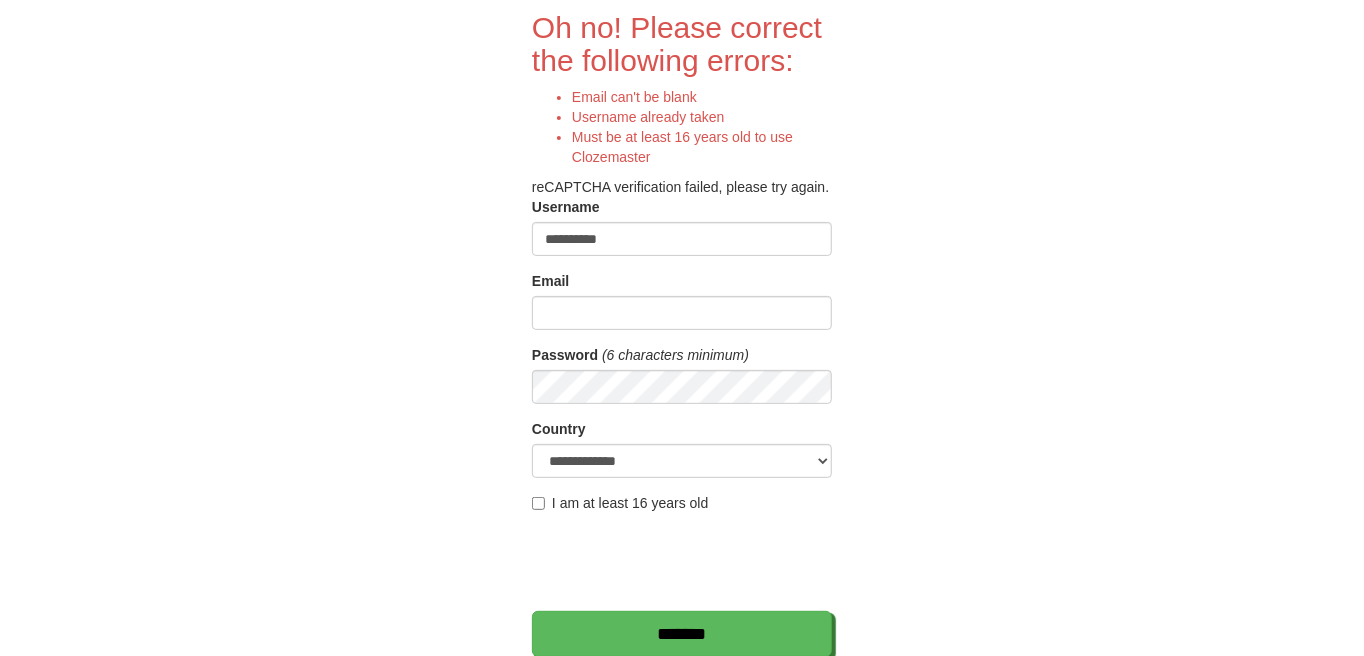 scroll, scrollTop: 200, scrollLeft: 0, axis: vertical 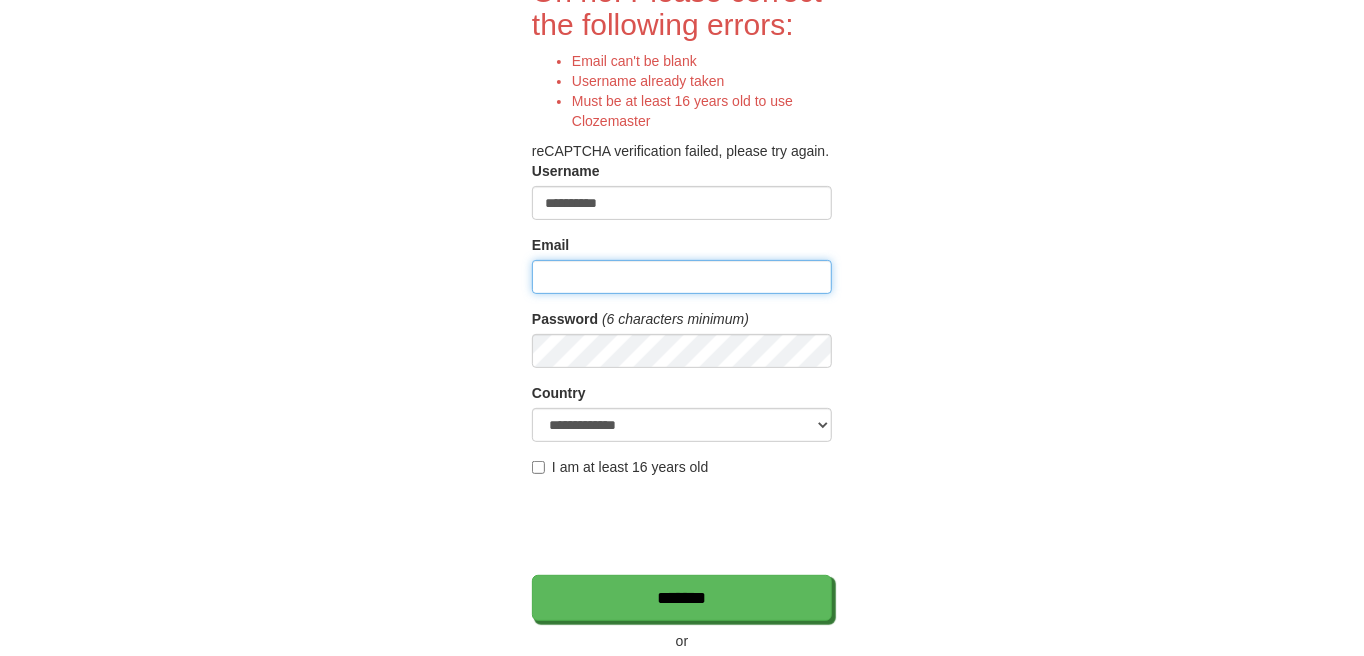 type on "**********" 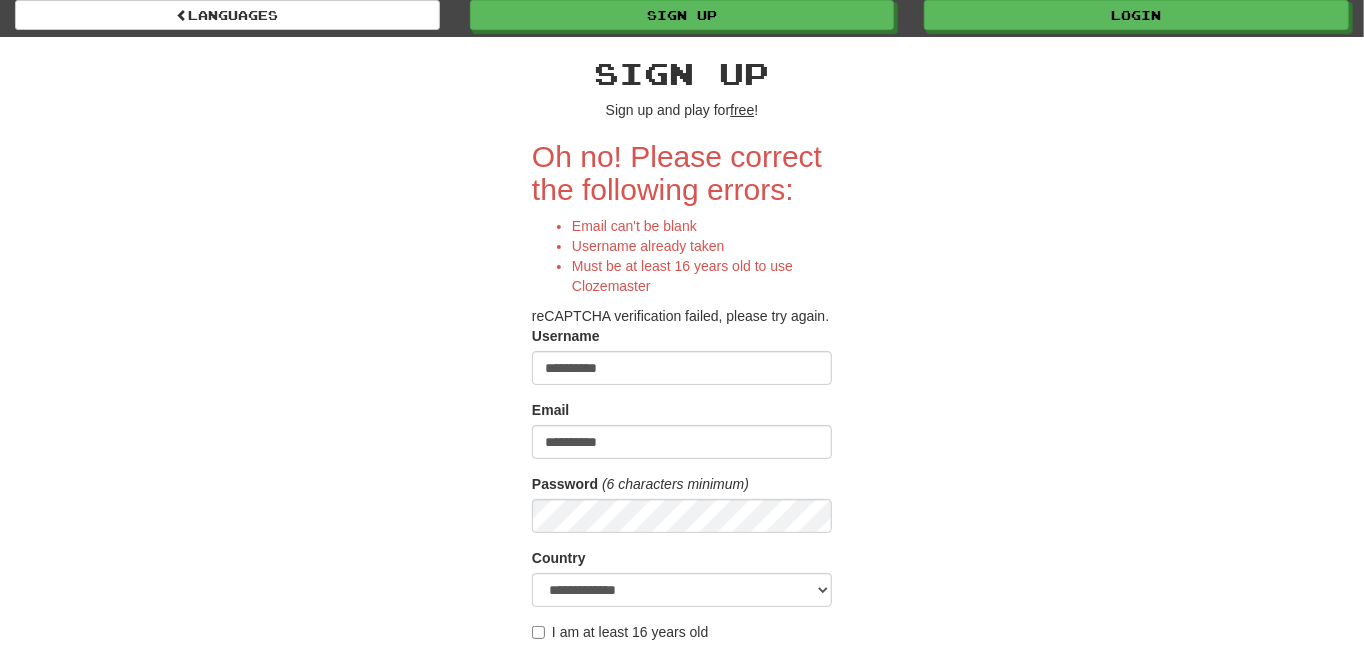 scroll, scrollTop: 0, scrollLeft: 0, axis: both 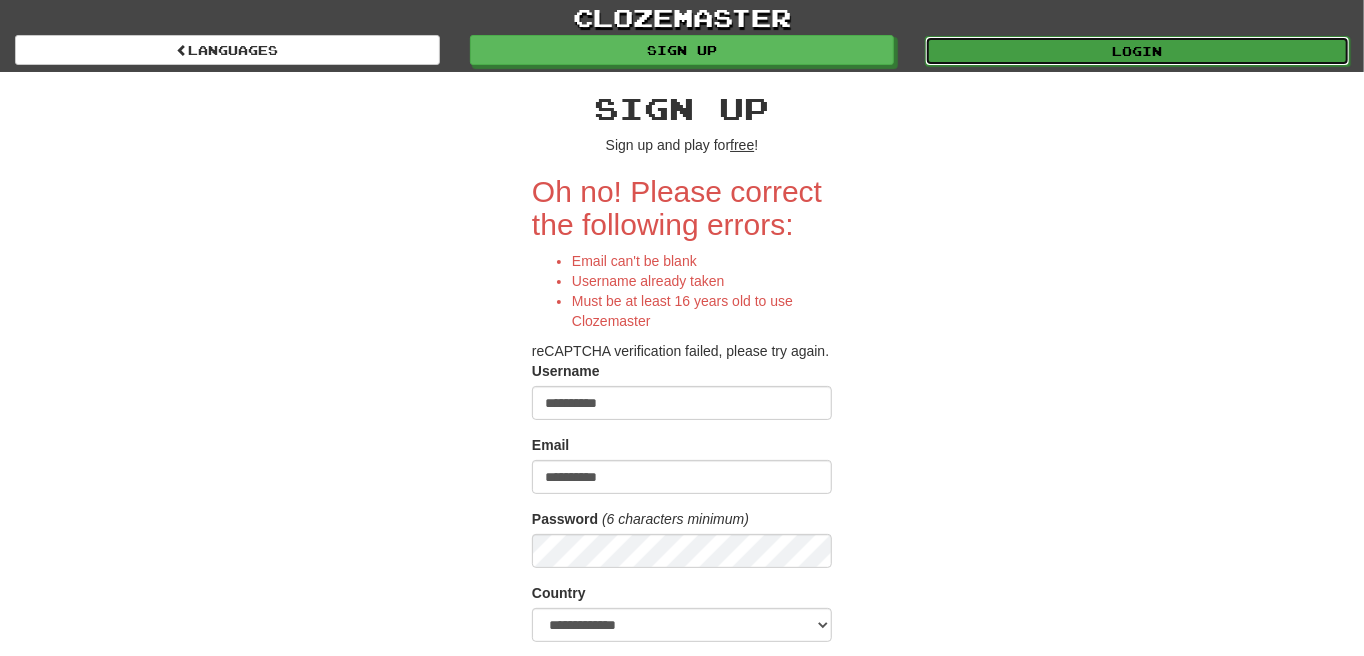 click on "Login" at bounding box center (1137, 51) 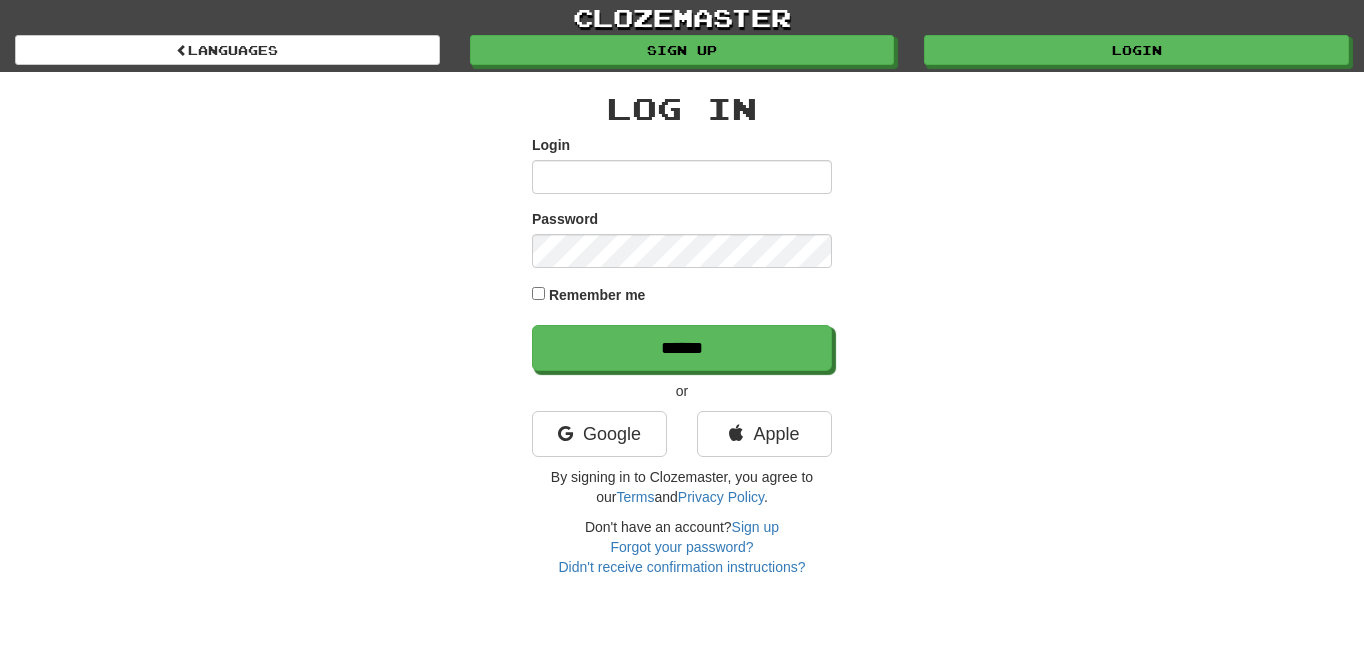 scroll, scrollTop: 0, scrollLeft: 0, axis: both 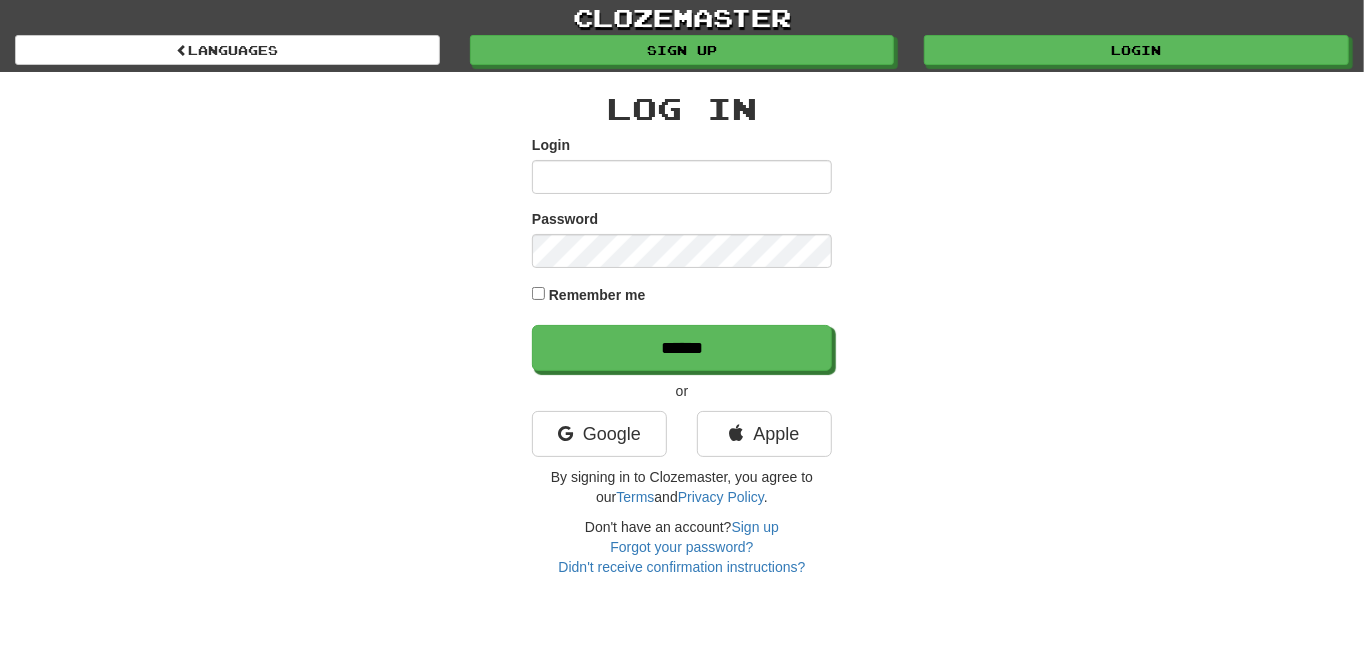 type on "**********" 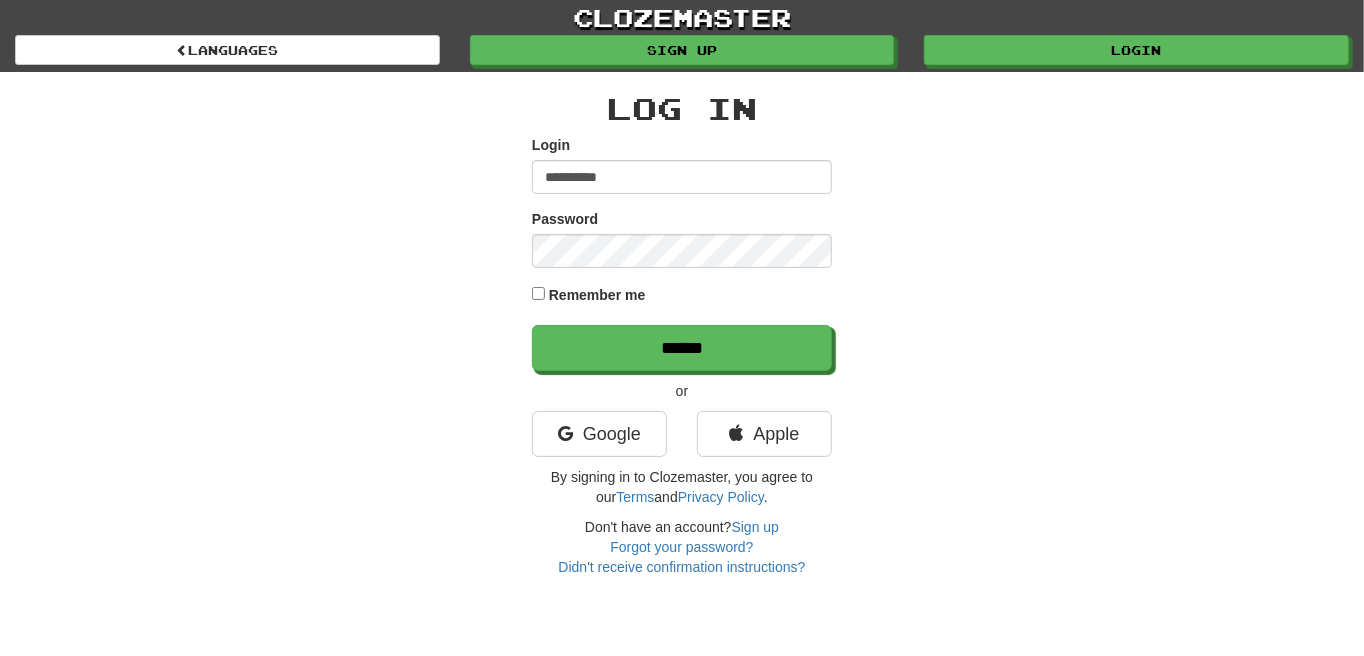 click on "**********" at bounding box center (682, 324) 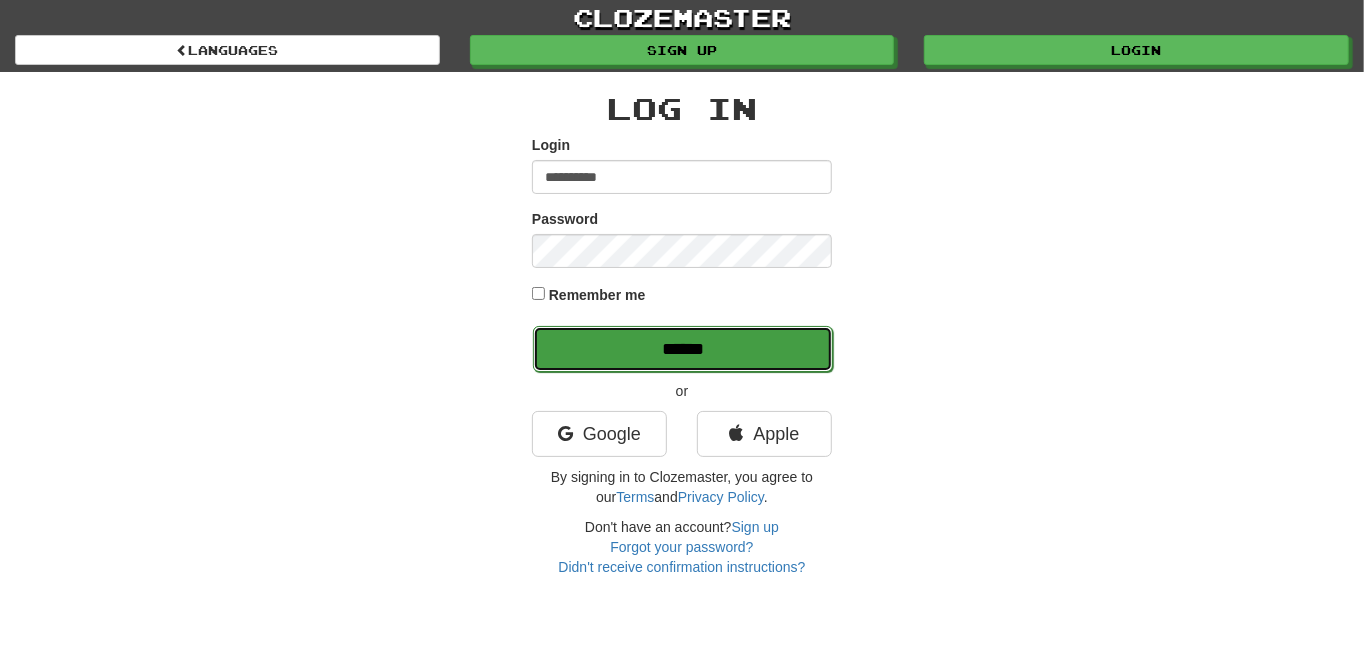 click on "******" at bounding box center (683, 349) 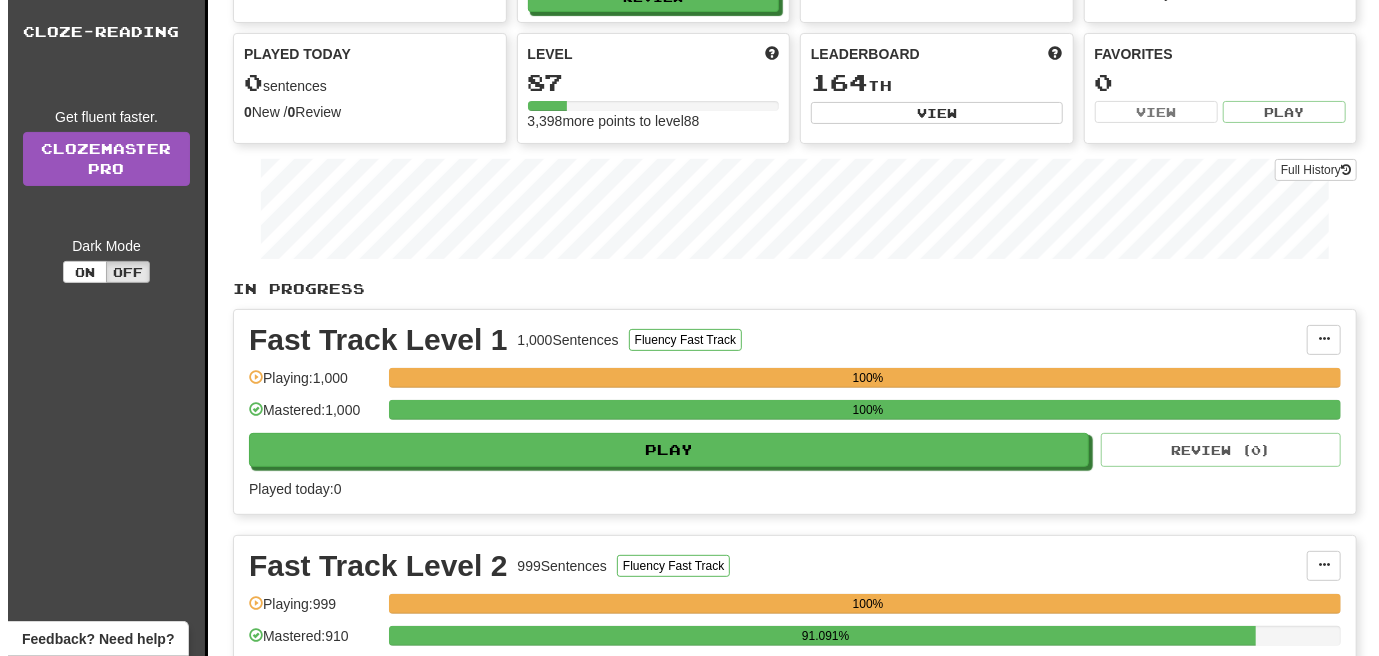 scroll, scrollTop: 200, scrollLeft: 0, axis: vertical 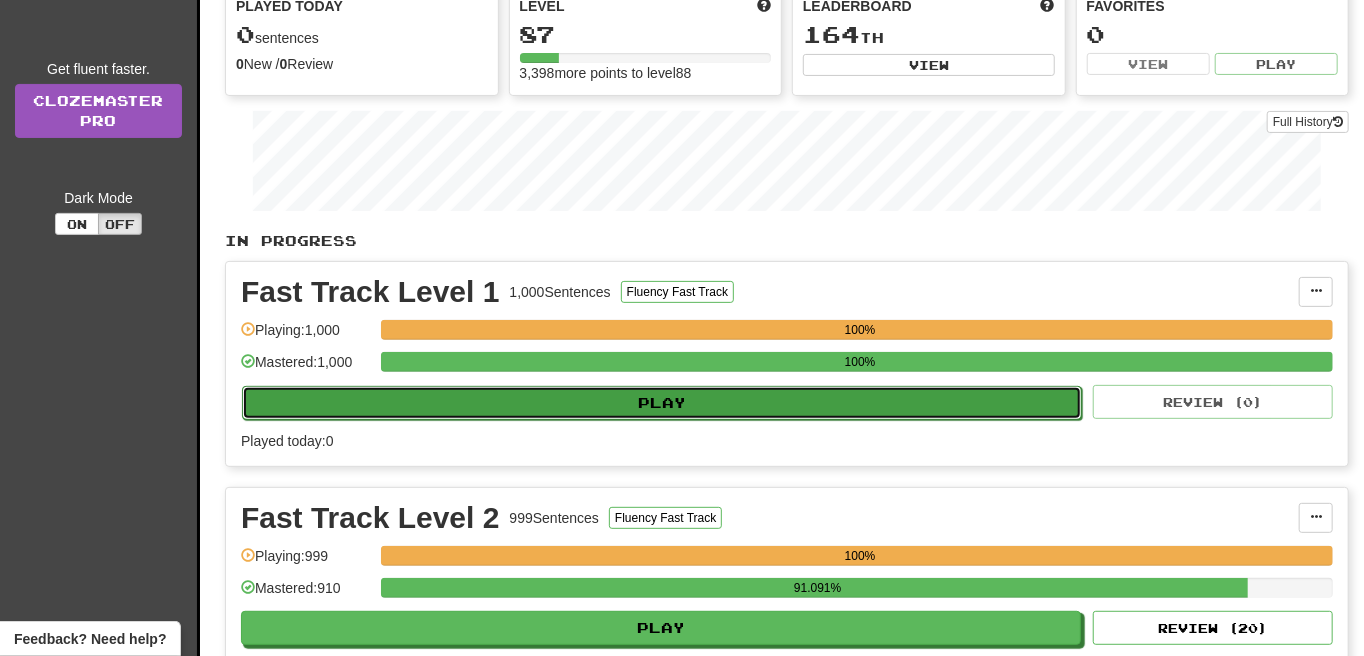 click on "Play" at bounding box center [662, 403] 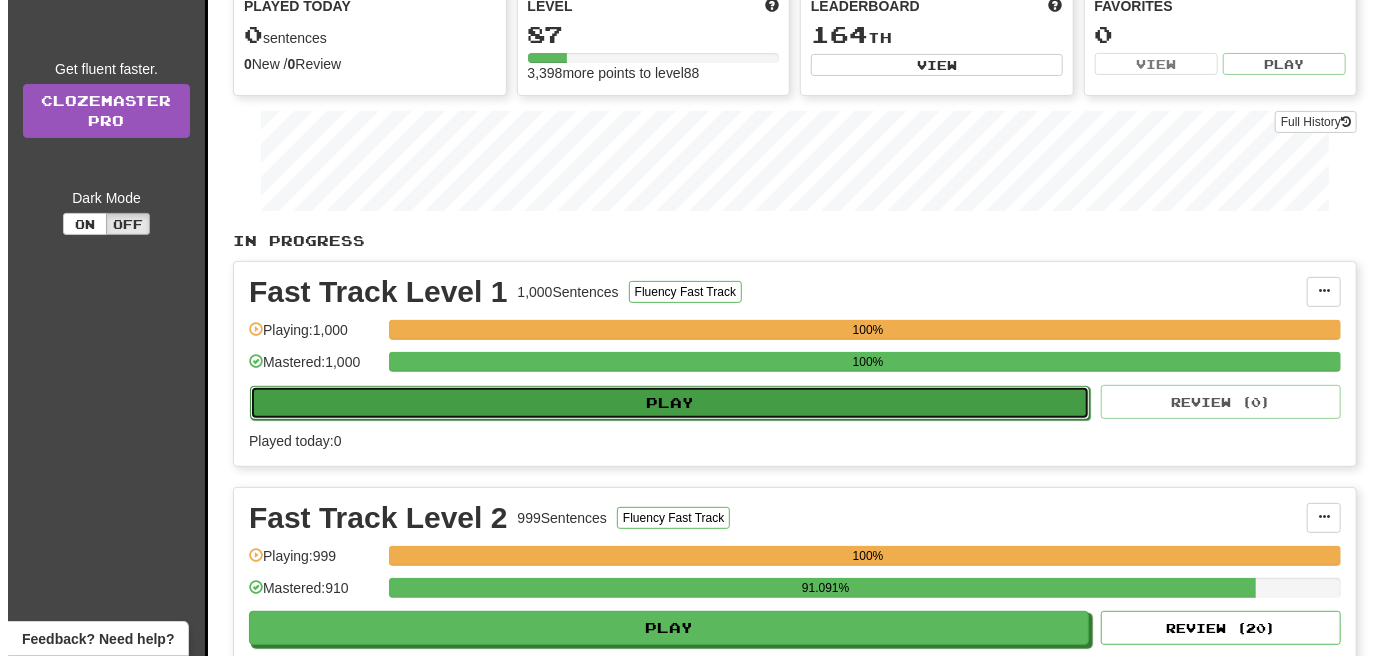 select on "**" 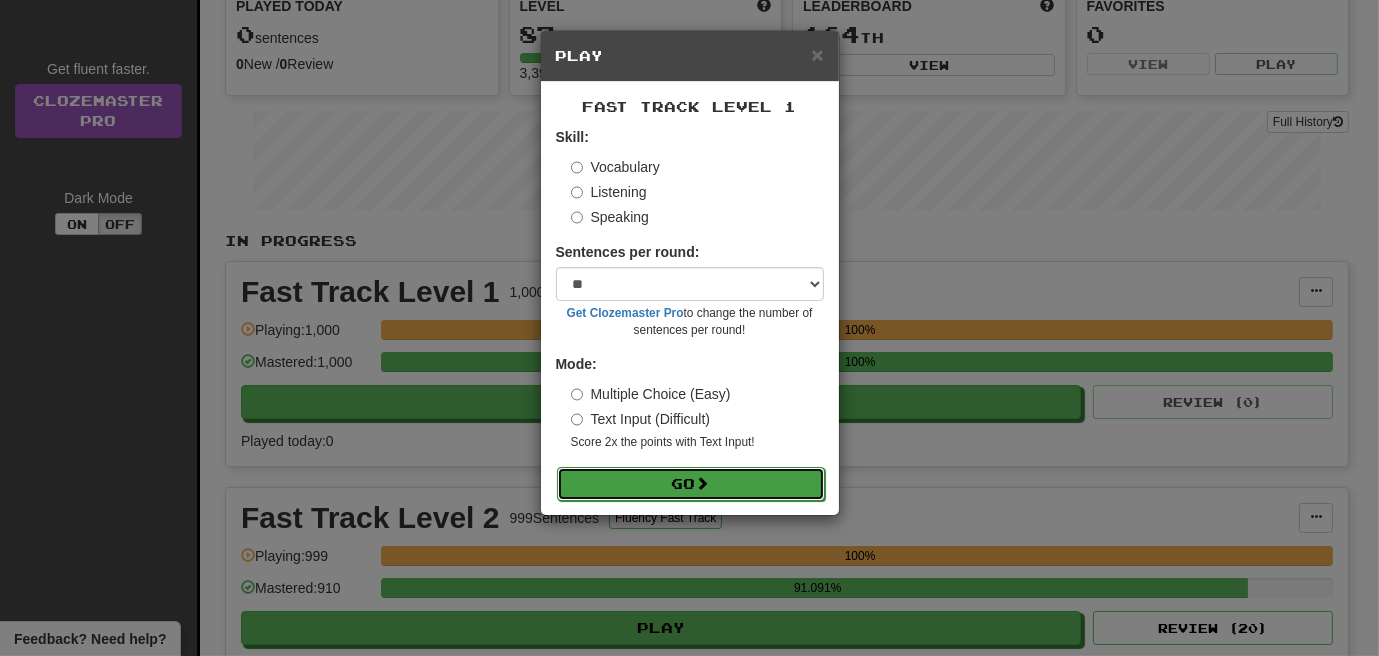 click on "Go" at bounding box center (691, 484) 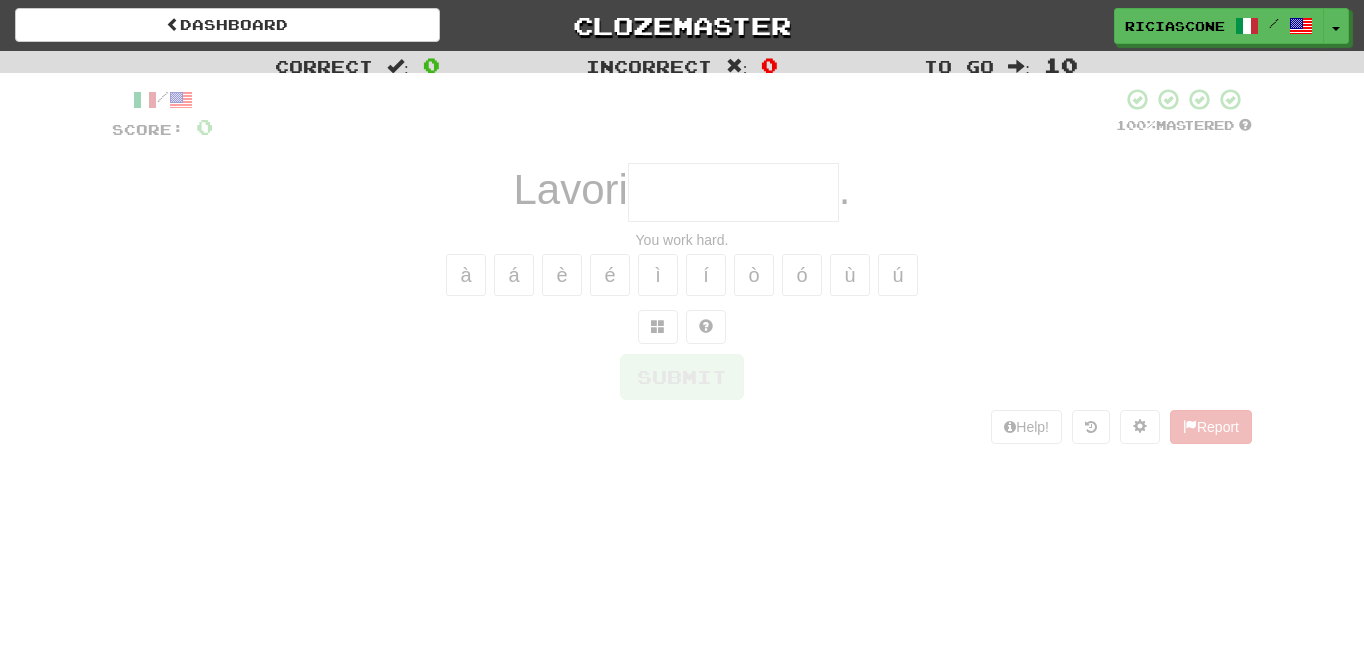 scroll, scrollTop: 0, scrollLeft: 0, axis: both 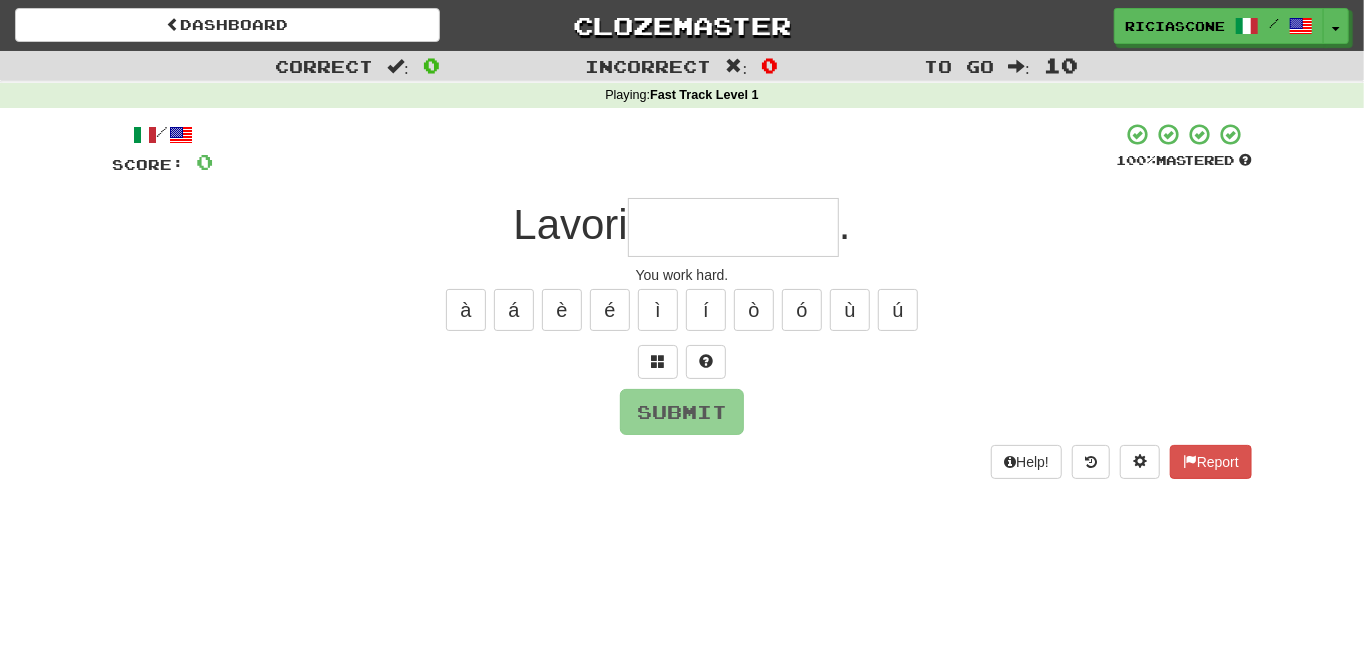 click at bounding box center [1184, 137] 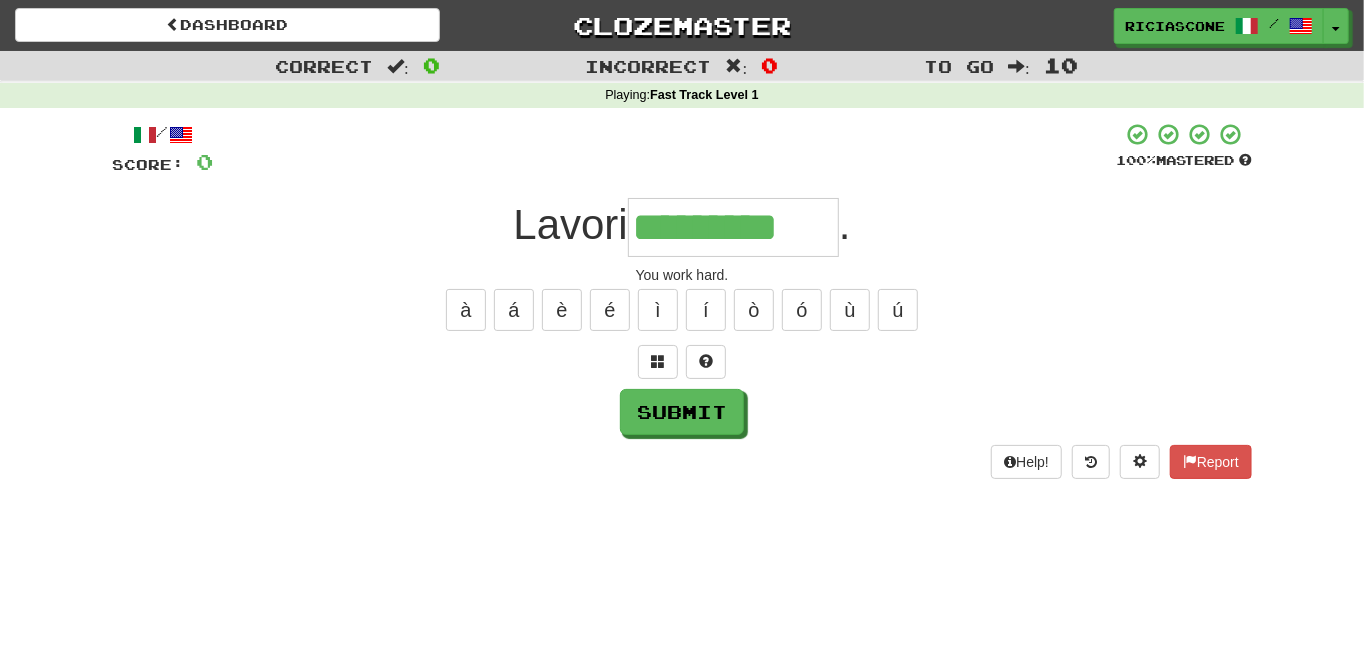 type on "*********" 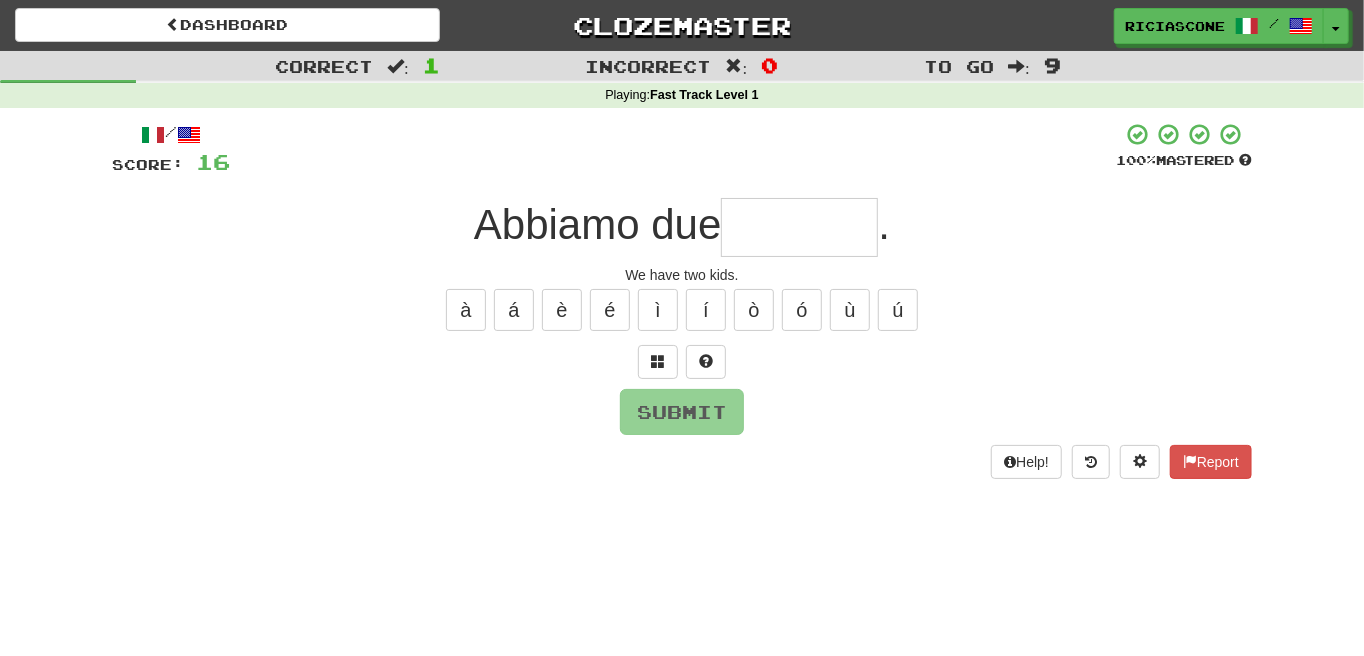 type on "*" 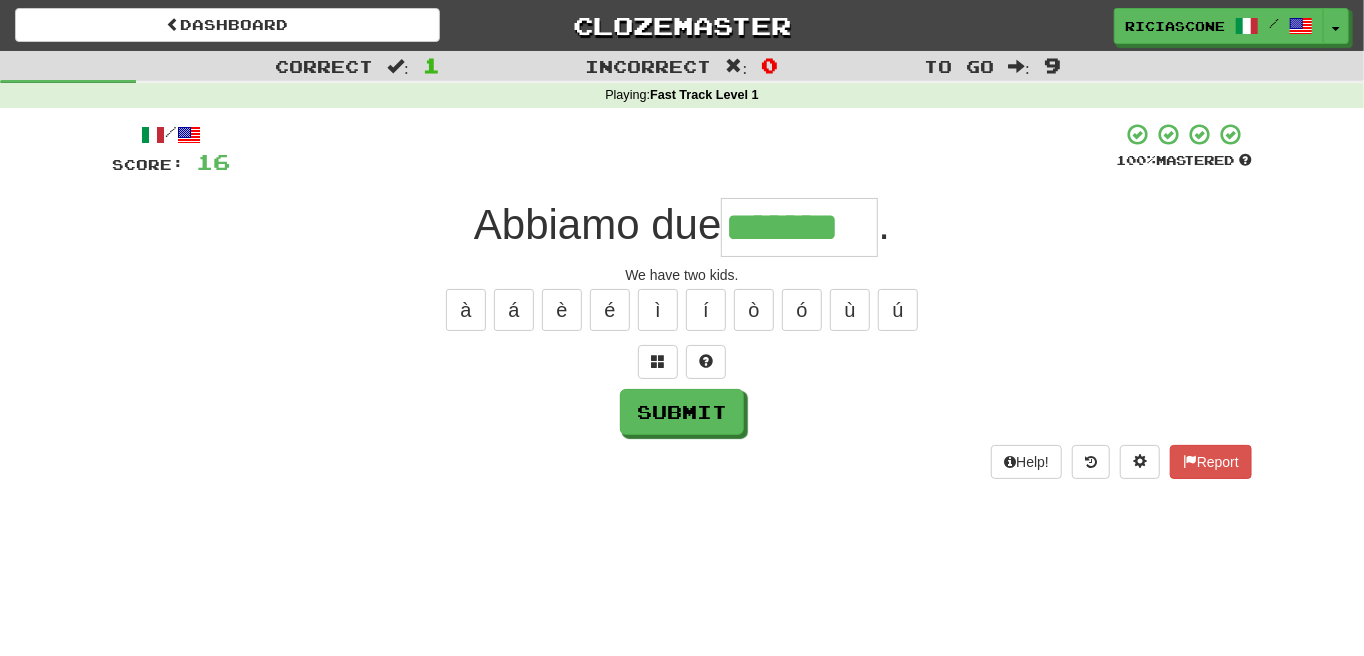 type on "*******" 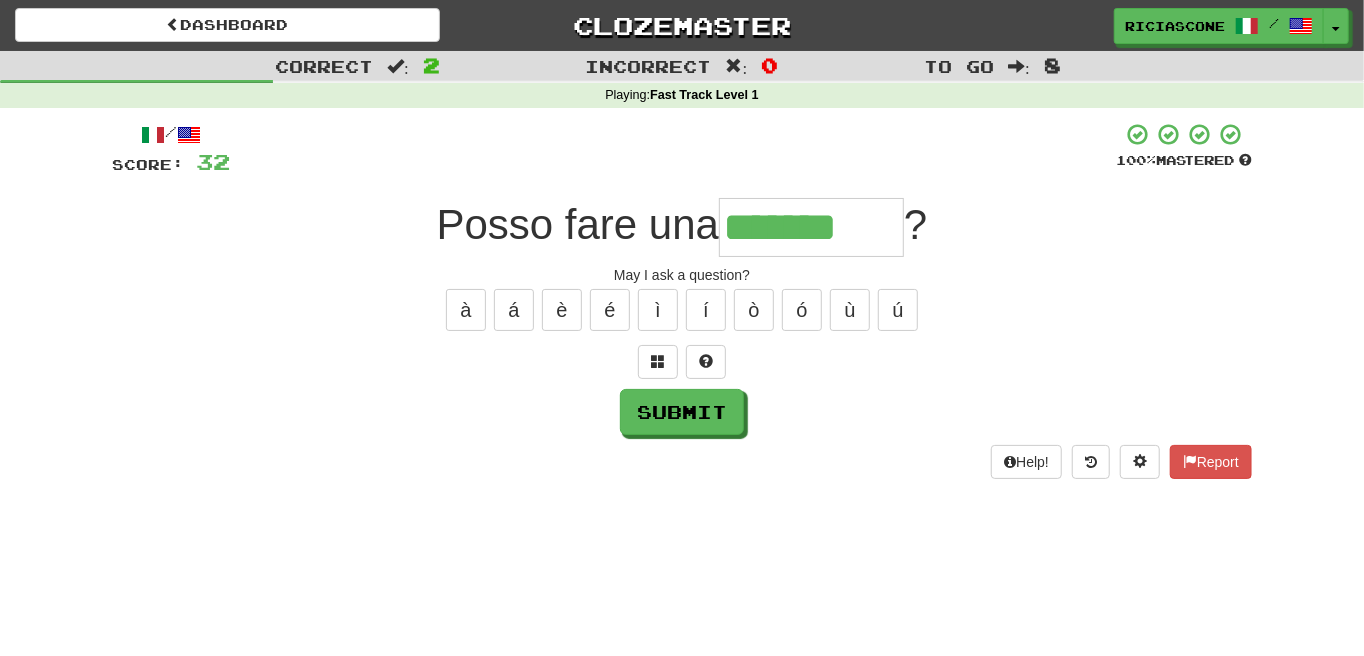 type on "*******" 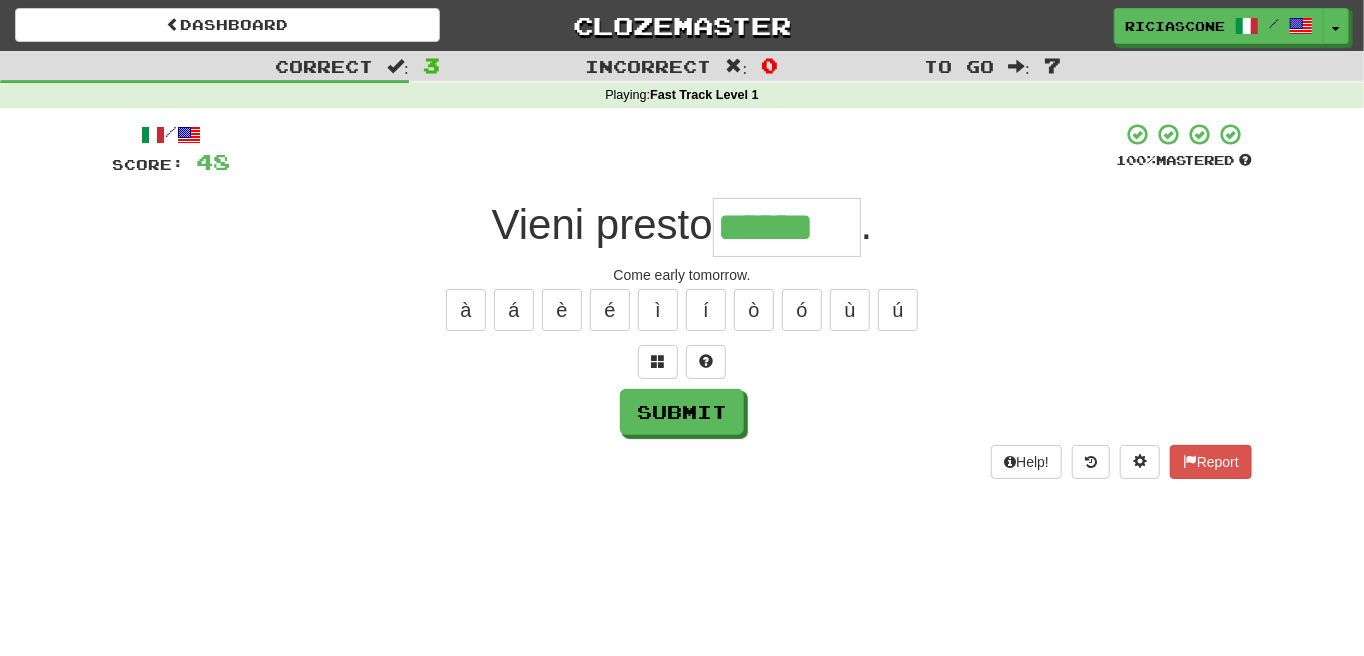 type on "******" 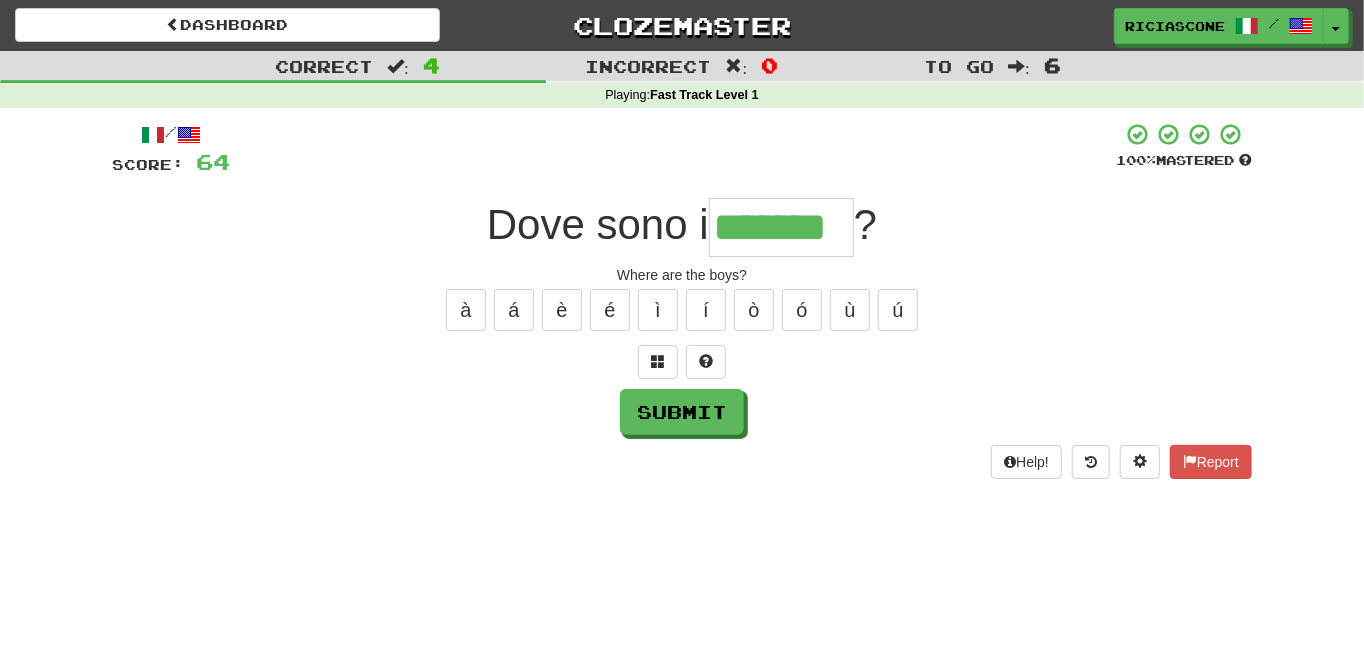 type on "*******" 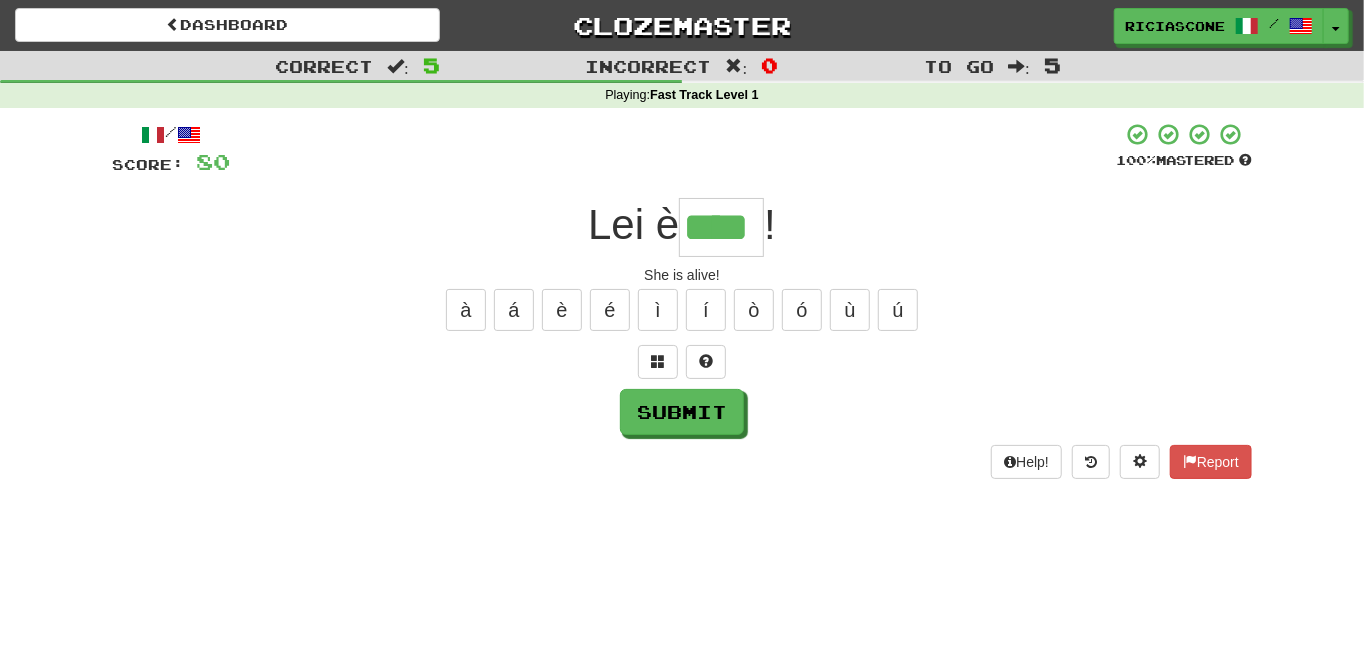 type on "****" 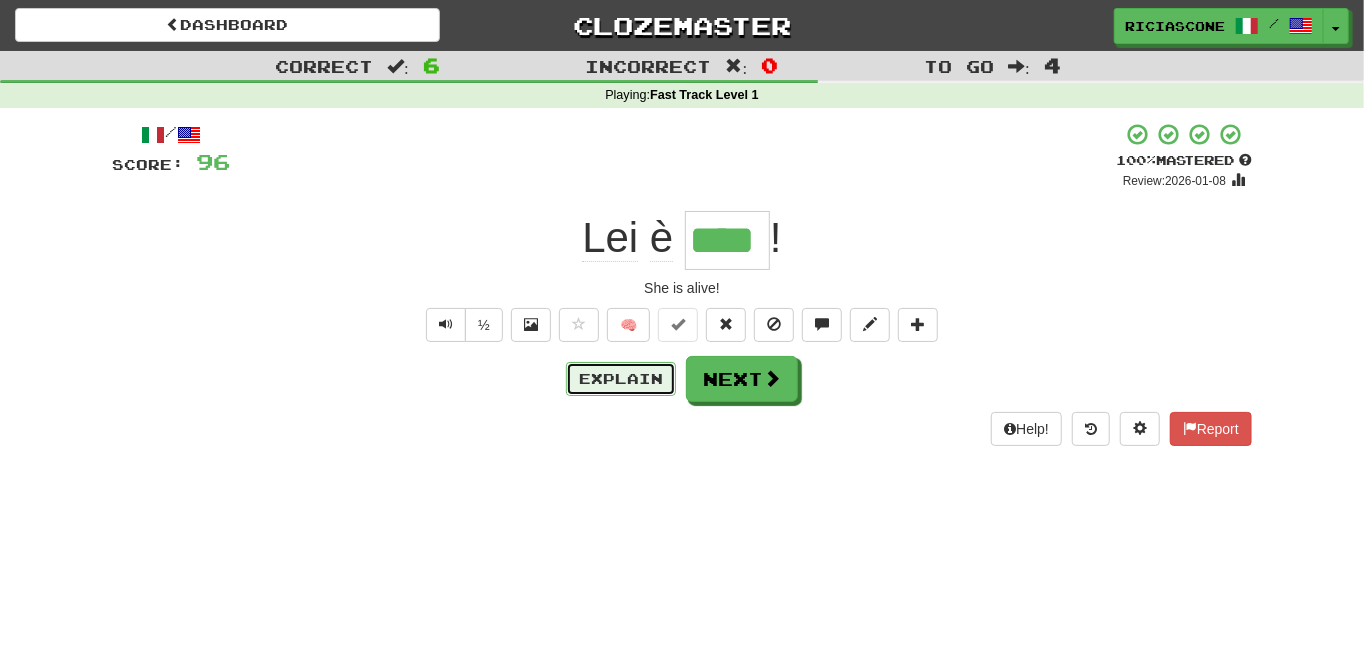 click on "Explain" at bounding box center [621, 379] 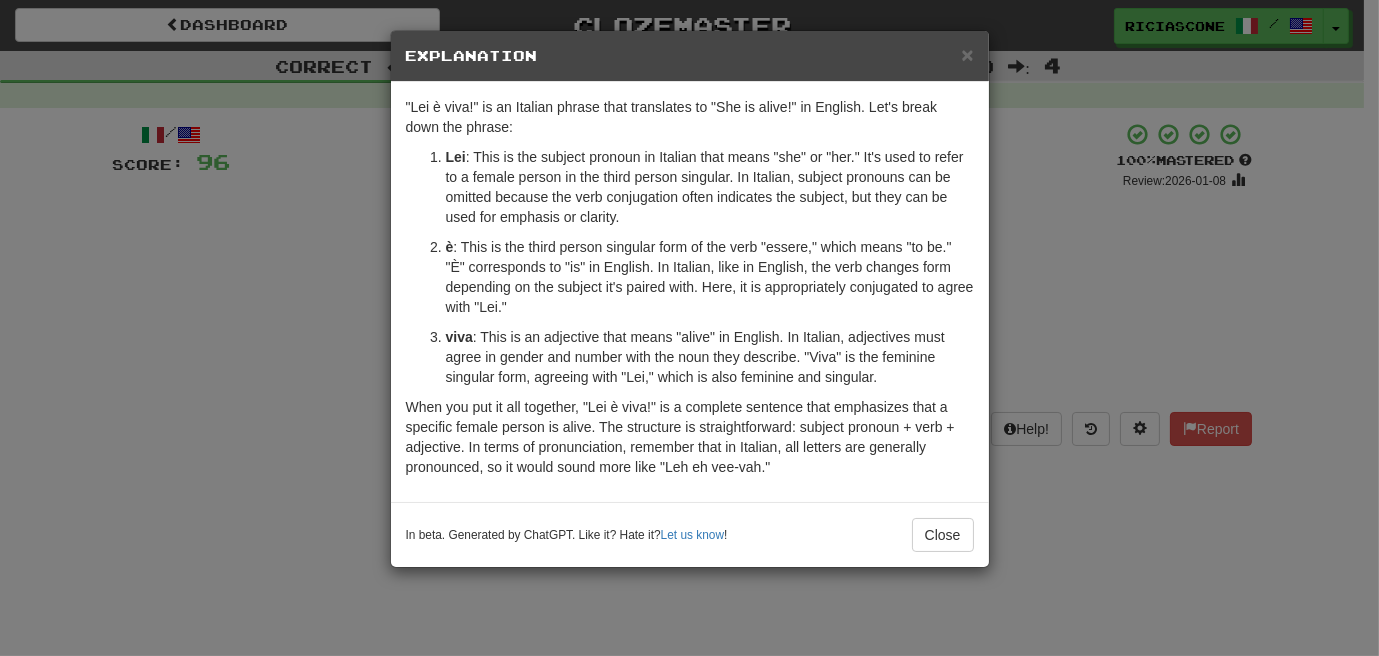 click on "× Explanation "Lei è viva!" is an Italian phrase that translates to "She is alive!" in English. Let's break down the phrase:
Lei : This is the subject pronoun in Italian that means "she" or "her." It's used to refer to a female person in the third person singular. In Italian, subject pronouns can be omitted because the verb conjugation often indicates the subject, but they can be used for emphasis or clarity.
è : This is the third person singular form of the verb "essere," which means "to be." "È" corresponds to "is" in English. In Italian, like in English, the verb changes form depending on the subject it's paired with. Here, it is appropriately conjugated to agree with "Lei."
viva : This is an adjective that means "alive" in English. In Italian, adjectives must agree in gender and number with the noun they describe. "Viva" is the feminine singular form, agreeing with "Lei," which is also feminine and singular.
In beta. Generated by ChatGPT. Like it? Hate it?  Let us know ! Close" at bounding box center (689, 328) 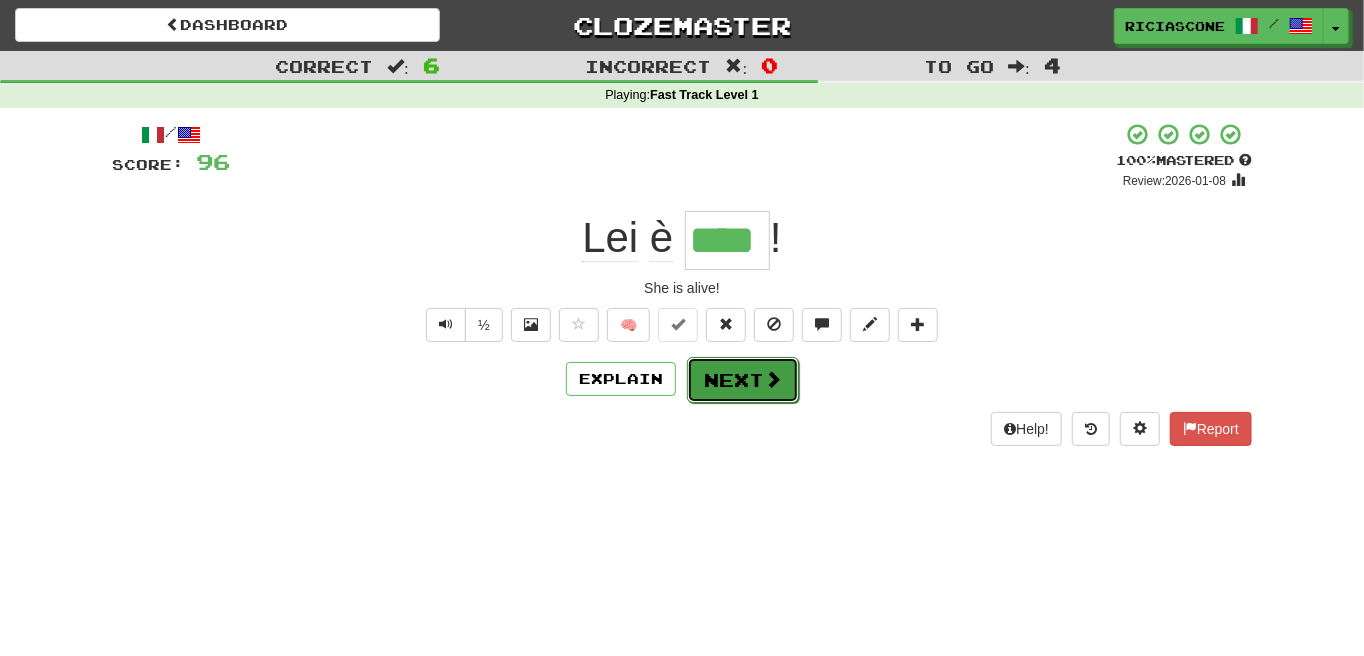 click on "Next" at bounding box center [743, 380] 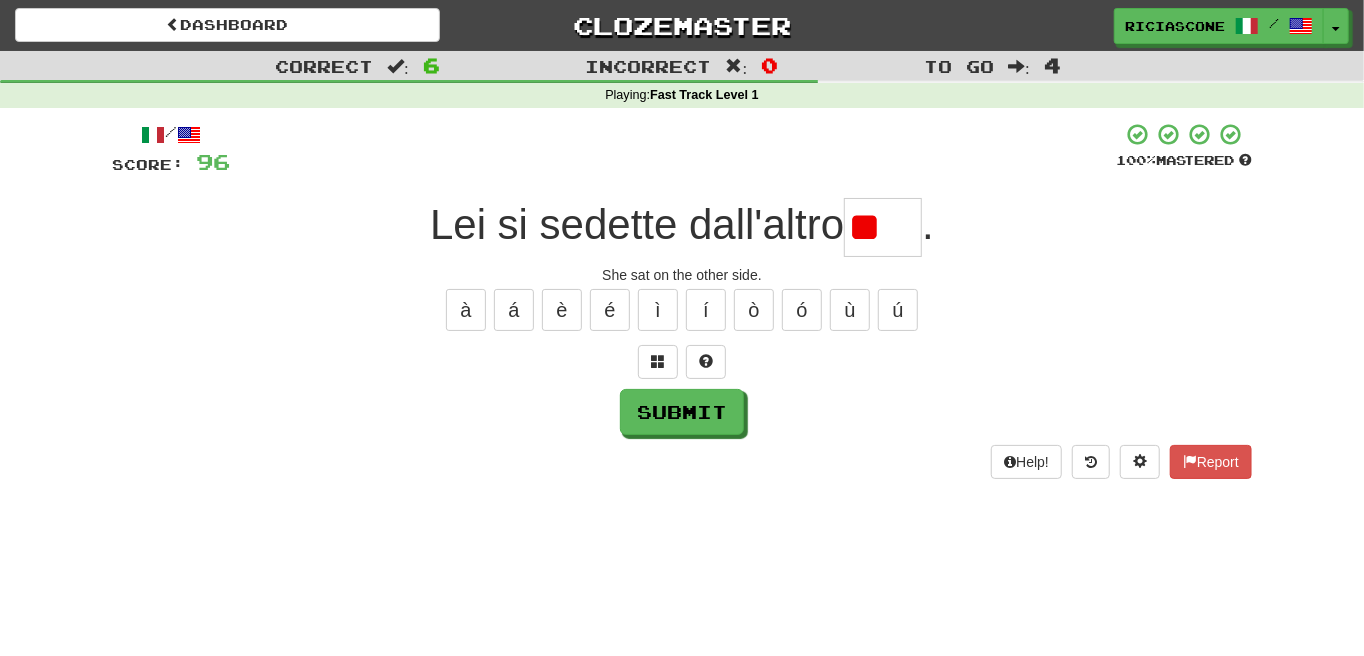 type on "*" 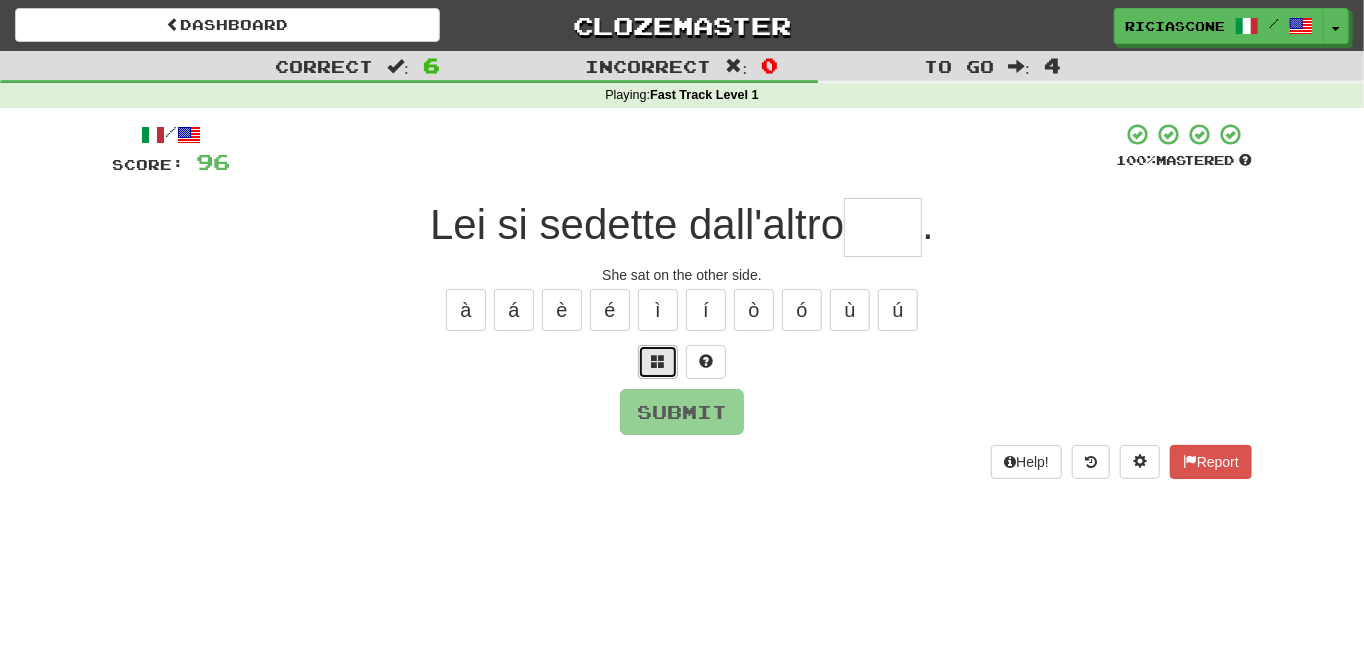 click at bounding box center (658, 361) 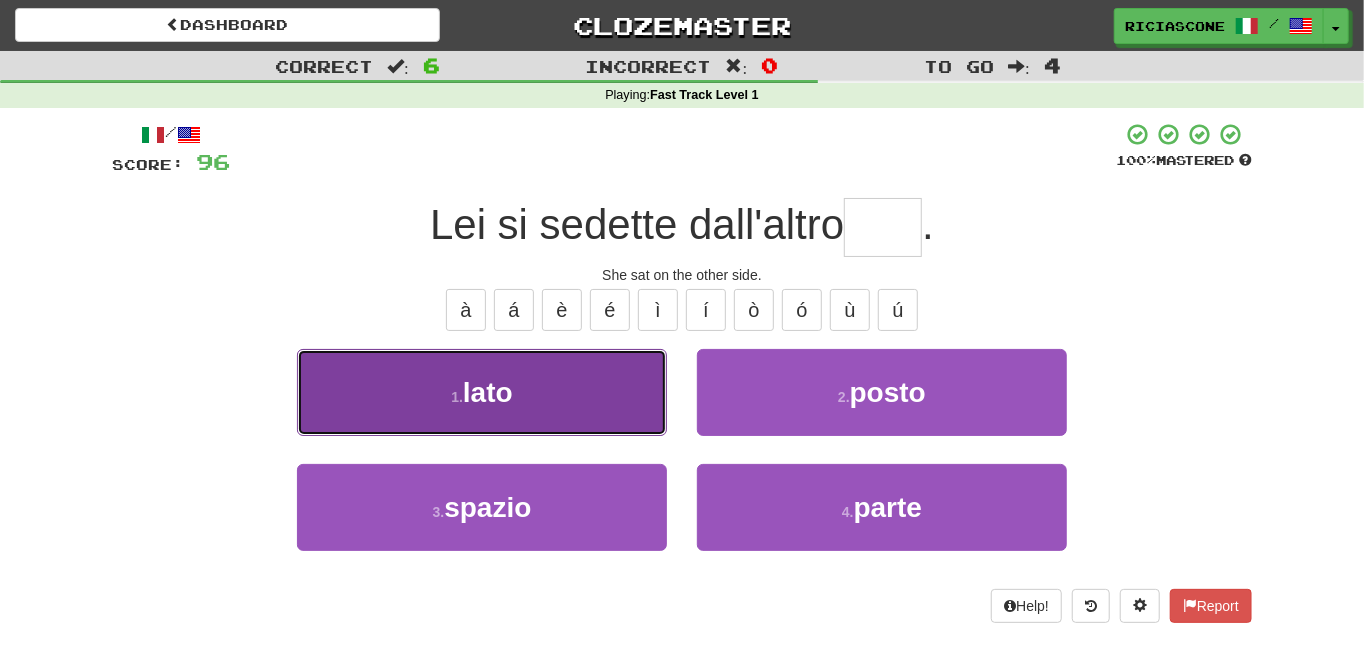 click on "1 .  lato" at bounding box center (482, 392) 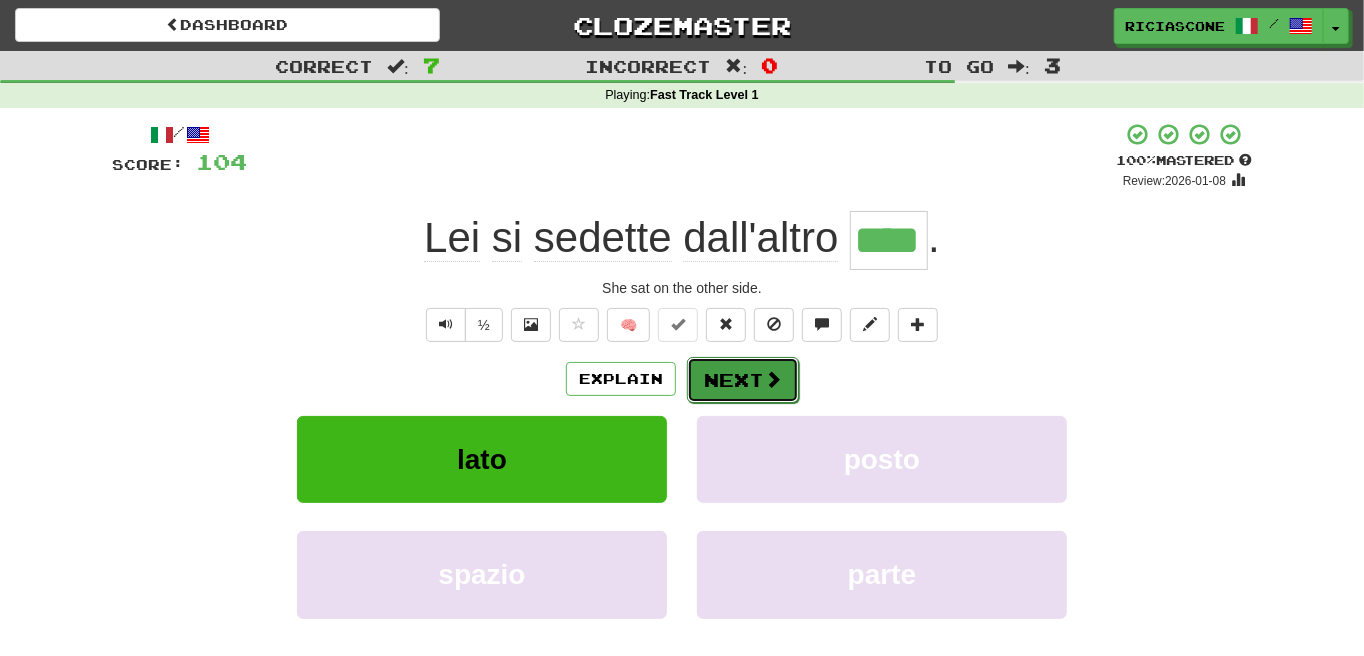 click on "Next" at bounding box center [743, 380] 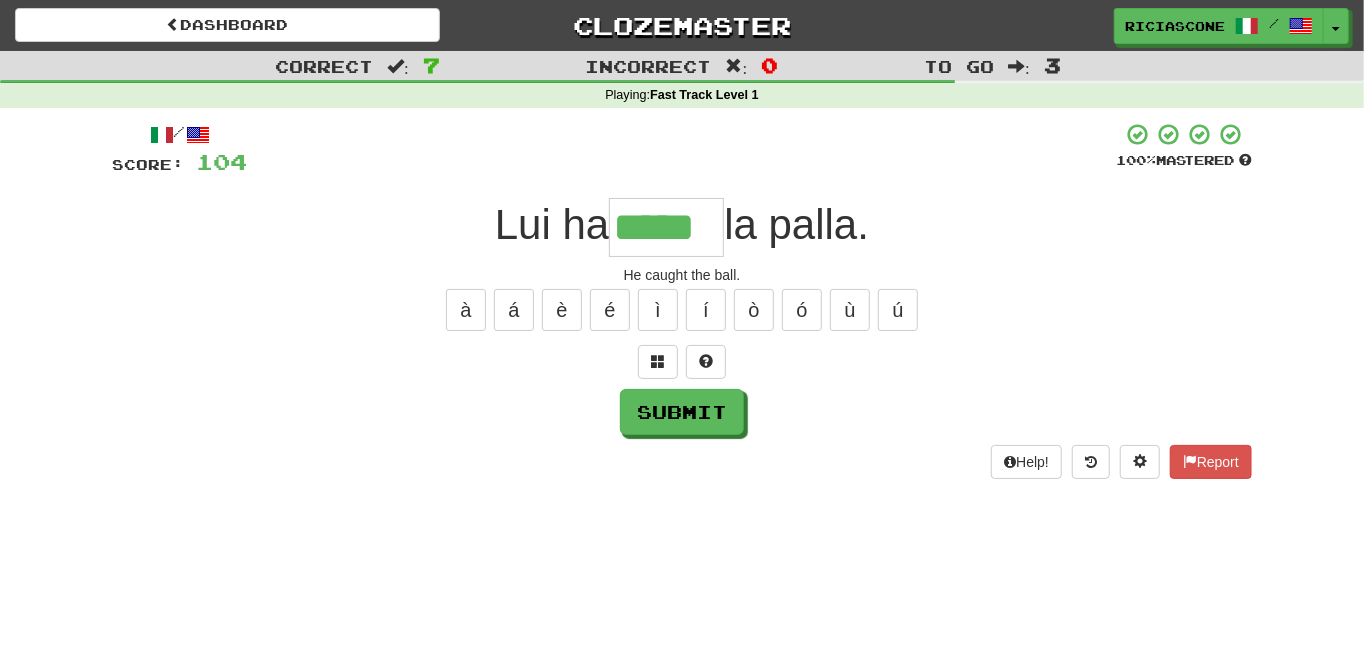 type on "*****" 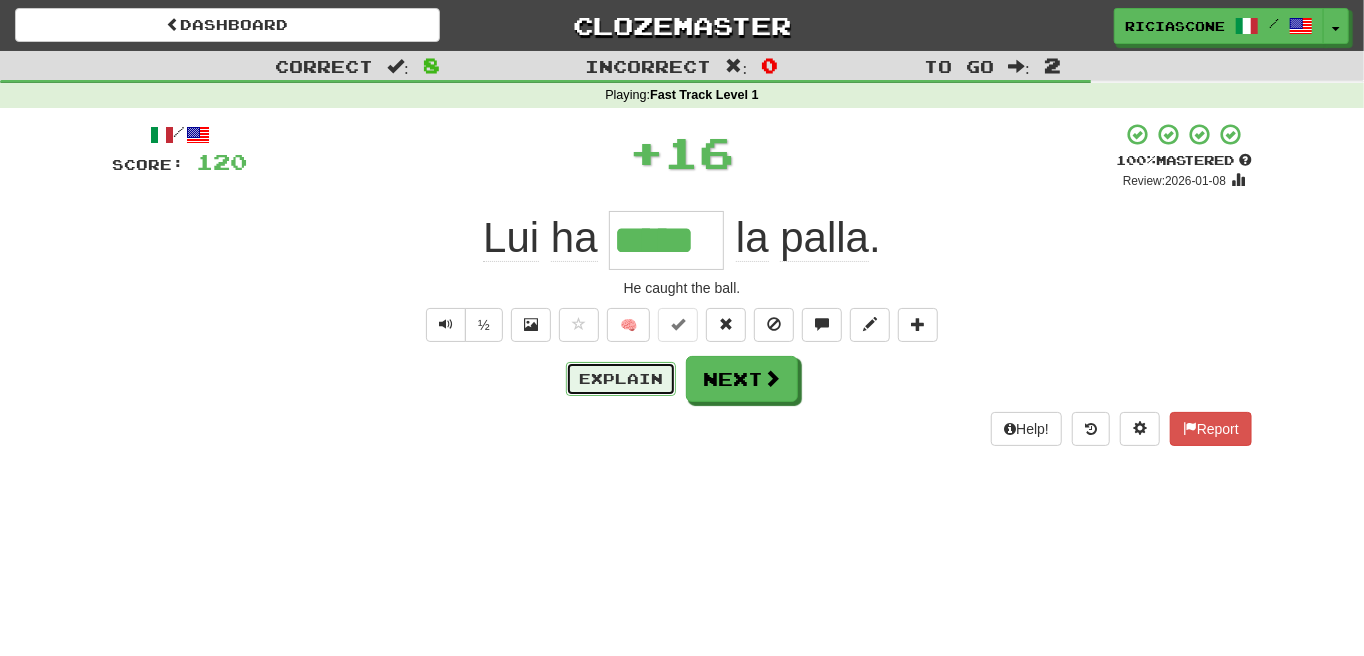 click on "Explain" at bounding box center (621, 379) 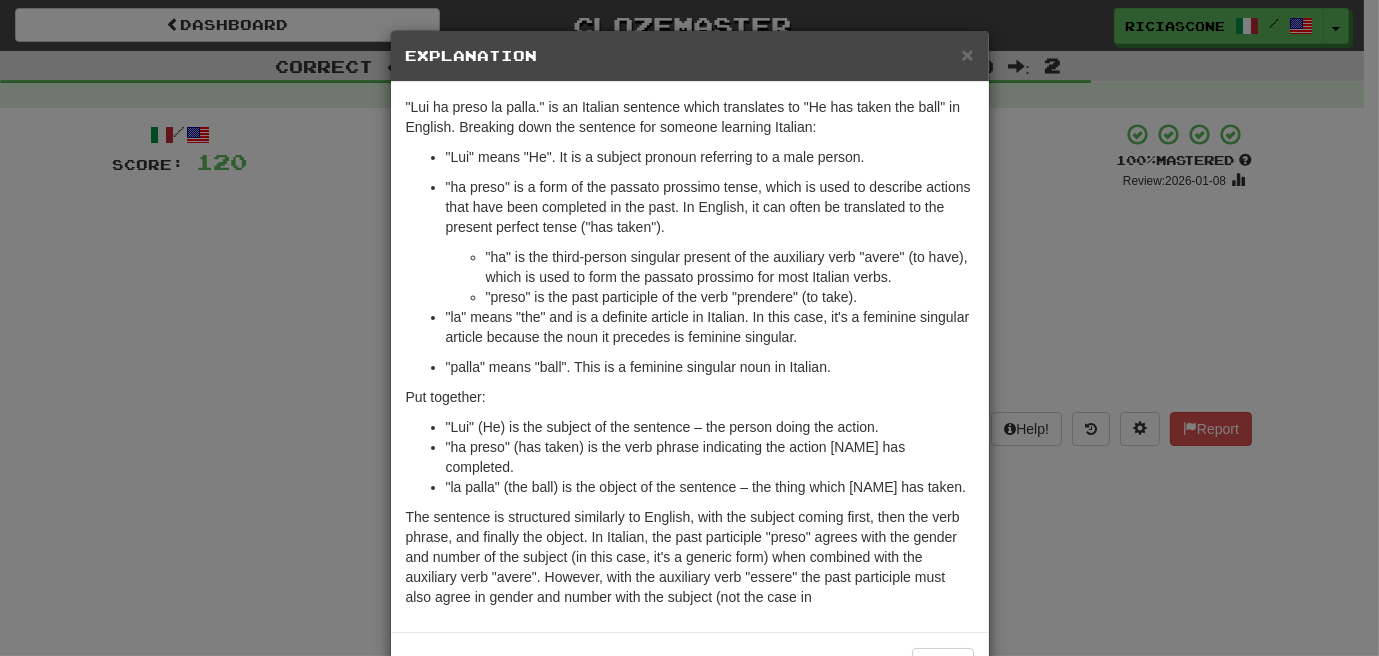 click on "× Explanation "Lui ha preso la palla." is an Italian sentence which translates to "He has taken the ball" in English. Breaking down the sentence for someone learning Italian:
"Lui" means "He". It is a subject pronoun referring to a male person.
"ha preso" is a form of the passato prossimo tense, which is used to describe actions that have been completed in the past. In English, it can often be translated to the present perfect tense ("has taken").
"ha" is the third-person singular present of the auxiliary verb "avere" (to have), which is used to form the passato prossimo for most Italian verbs.
"preso" is the past participle of the verb "prendere" (to take).
"la" means "the" and is a definite article in Italian. In this case, it's a feminine singular article because the noun it precedes is feminine singular.
"palla" means "ball". This is a feminine singular noun in Italian.
Put together:
"Lui" (He) is the subject of the sentence – the person doing the action." at bounding box center (689, 328) 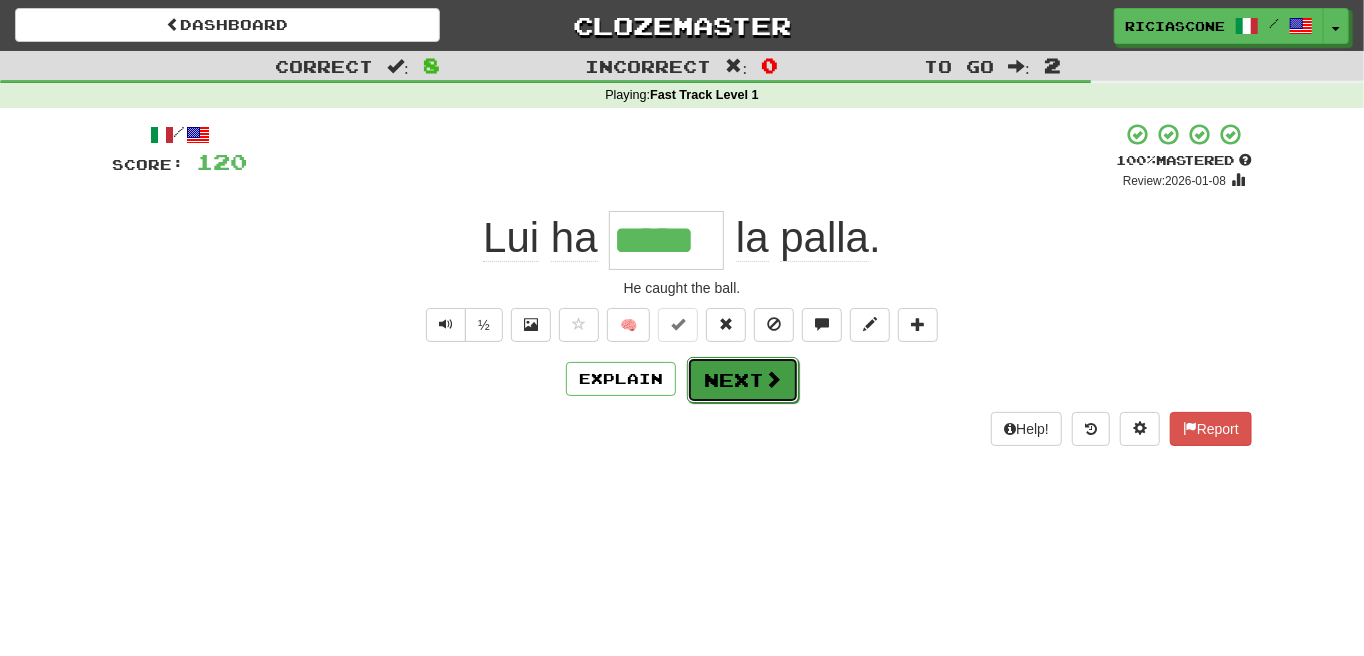 click on "Next" at bounding box center [743, 380] 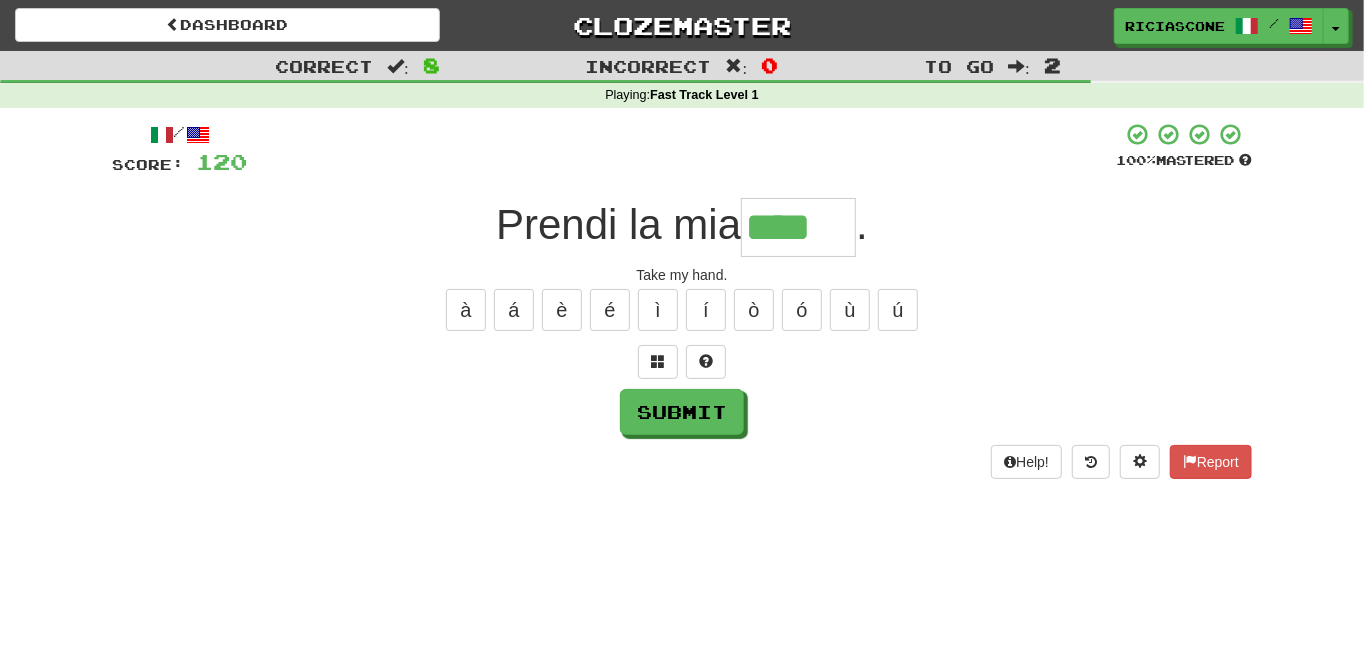 type on "****" 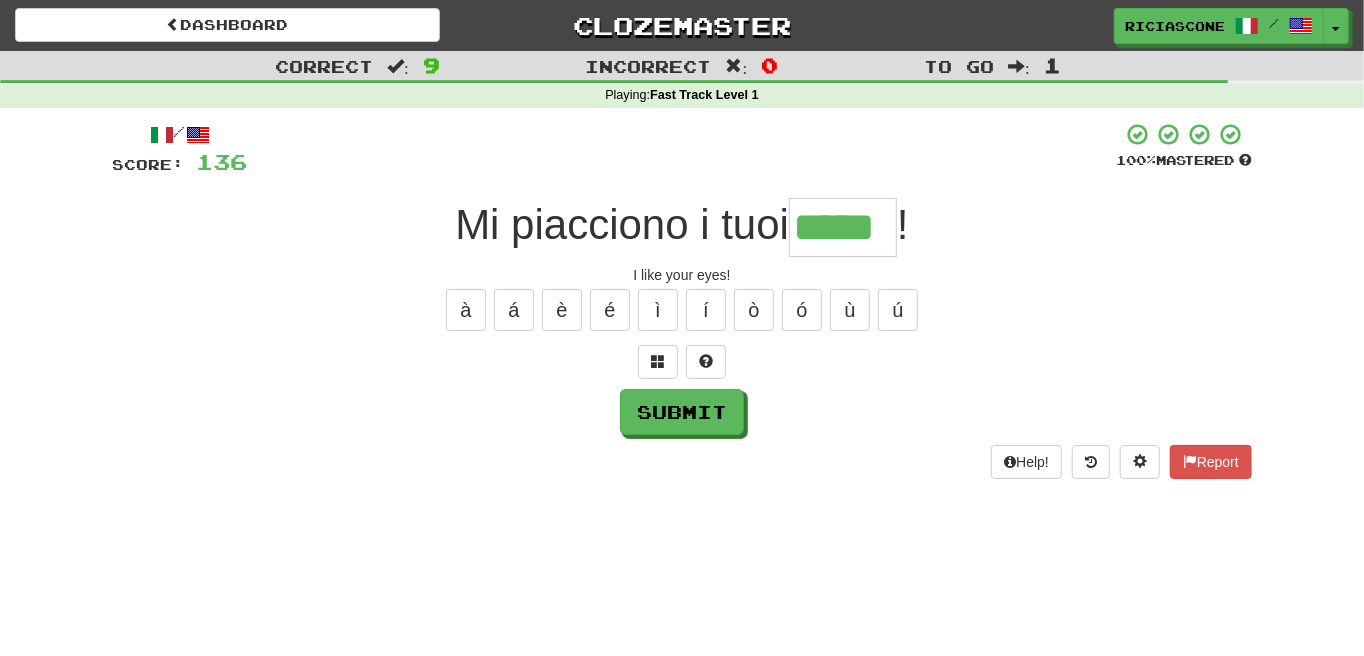 type on "*****" 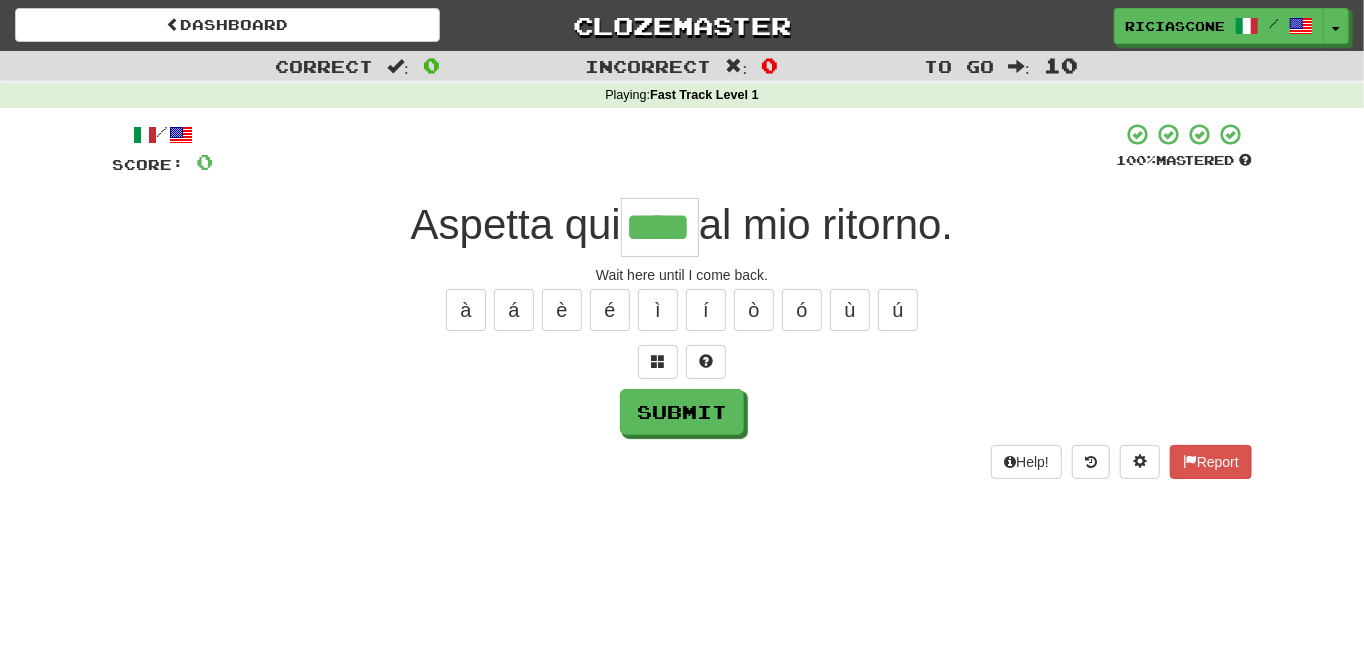 type on "****" 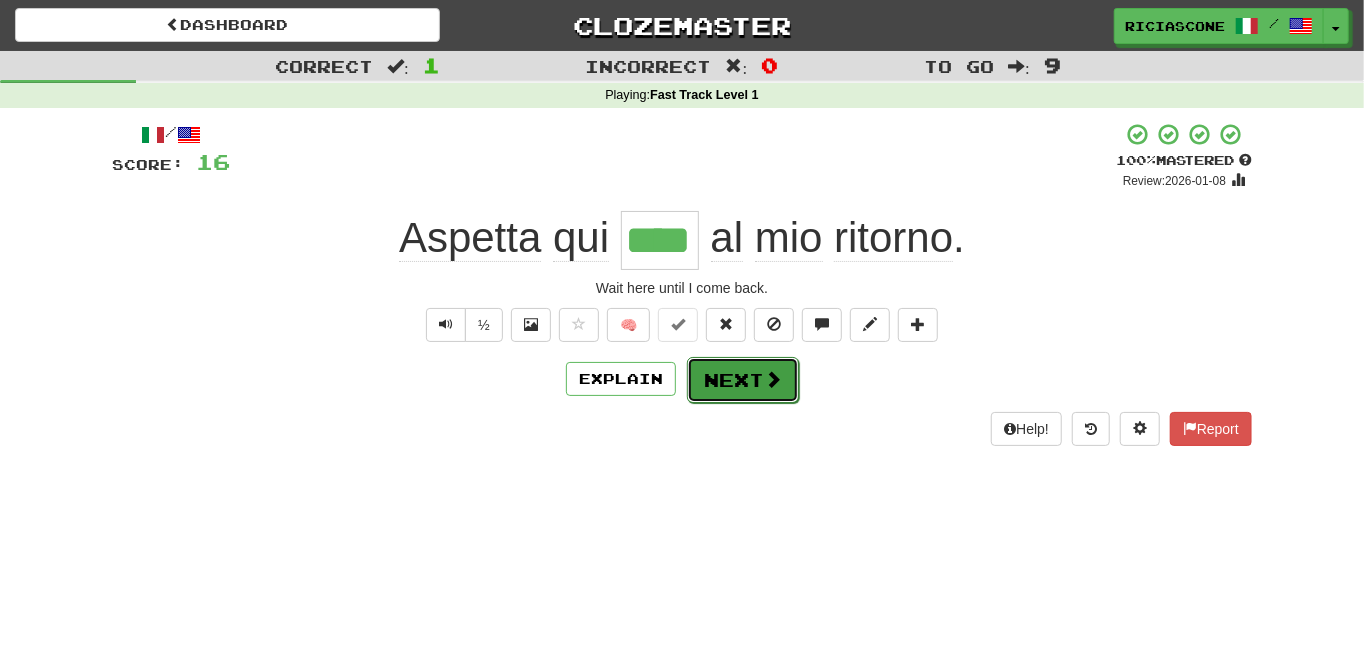 click on "Next" at bounding box center [743, 380] 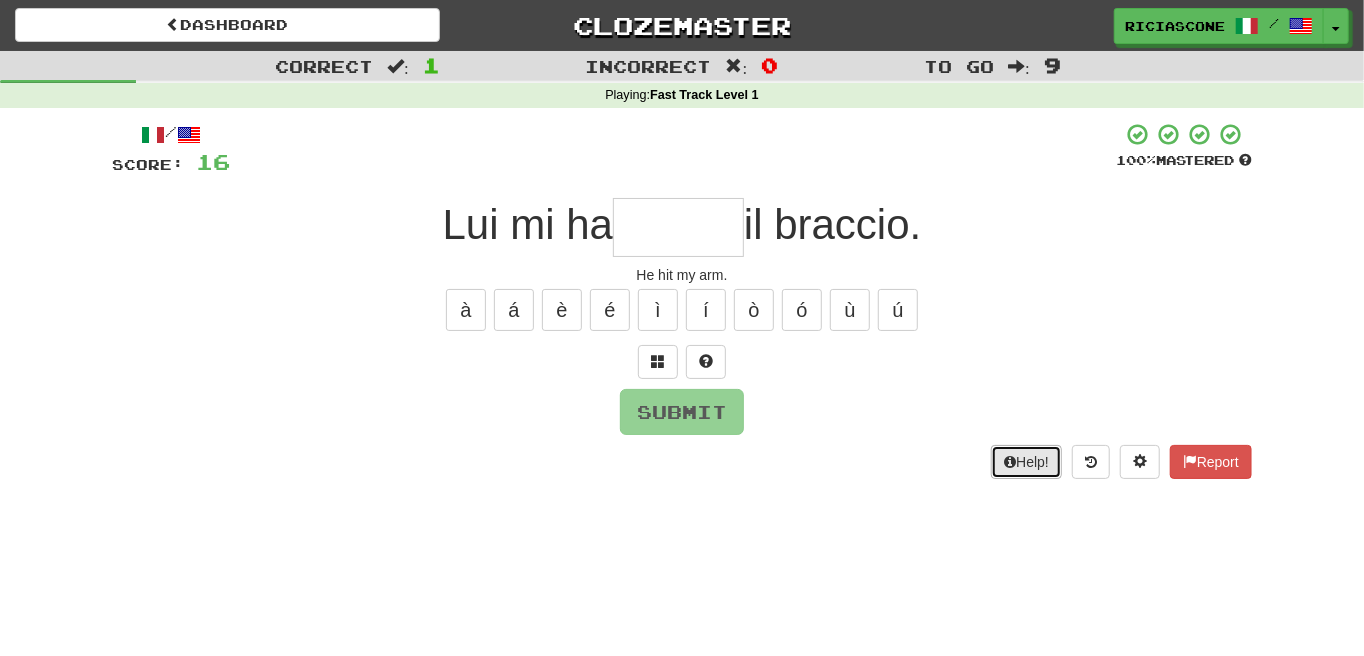 click on "Help!" at bounding box center (1026, 462) 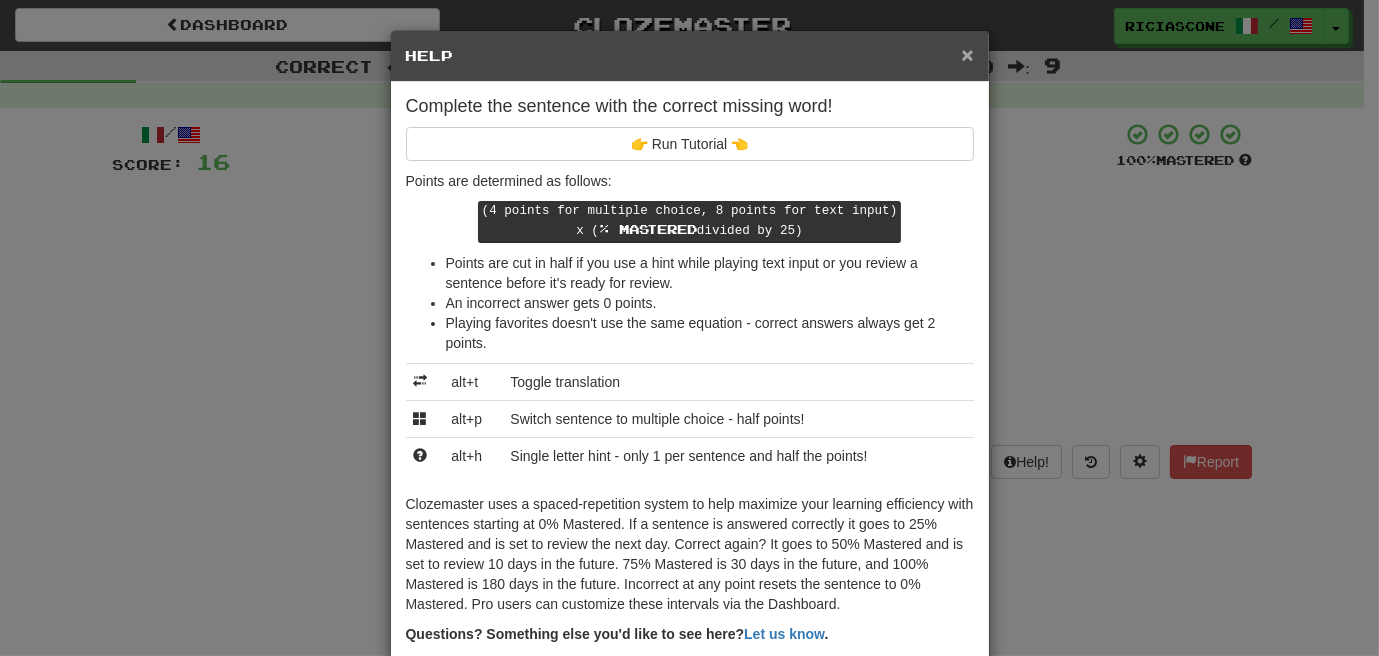 click on "×" at bounding box center (967, 54) 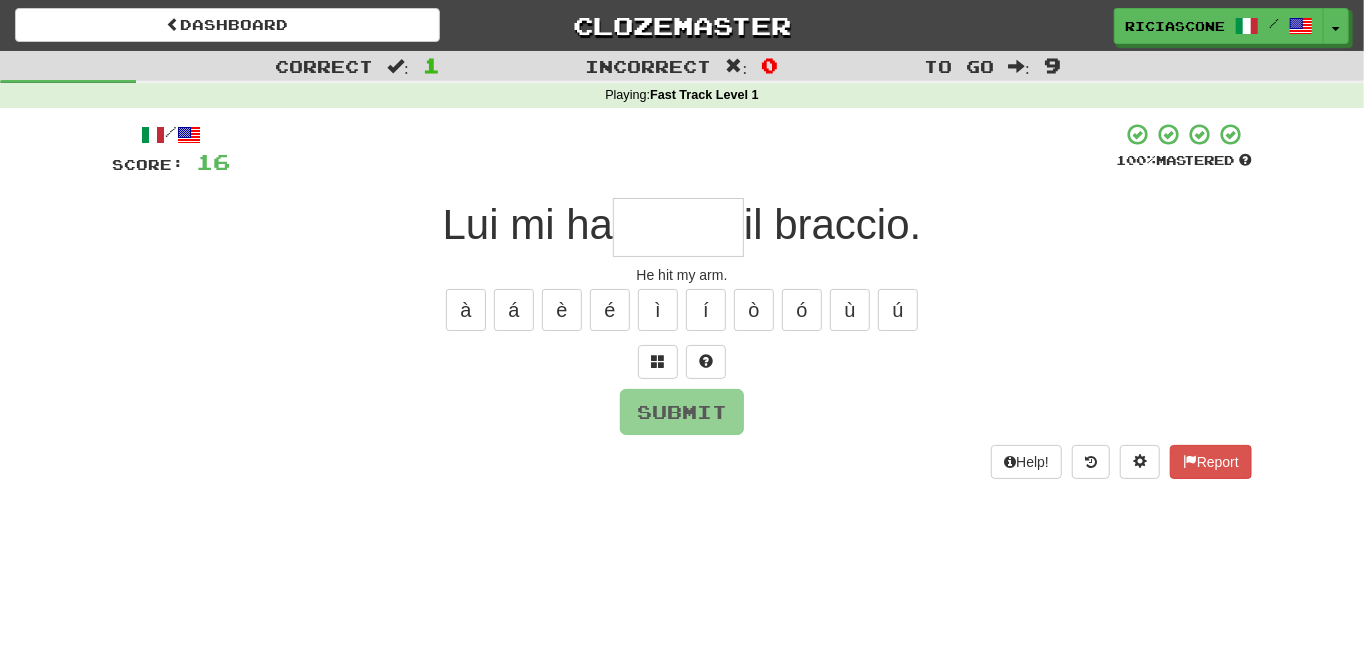click at bounding box center (678, 227) 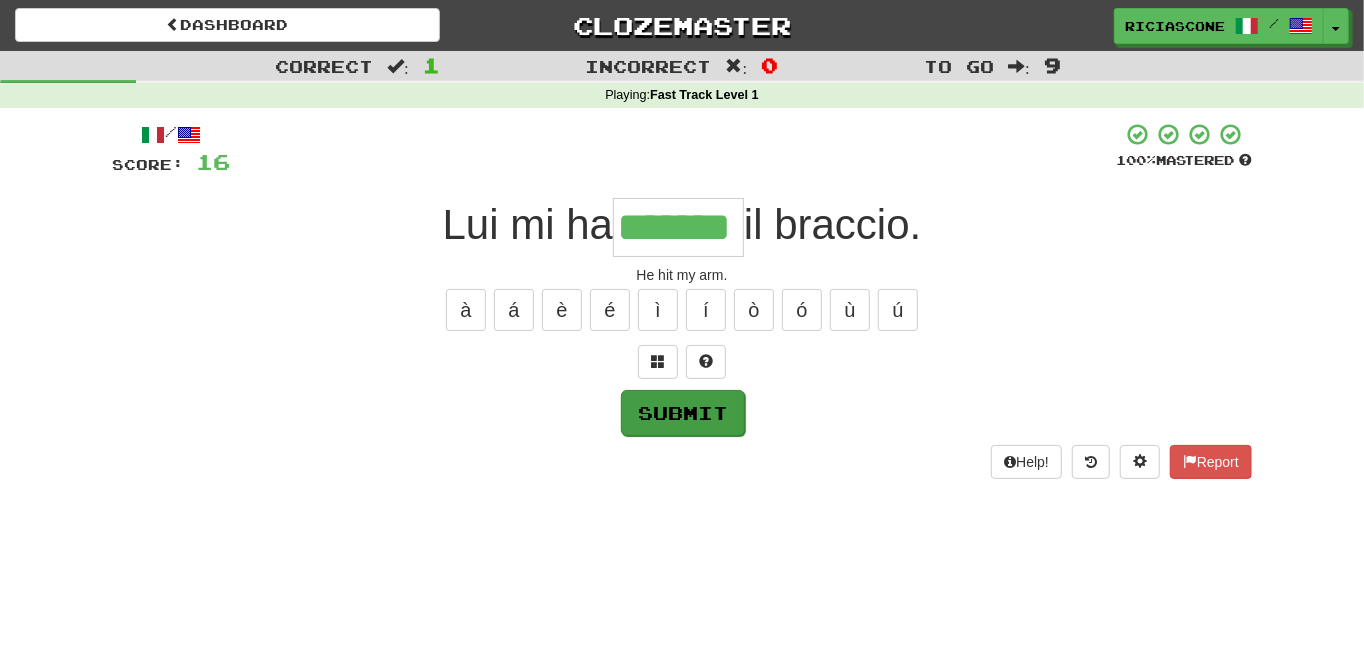 type on "*******" 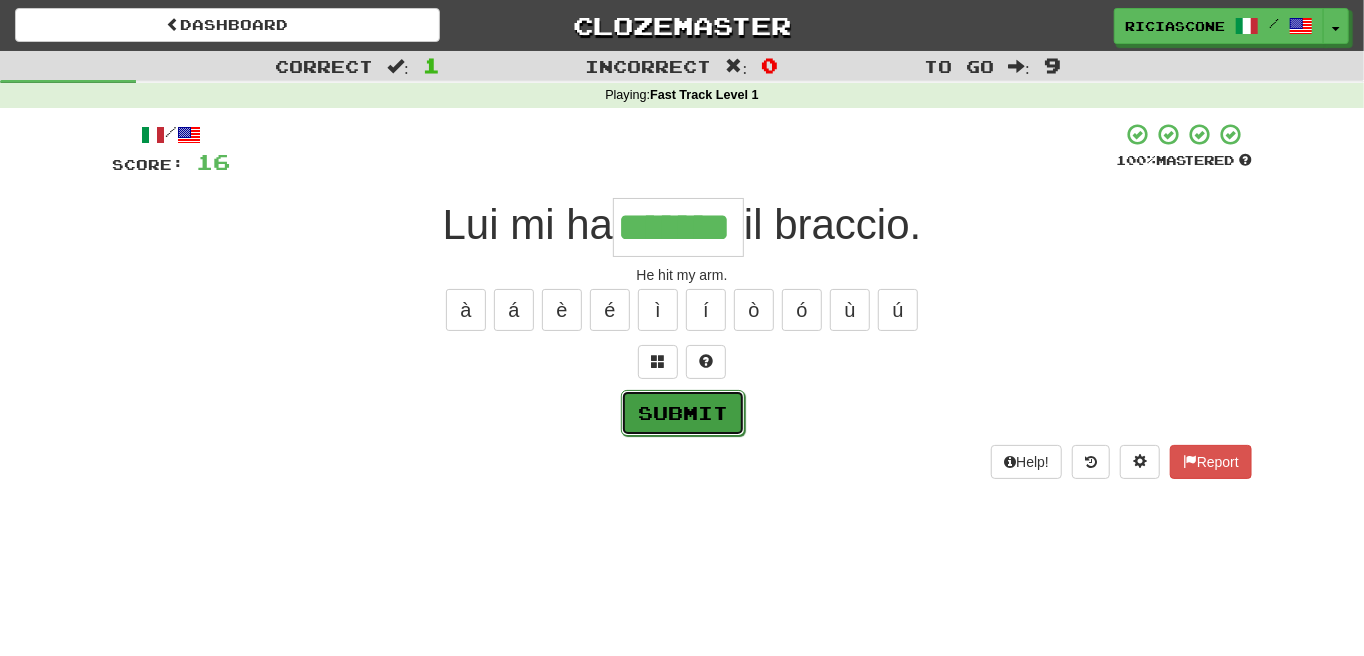 click on "Submit" at bounding box center [683, 413] 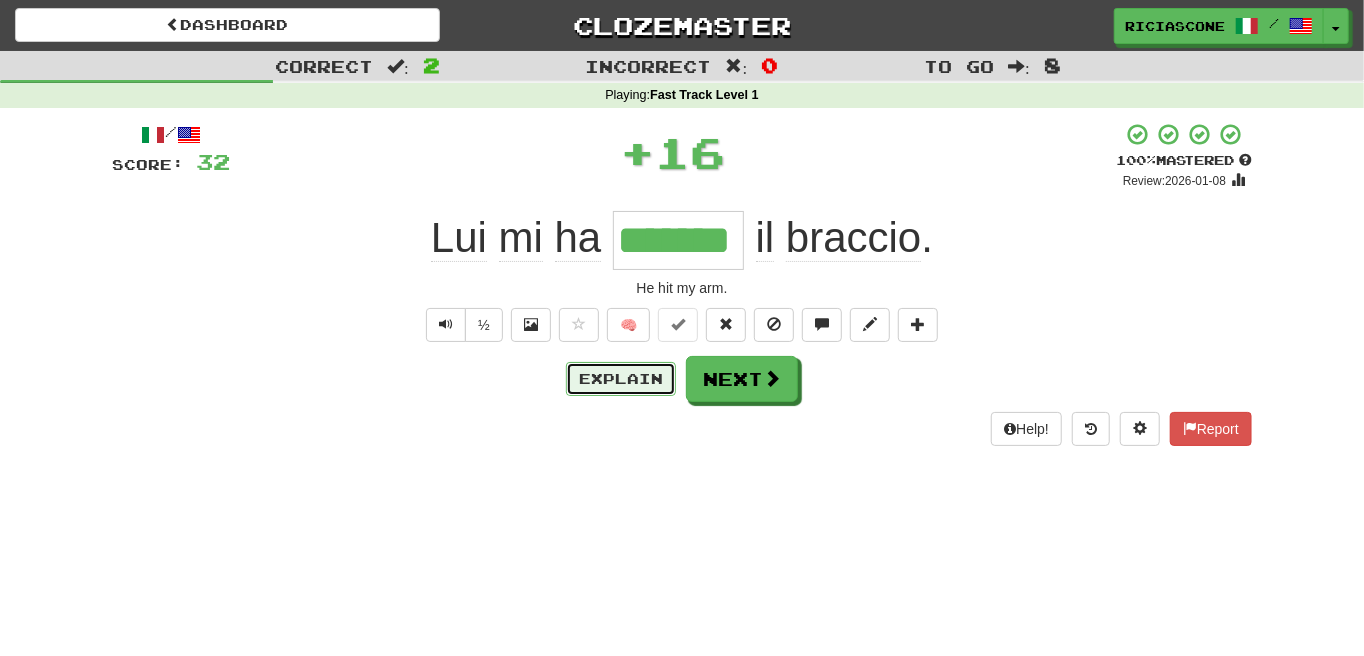 click on "Explain" at bounding box center (621, 379) 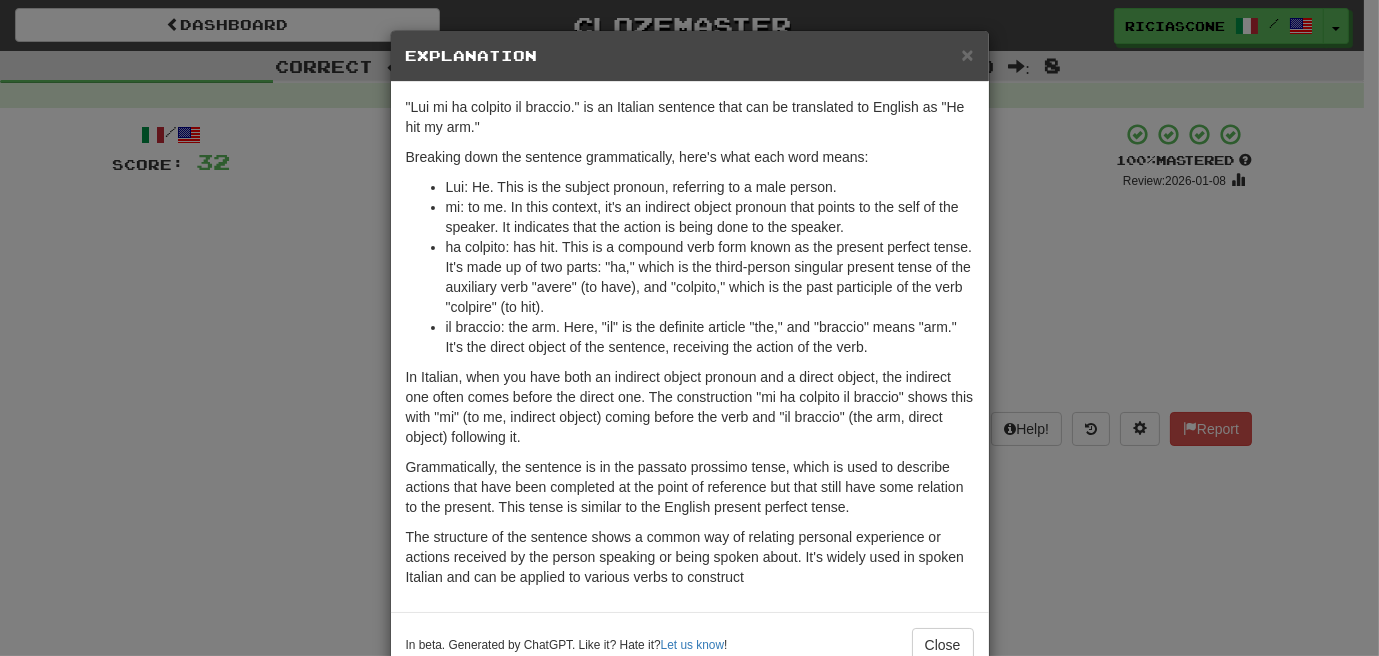 click on "× Explanation "Lui mi ha colpito il braccio." is an Italian sentence that can be translated to English as "He hit my arm."
Breaking down the sentence grammatically, here's what each word means:
Lui: He. This is the subject pronoun, referring to a male person.
mi: to me. In this context, it's an indirect object pronoun that points to the self of the speaker. It indicates that the action is being done to the speaker.
ha colpito: has hit. This is a compound verb form known as the present perfect tense. It's made up of two parts: "ha," which is the third-person singular present tense of the auxiliary verb "avere" (to have), and "colpito," which is the past participle of the verb "colpire" (to hit).
il braccio: the arm. Here, "il" is the definite article "the," and "braccio" means "arm." It's the direct object of the sentence, receiving the action of the verb.
In beta. Generated by ChatGPT. Like it? Hate it?  Let us know ! Close" at bounding box center [689, 328] 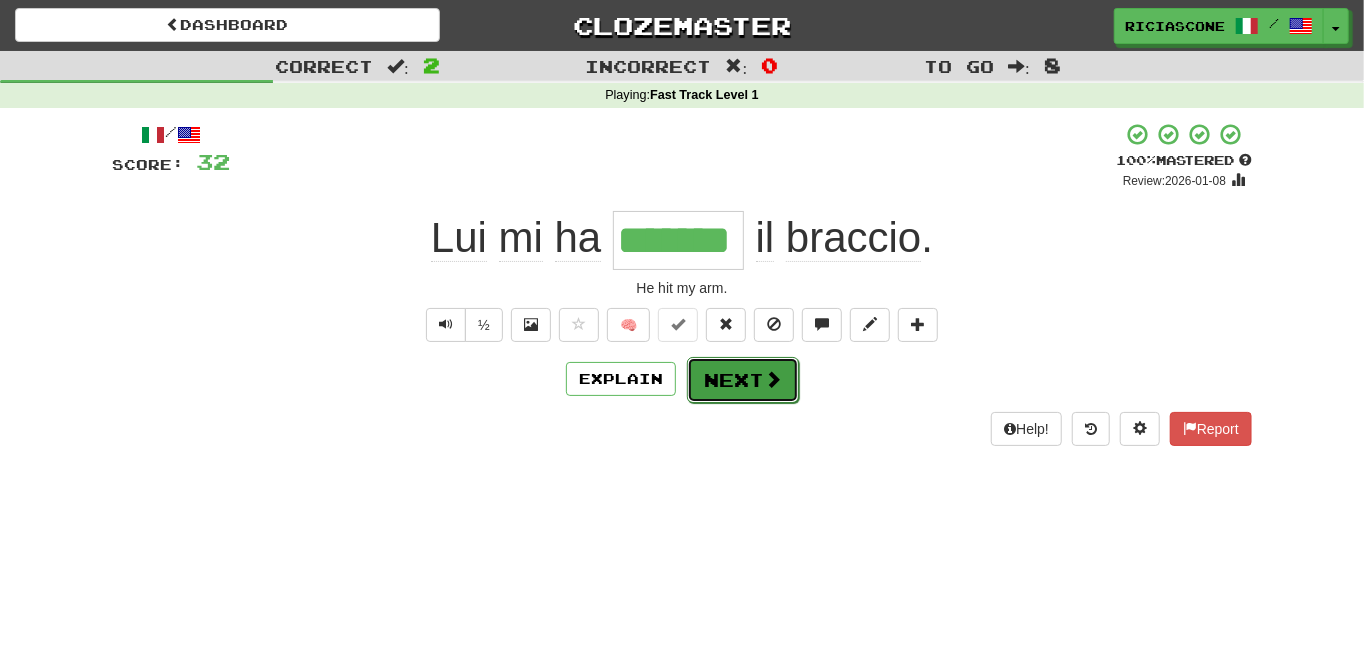 click on "Next" at bounding box center [743, 380] 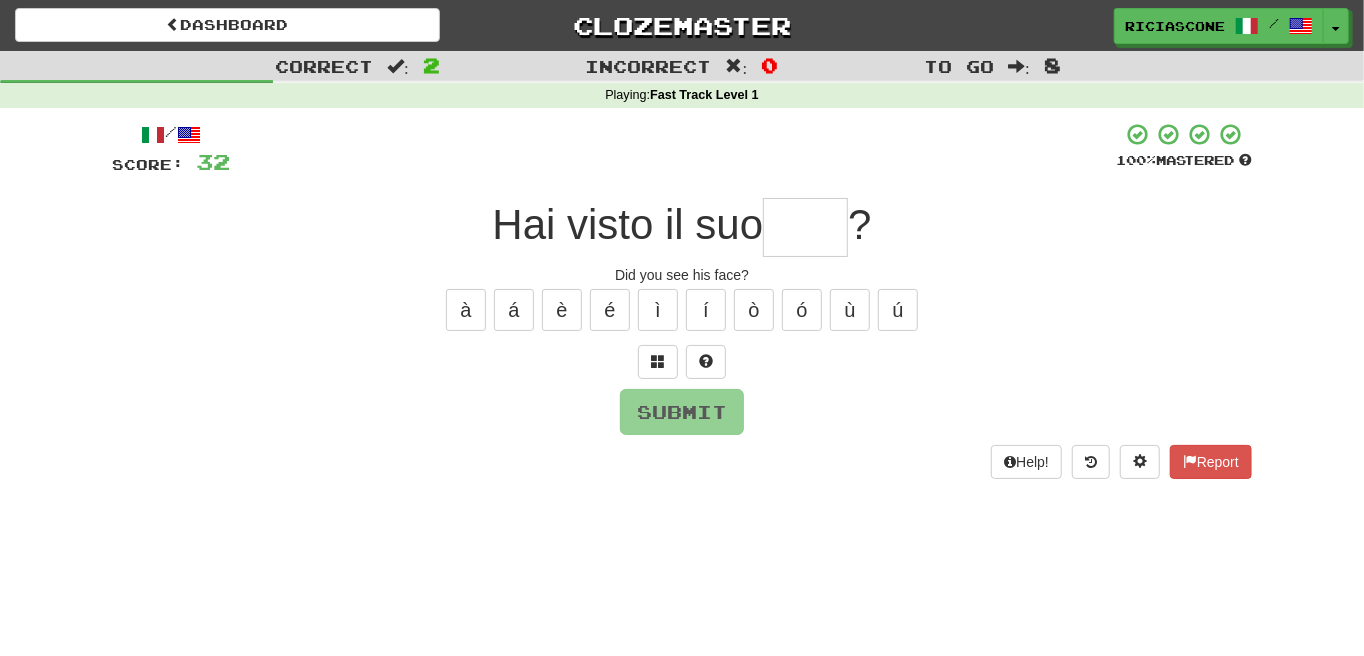 click on "Dashboard
Clozemaster
RICIASCONE
/
Toggle Dropdown
Dashboard
Leaderboard
Activity Feed
Notifications
Profile
Discussions
Italiano
/
English
Streak:
40
Review:
30
Daily Goal:  0 /200
Languages
Account
Logout
RICIASCONE
/
Toggle Dropdown
Dashboard
Leaderboard
Activity Feed
Notifications
Profile
Discussions
Italiano
/
English
Streak:
40
Review:
30
Daily Goal:  0 /200
Languages
Account
Logout
clozemaster
Correct   :   2 Incorrect   :   0 To go   :   8 Playing :  Fast Track Level 1  /  Score:   32 100 %  Mastered Hai visto il suo  ? Did you see his face? à á è é ì í ò ó ù ú Submit  Help!  Report" at bounding box center (682, 328) 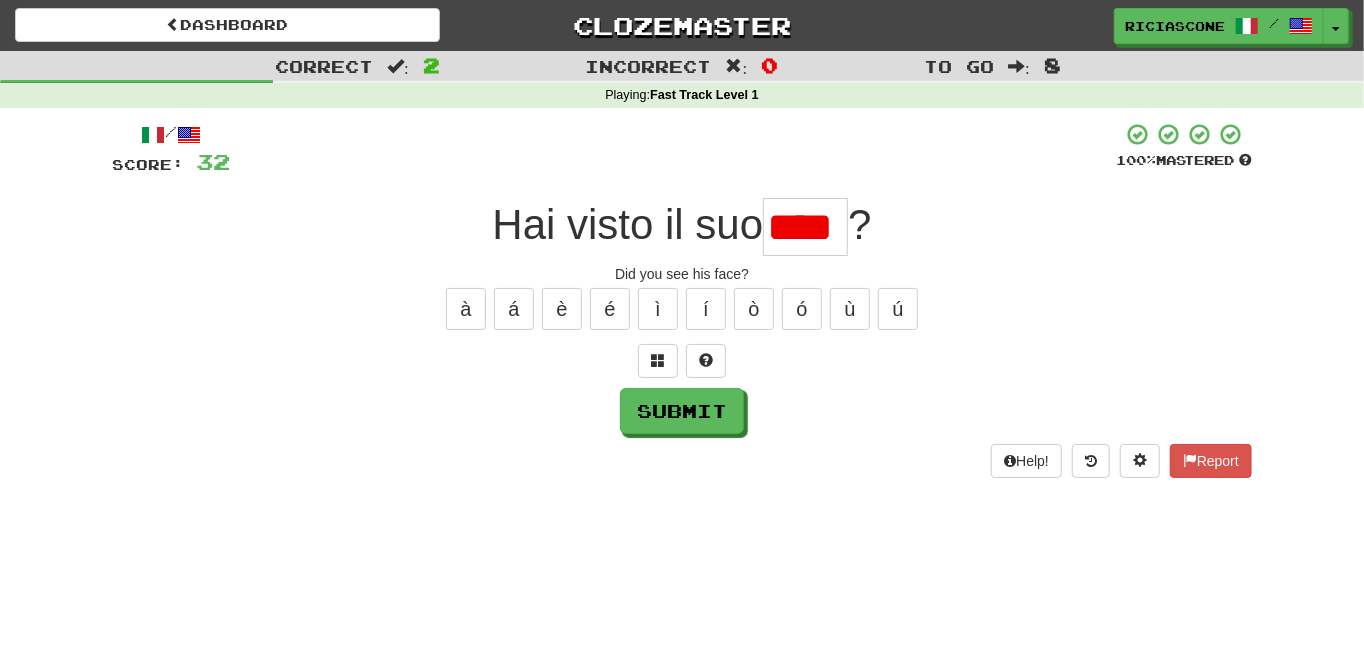 scroll, scrollTop: 0, scrollLeft: 0, axis: both 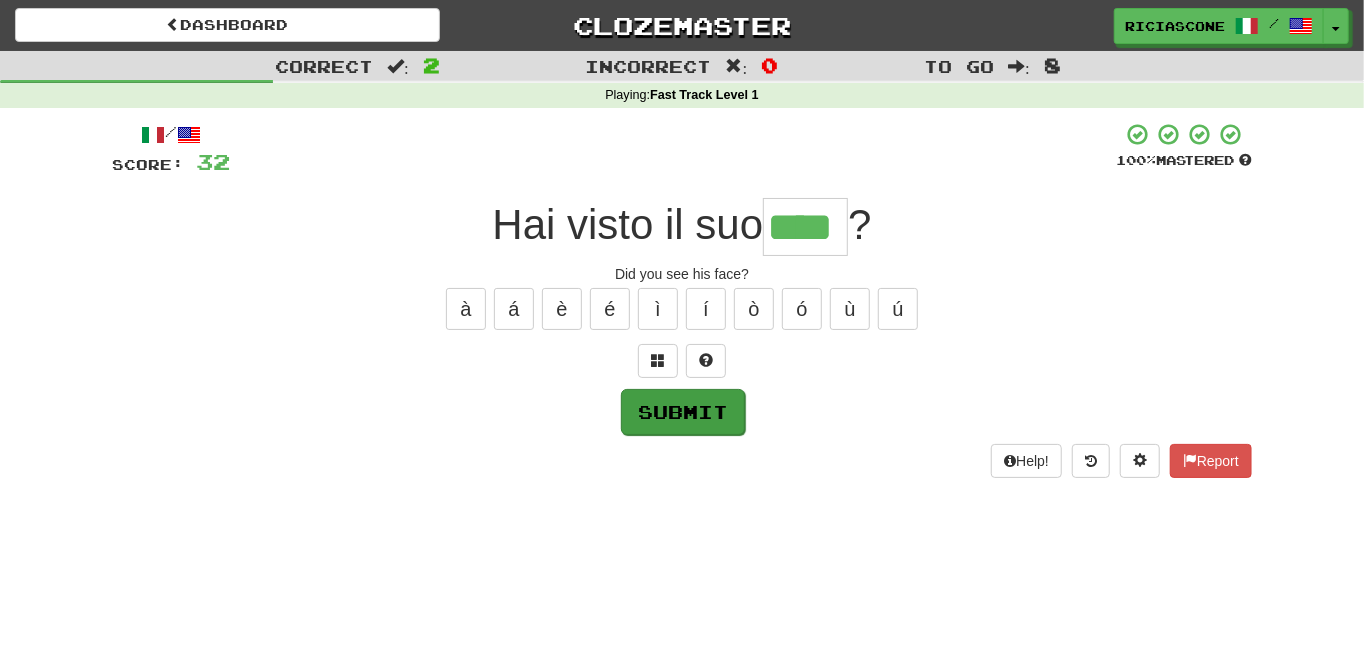 type on "****" 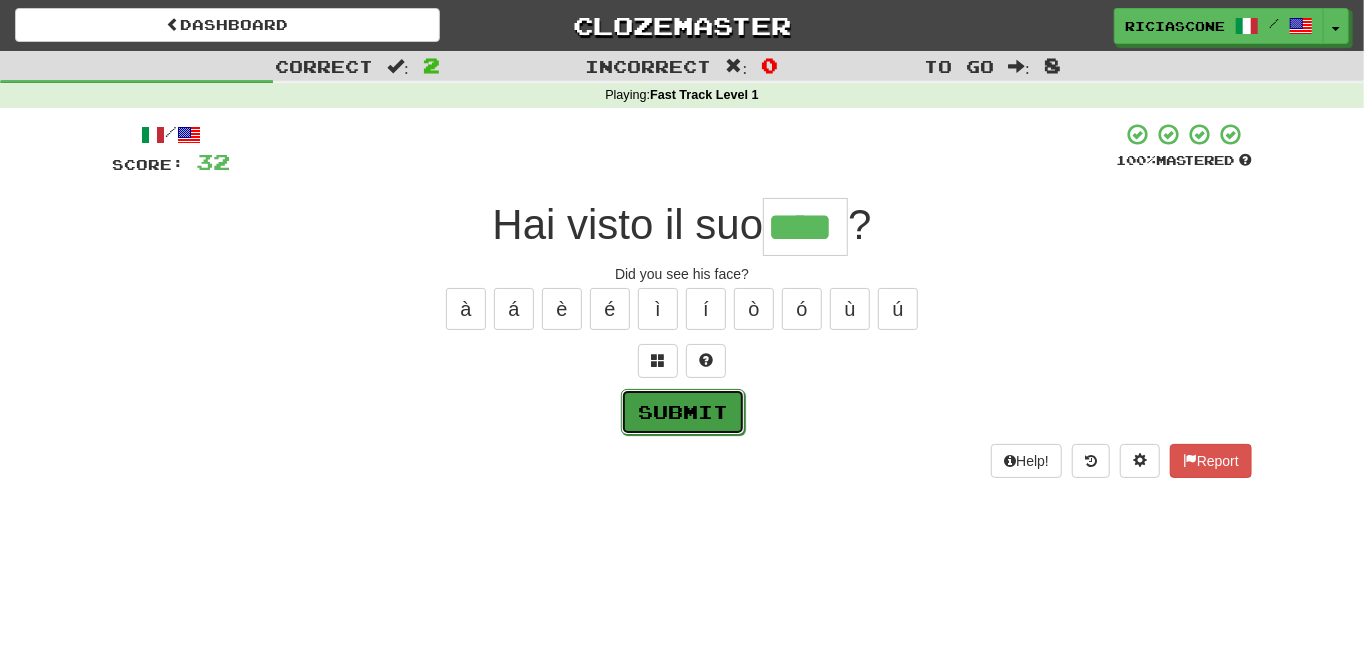 click on "Submit" at bounding box center [683, 412] 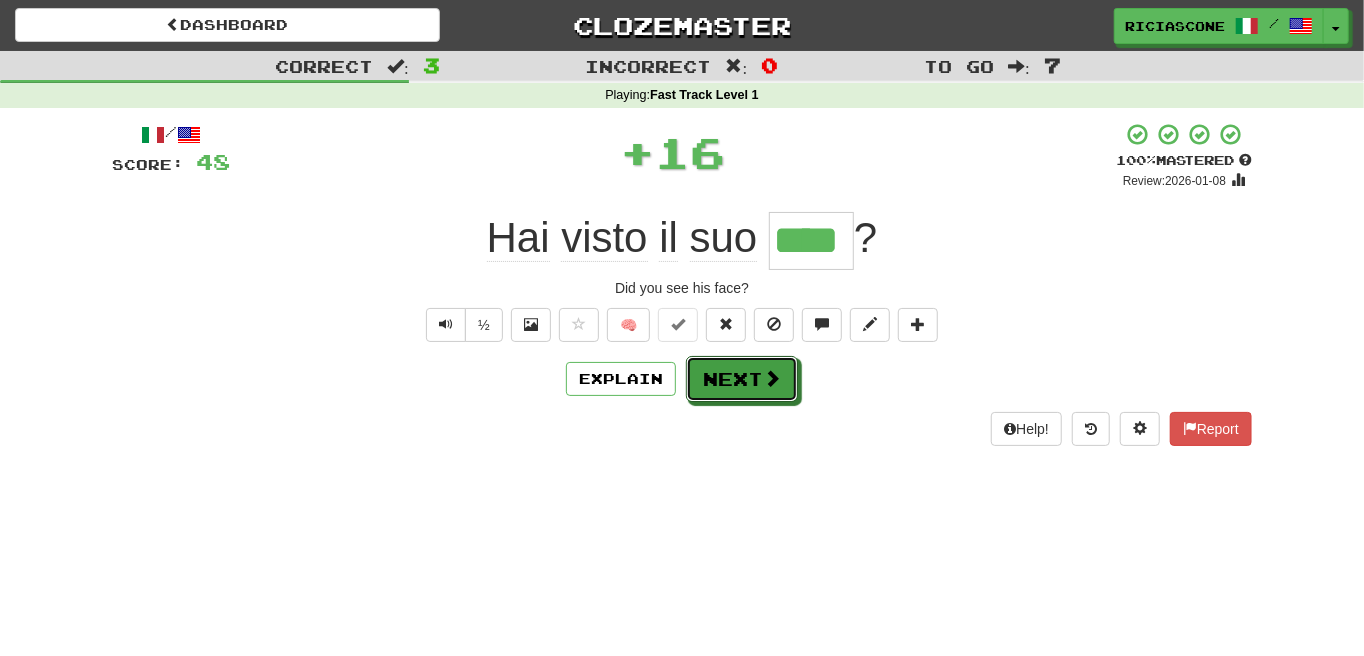 click on "Next" at bounding box center [742, 379] 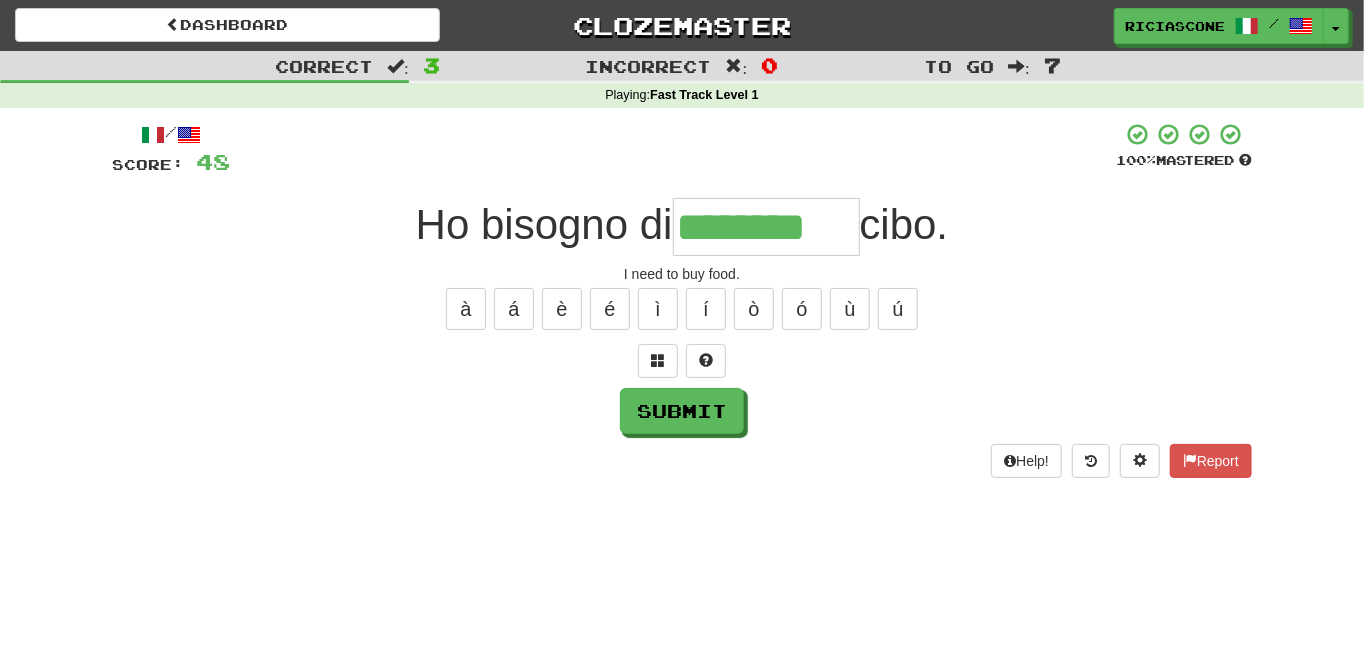 type on "********" 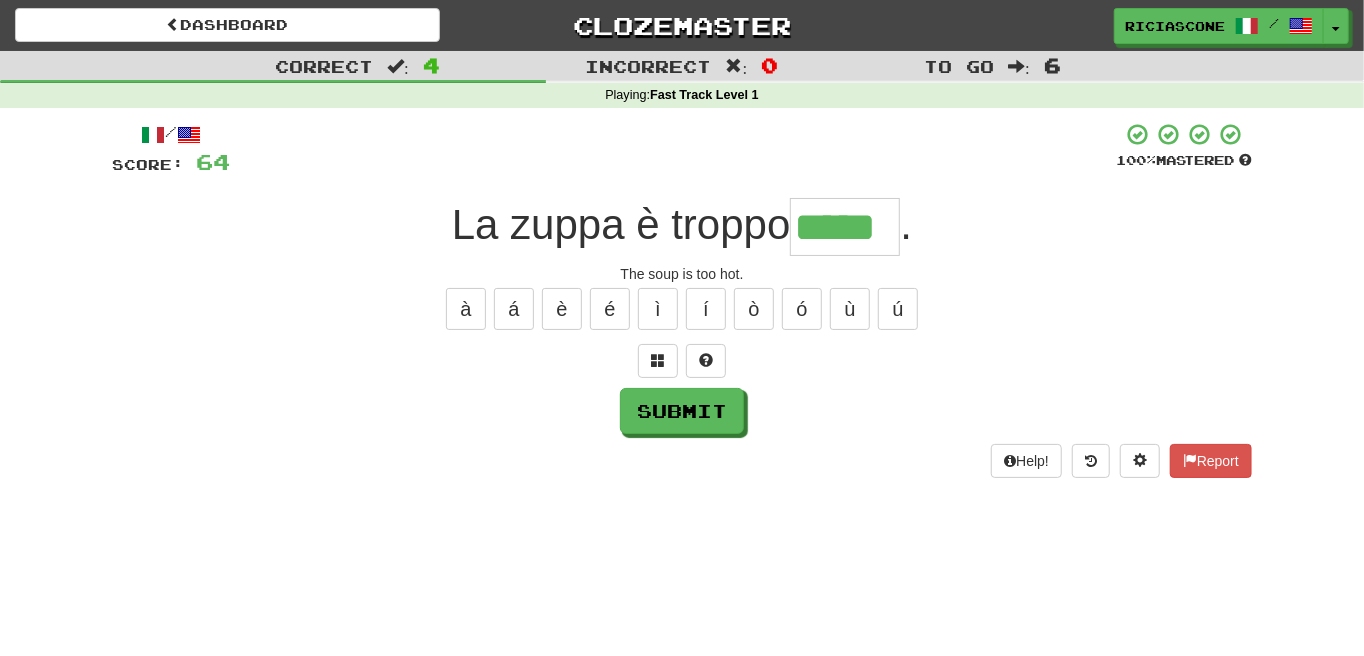 type on "*****" 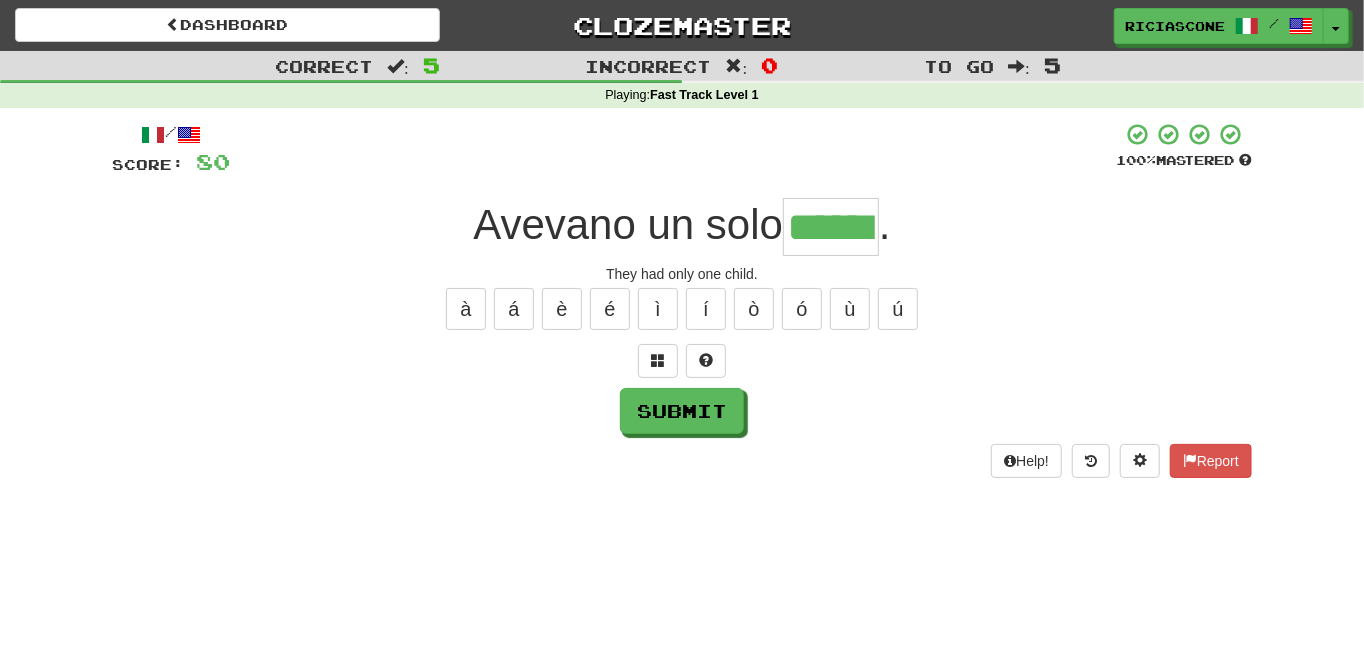 type on "******" 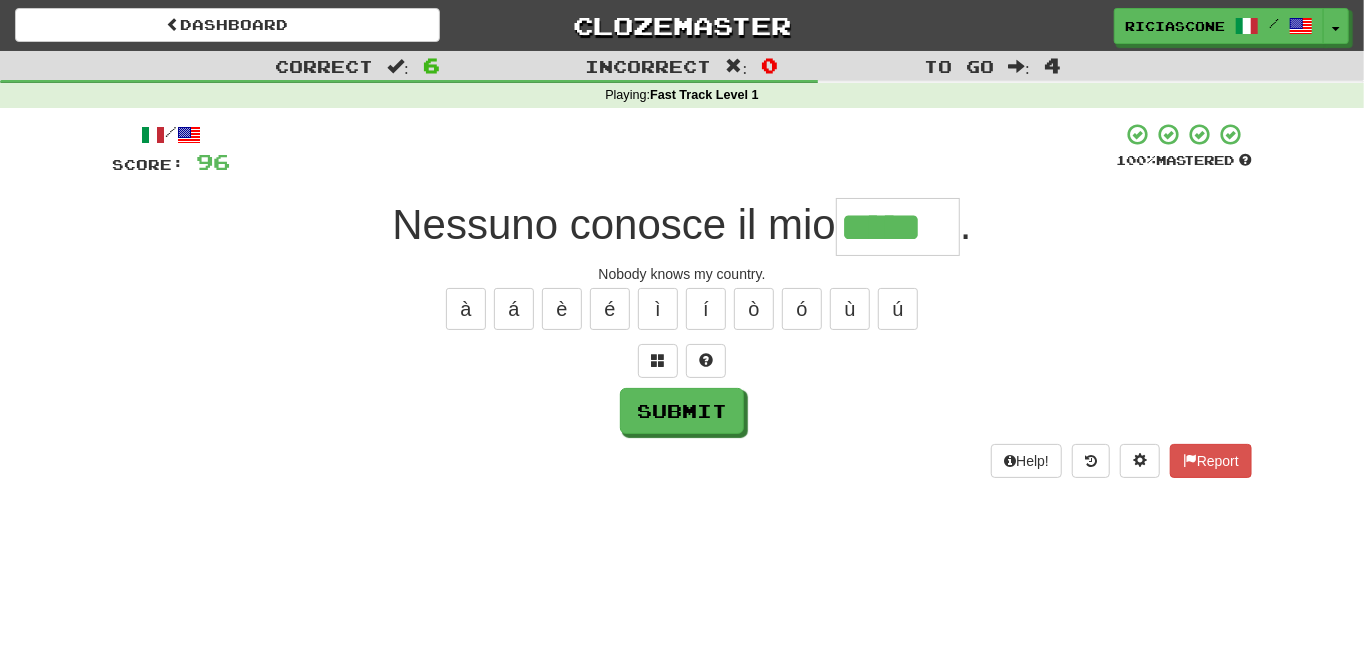 type on "*****" 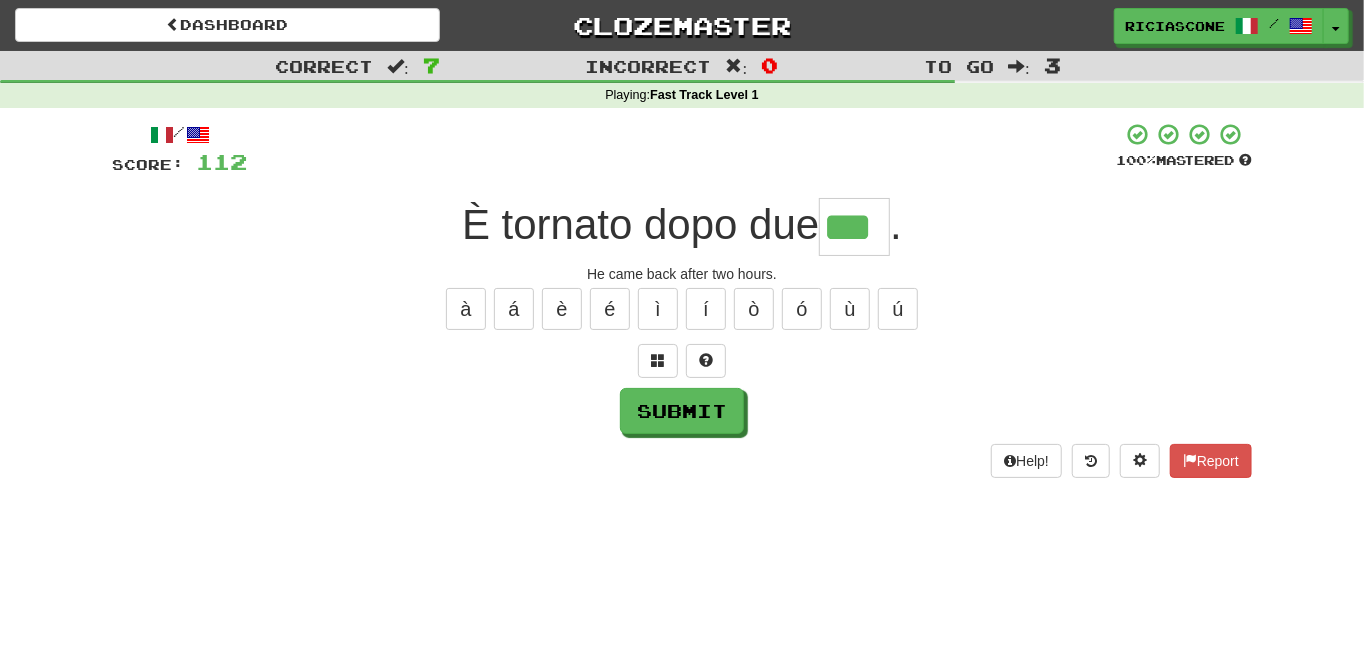 type on "***" 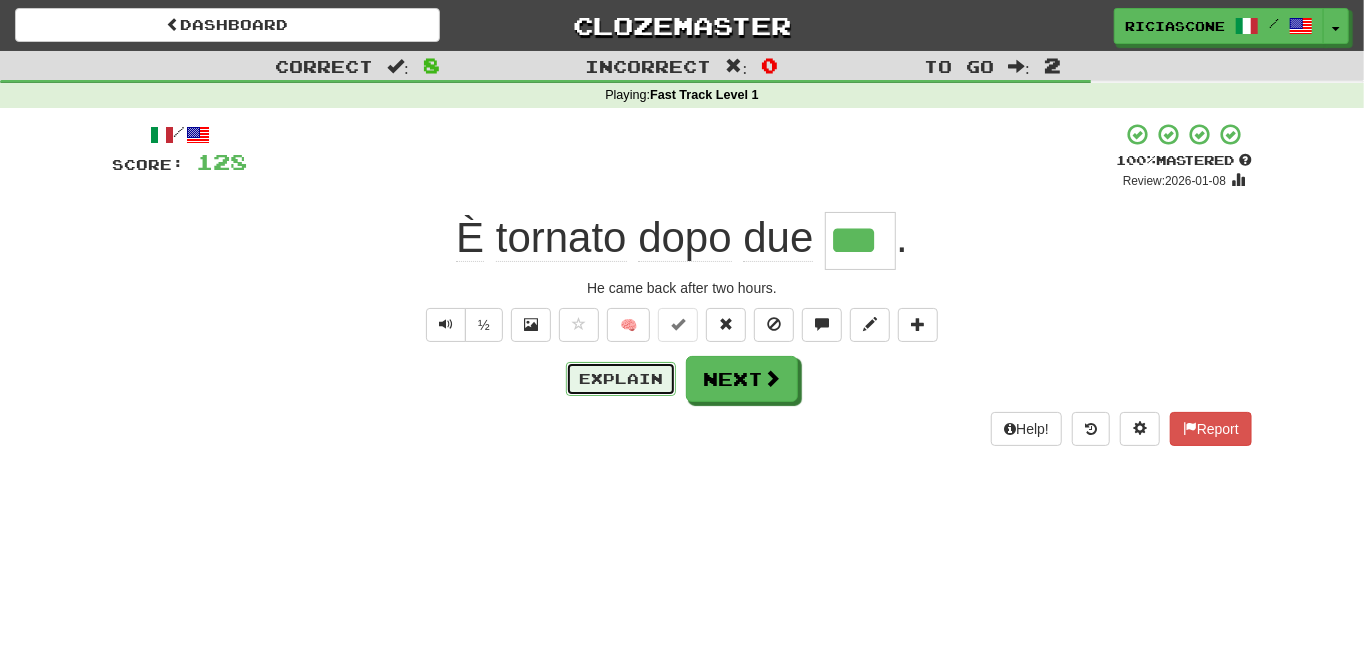 click on "Explain" at bounding box center (621, 379) 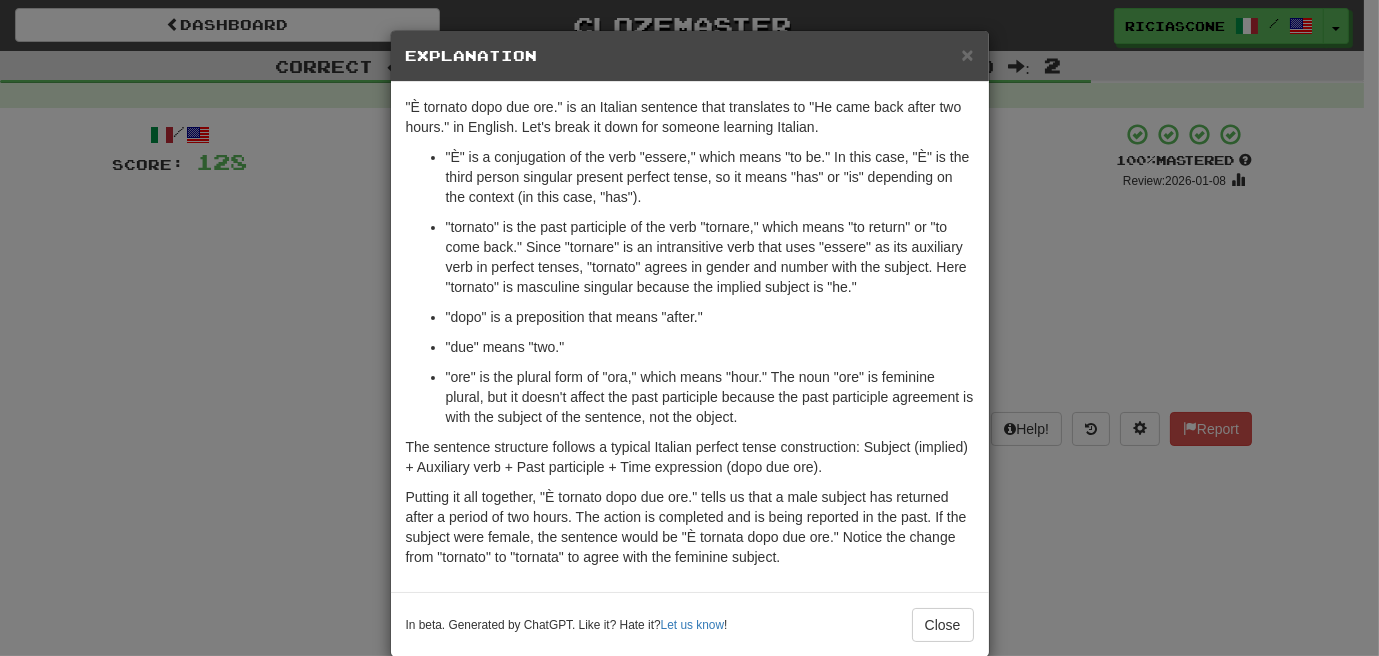 click on "× Explanation "È tornato dopo due ore." is an Italian sentence that translates to "He came back after two hours." in English. Let's break it down for someone learning Italian.
"È" is a conjugation of the verb "essere," which means "to be." In this case, "È" is the third person singular present perfect tense, so it means "has" or "is" depending on the context (in this case, "has").
"tornato" is the past participle of the verb "tornare," which means "to return" or "to come back." Since "tornare" is an intransitive verb that uses "essere" as its auxiliary verb in perfect tenses, "tornato" agrees in gender and number with the subject. Here "tornato" is masculine singular because the implied subject is "he."
"dopo" is a preposition that means "after."
"due" means "two."
The sentence structure follows a typical Italian perfect tense construction: Subject (implied) + Auxiliary verb + Past participle + Time expression (dopo due ore).
Let us know ! Close" at bounding box center [689, 328] 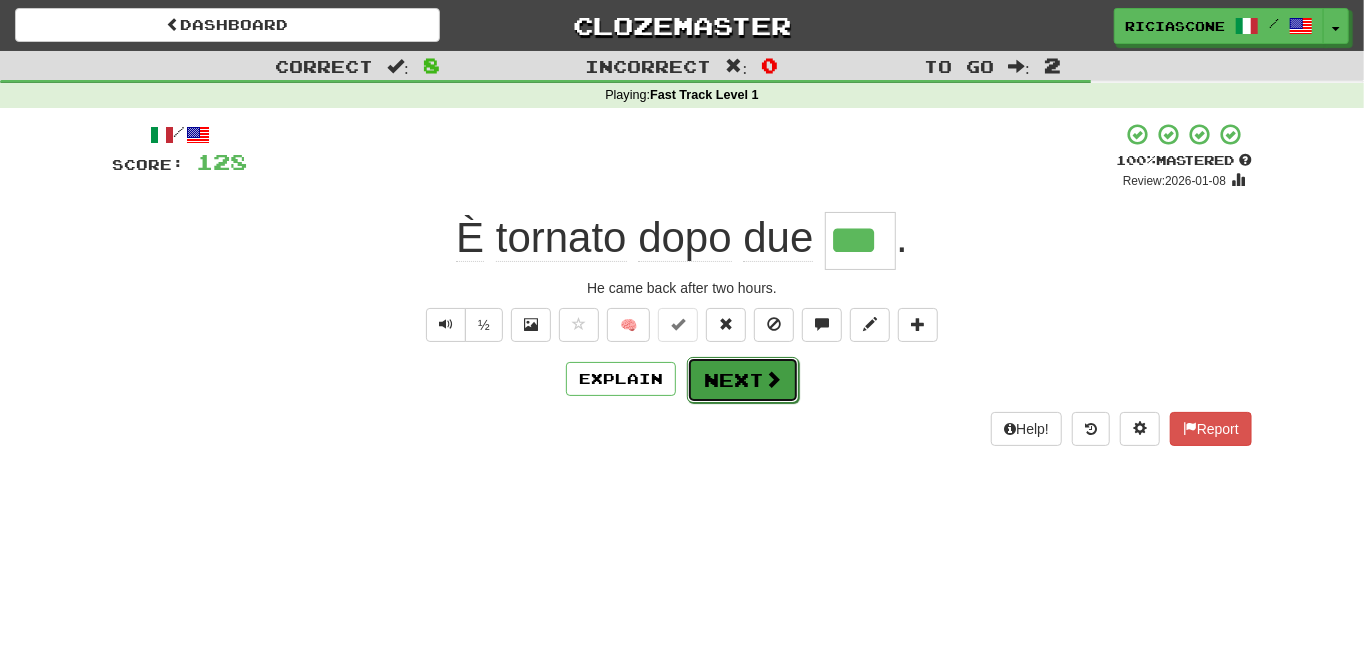 click on "Next" at bounding box center [743, 380] 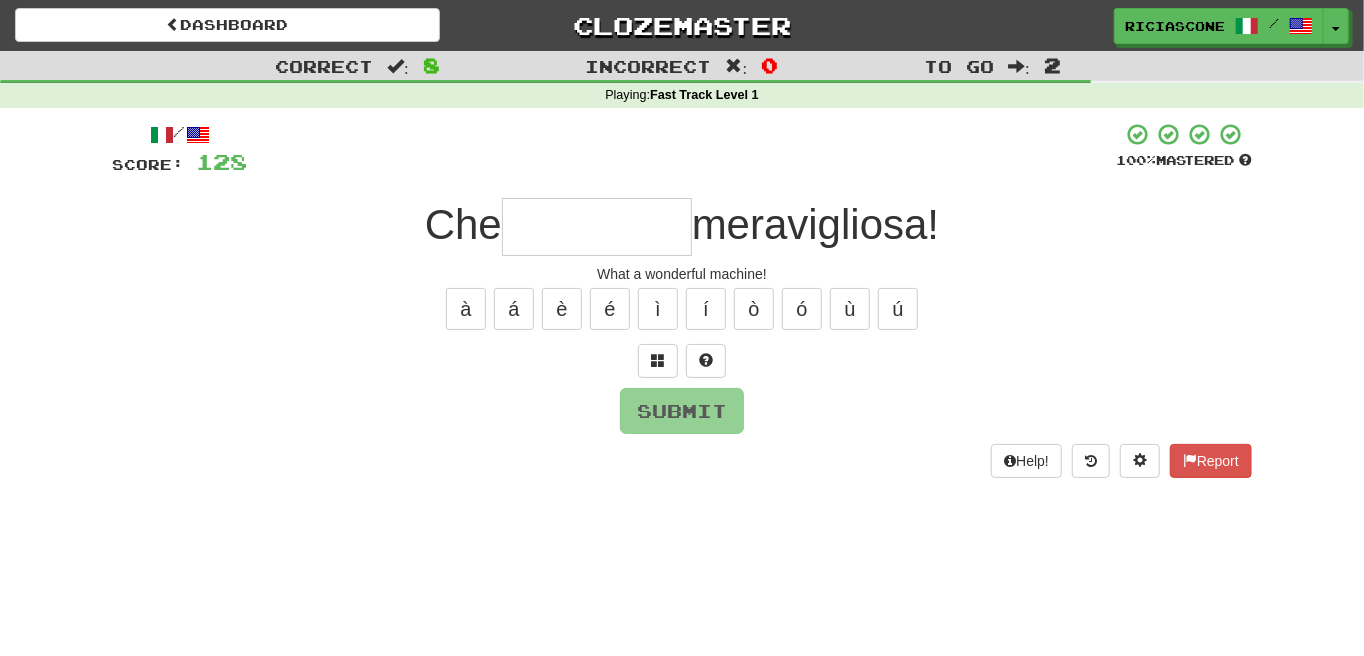 click on "What a wonderful machine!" at bounding box center [682, 274] 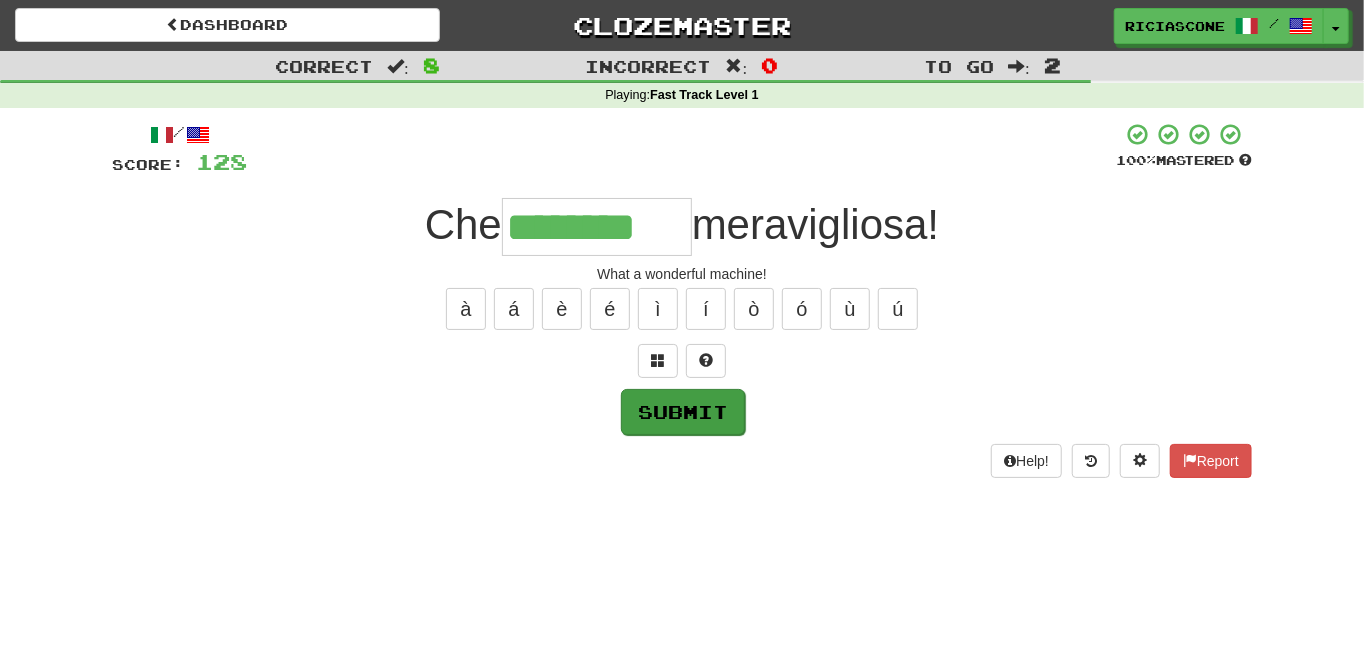 type on "********" 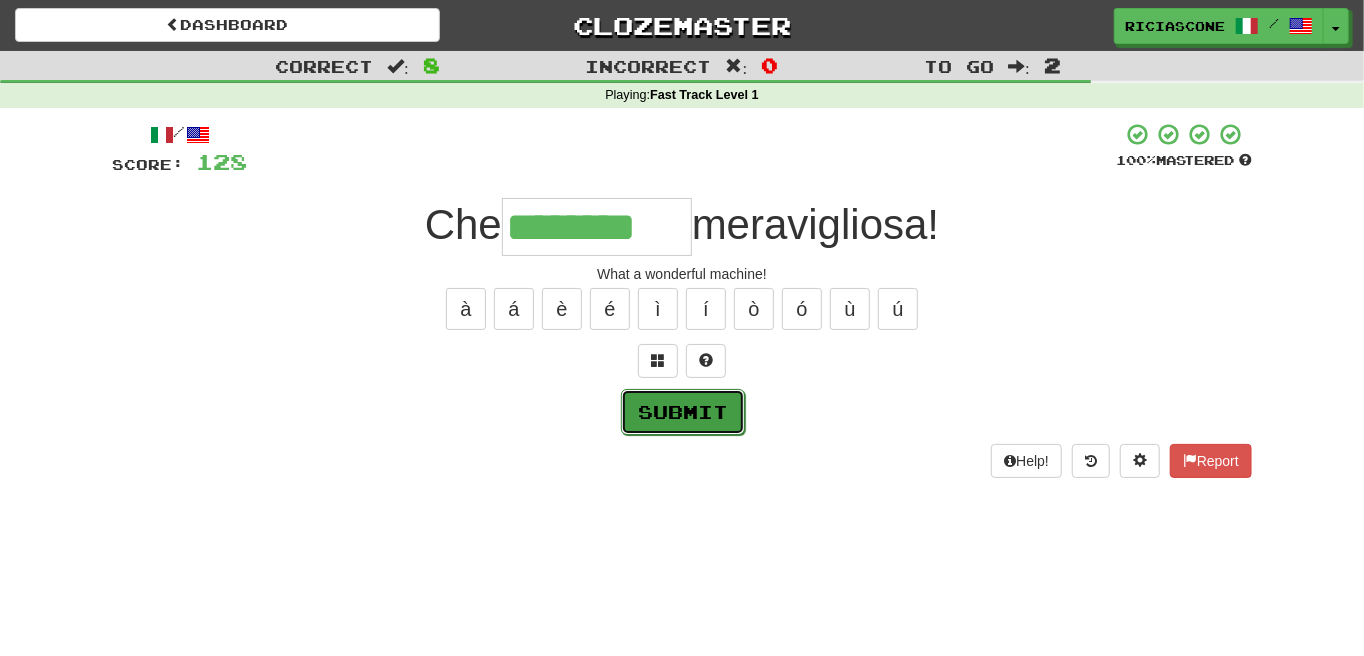 click on "Submit" at bounding box center [683, 412] 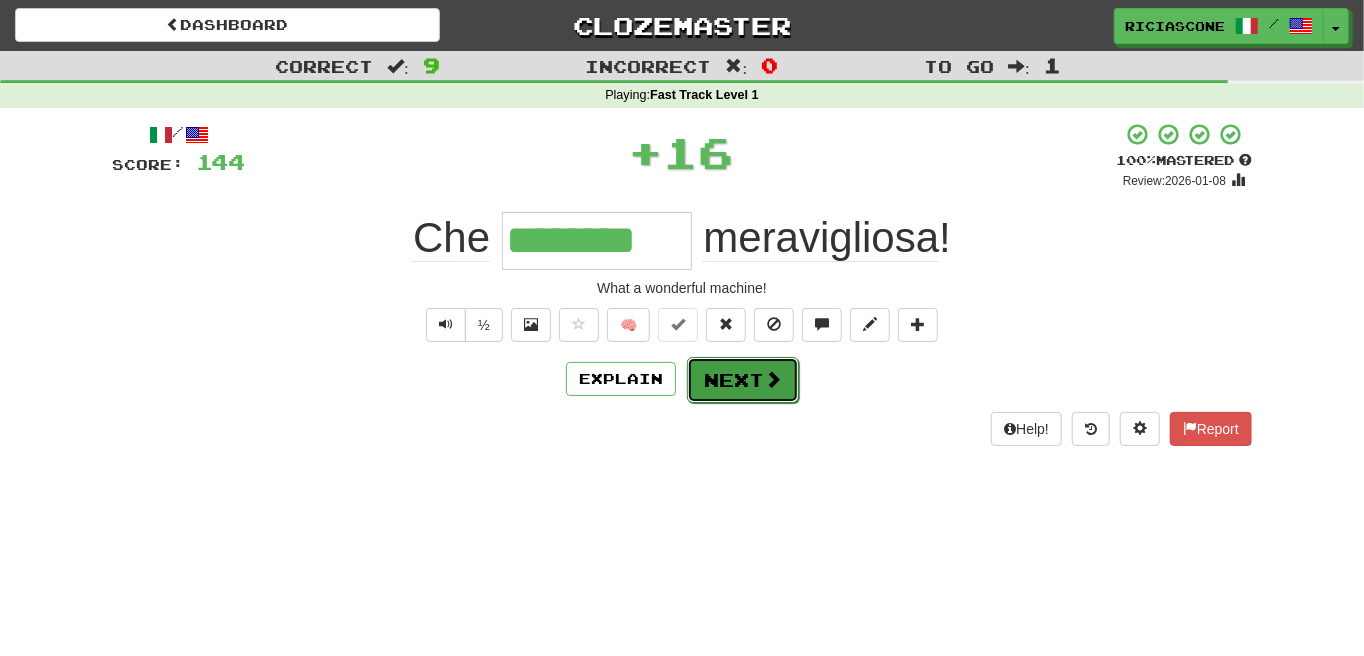 click on "Next" at bounding box center (743, 380) 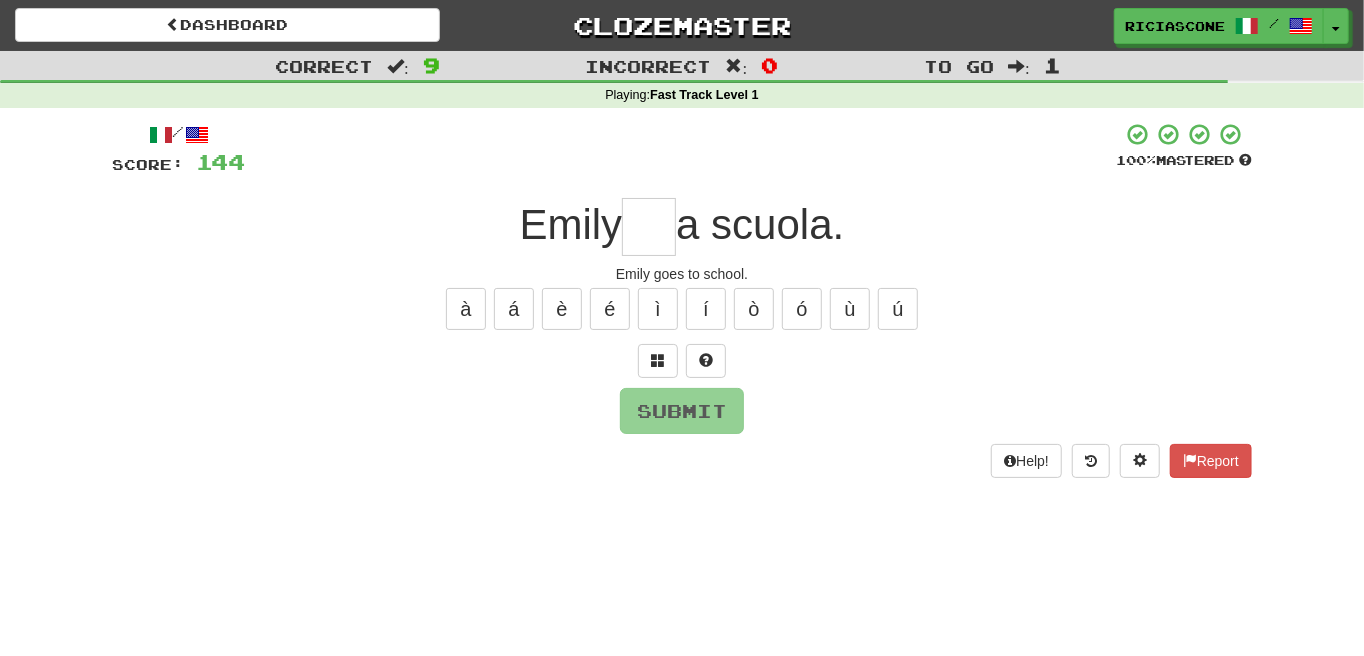 click at bounding box center (649, 227) 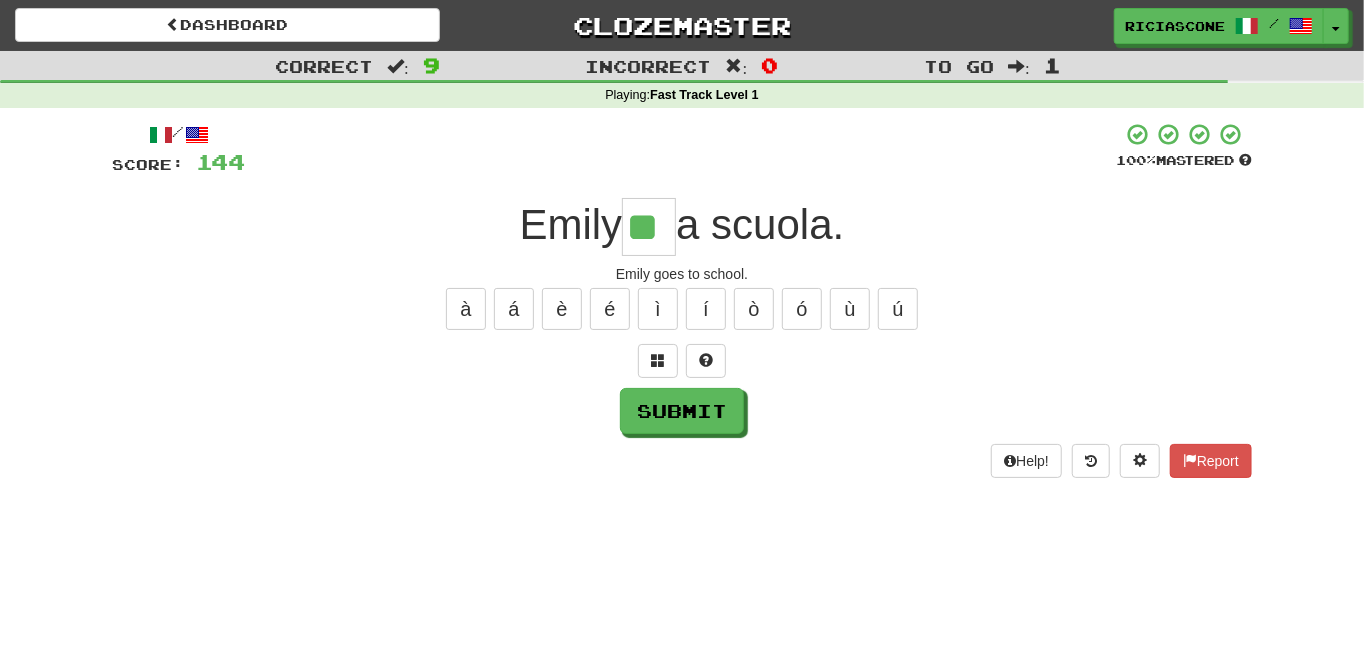 type on "**" 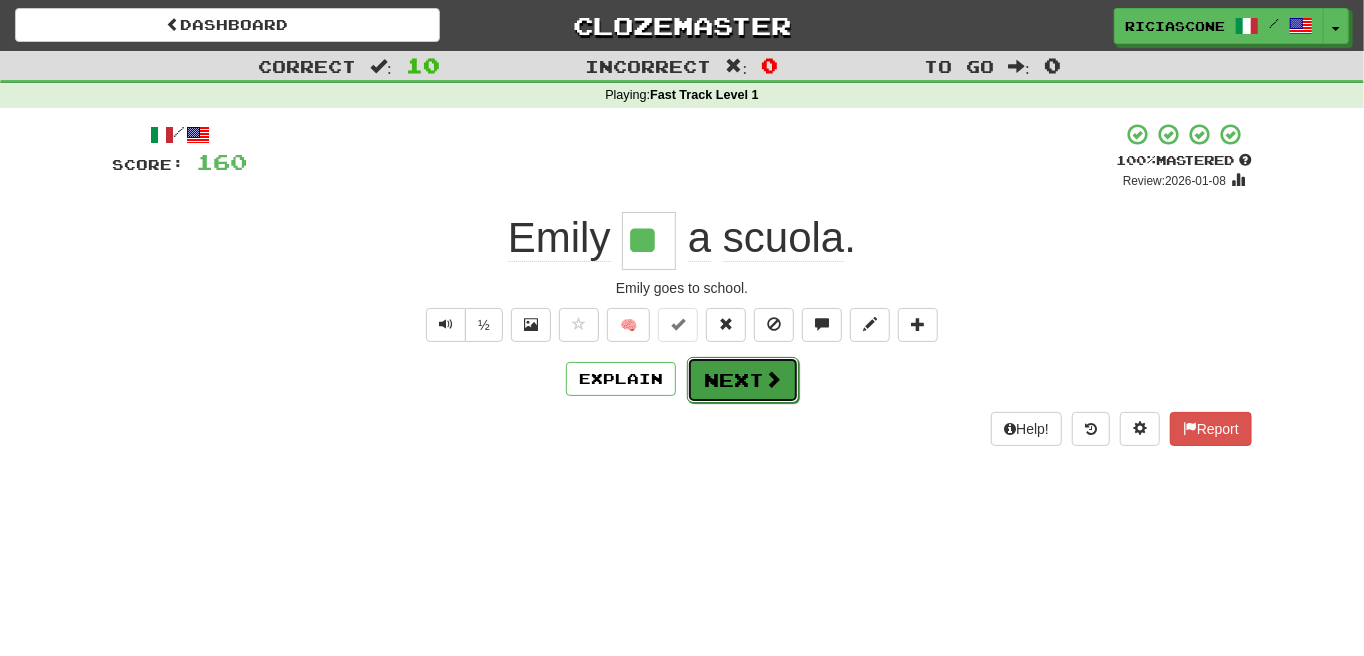 click on "Next" at bounding box center [743, 380] 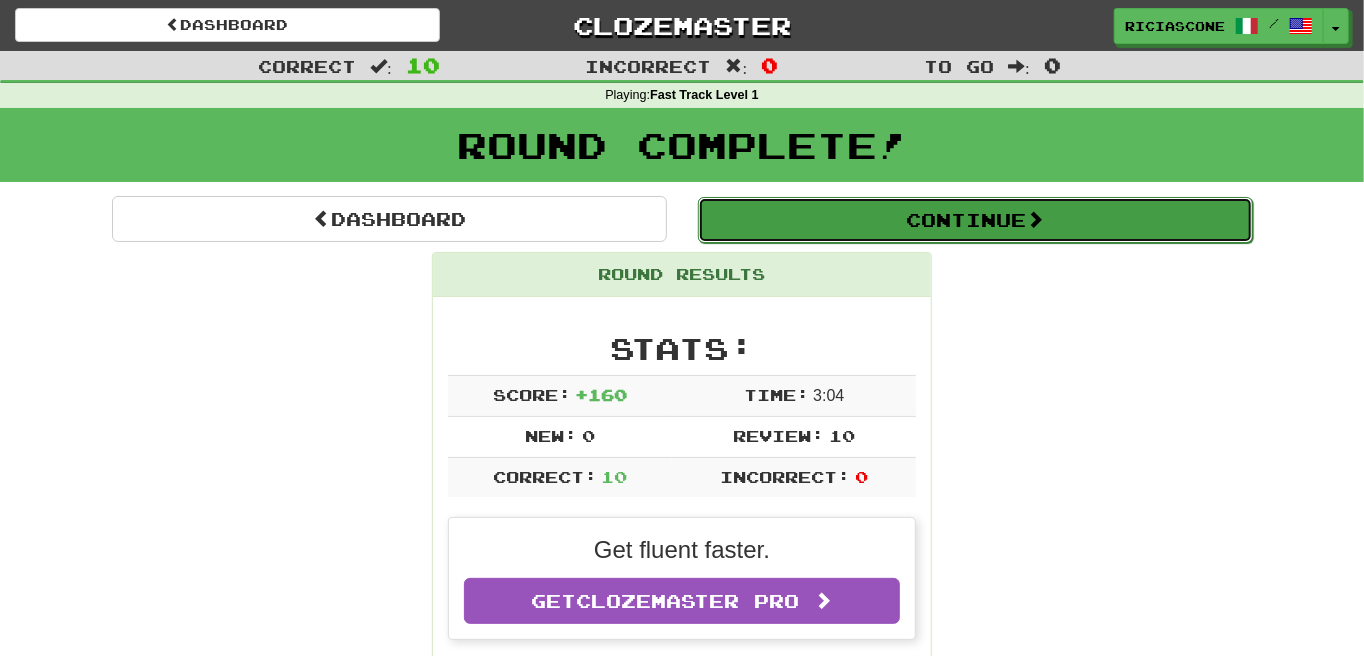 click on "Continue" at bounding box center [975, 220] 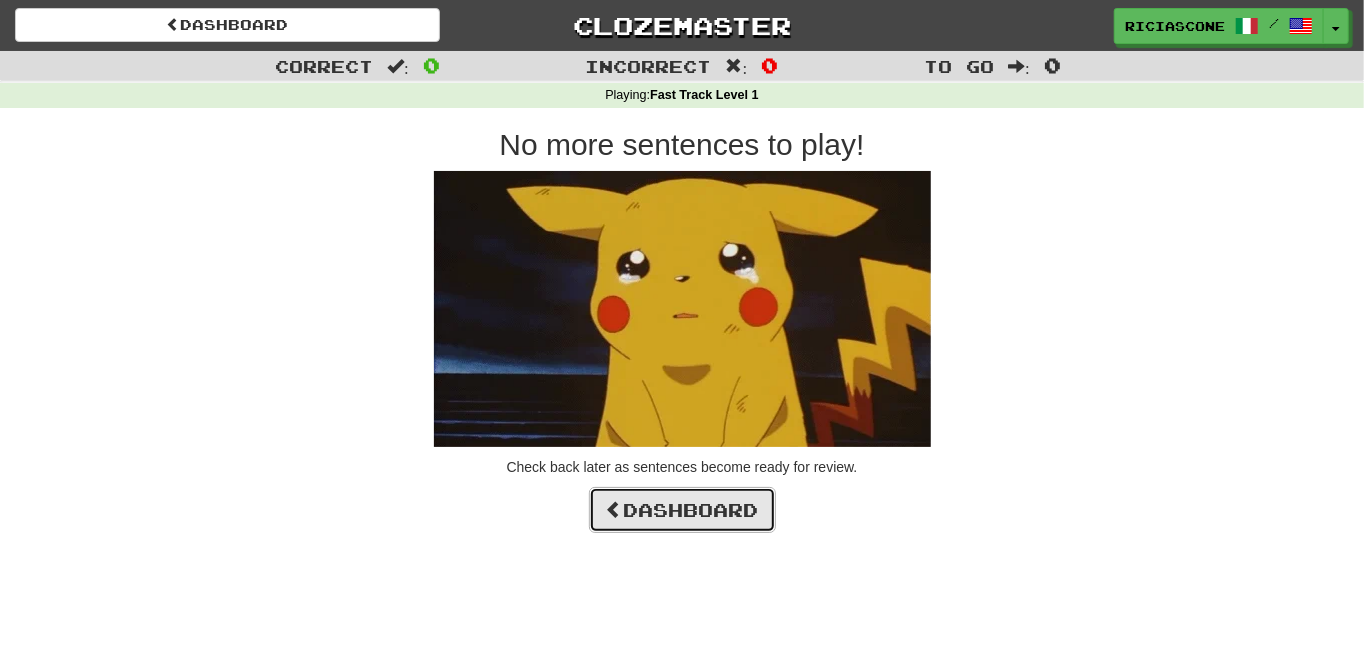 click on "Dashboard" at bounding box center [682, 510] 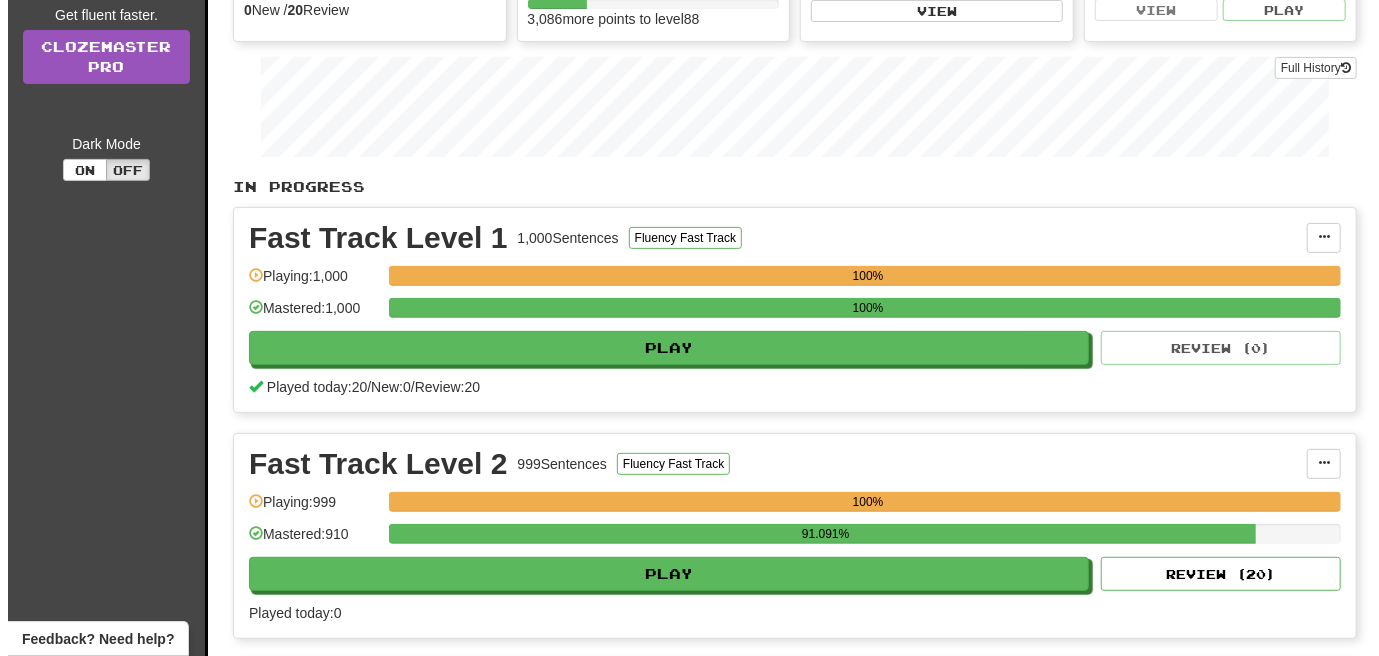 scroll, scrollTop: 300, scrollLeft: 0, axis: vertical 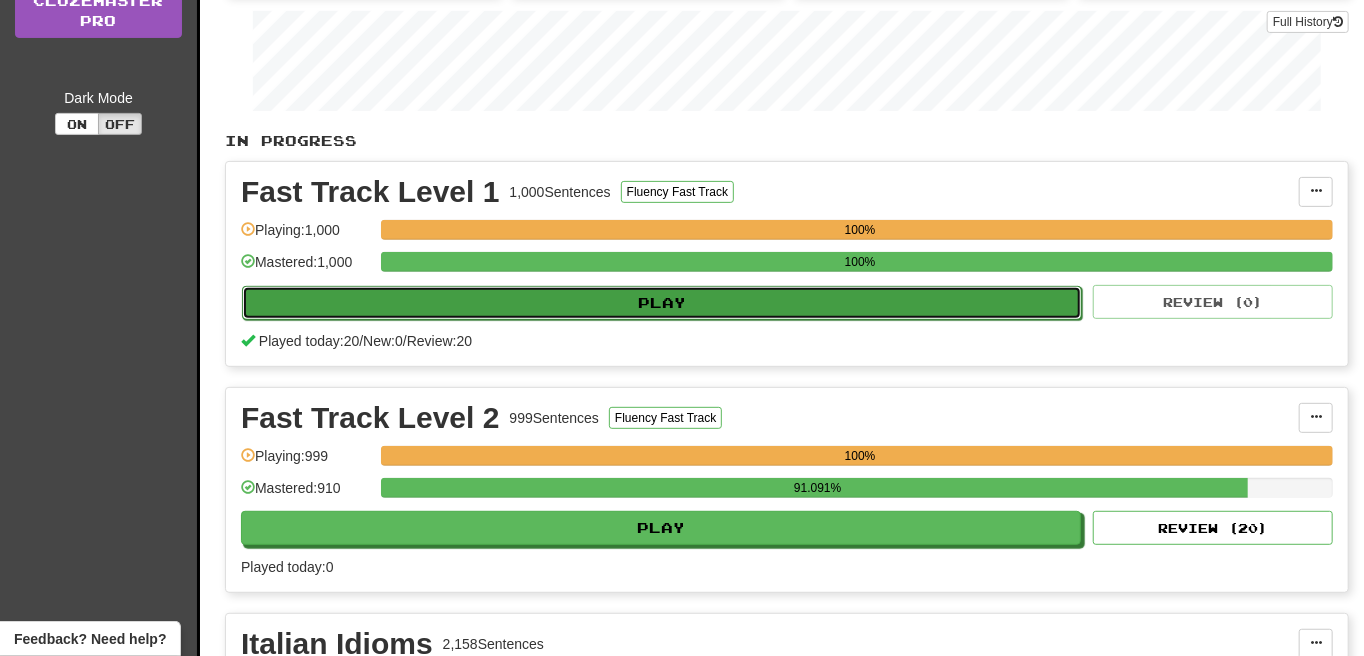 click on "Play" at bounding box center (662, 303) 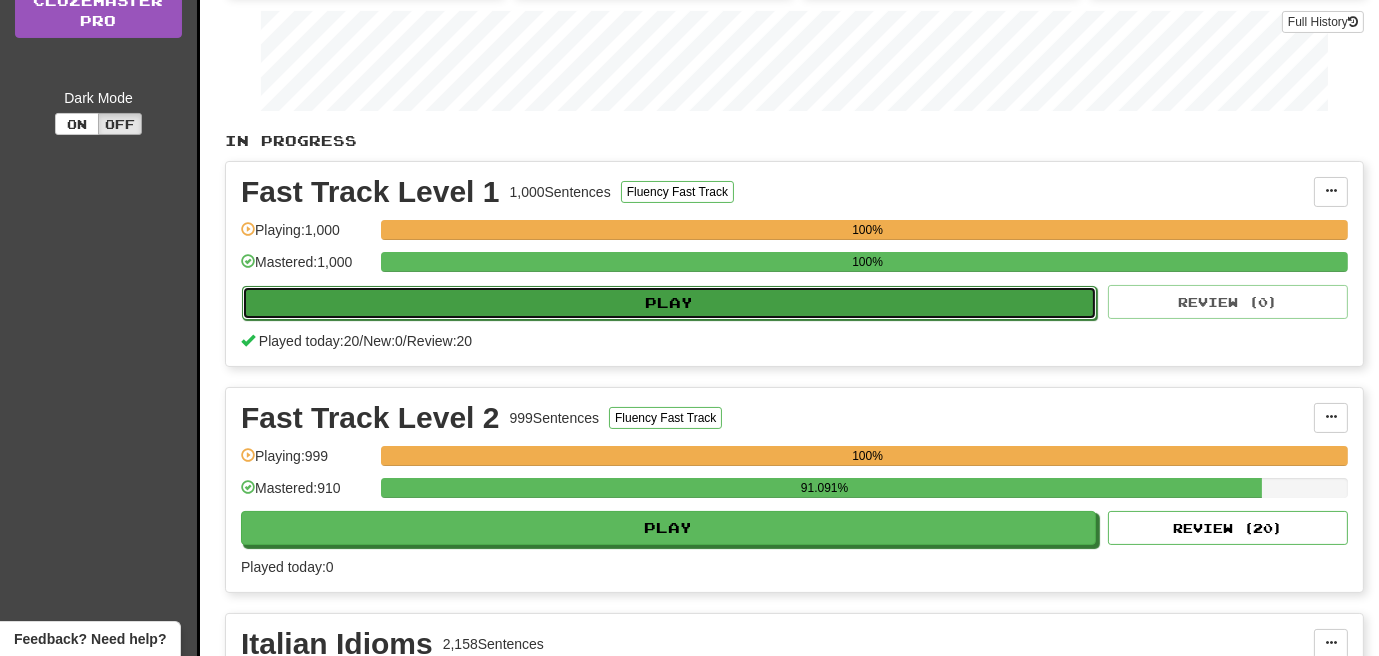 select on "**" 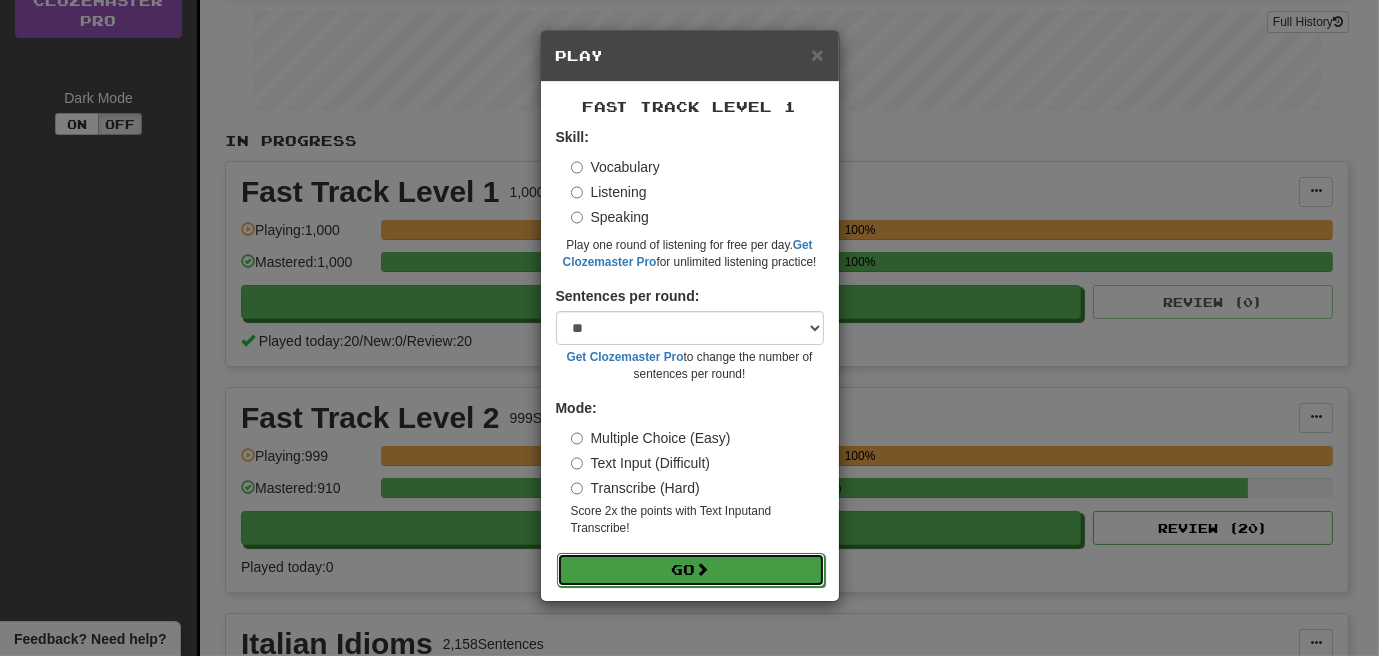 click on "Go" at bounding box center (691, 570) 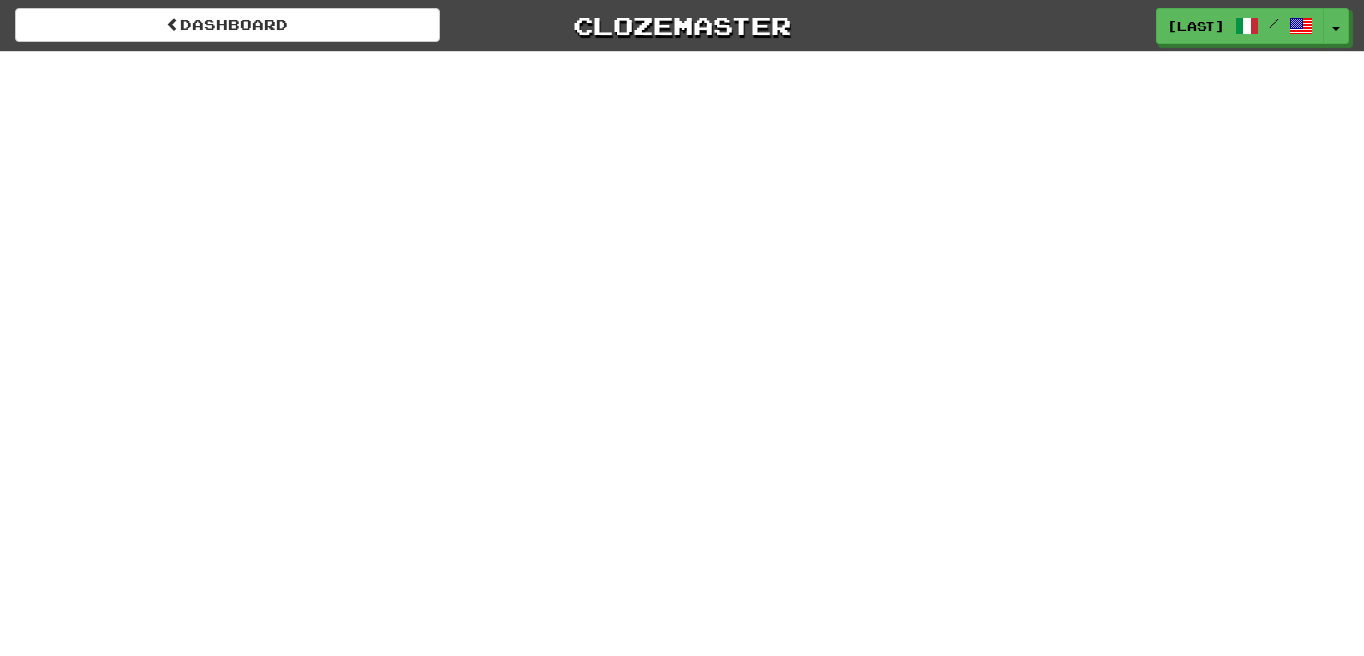 scroll, scrollTop: 0, scrollLeft: 0, axis: both 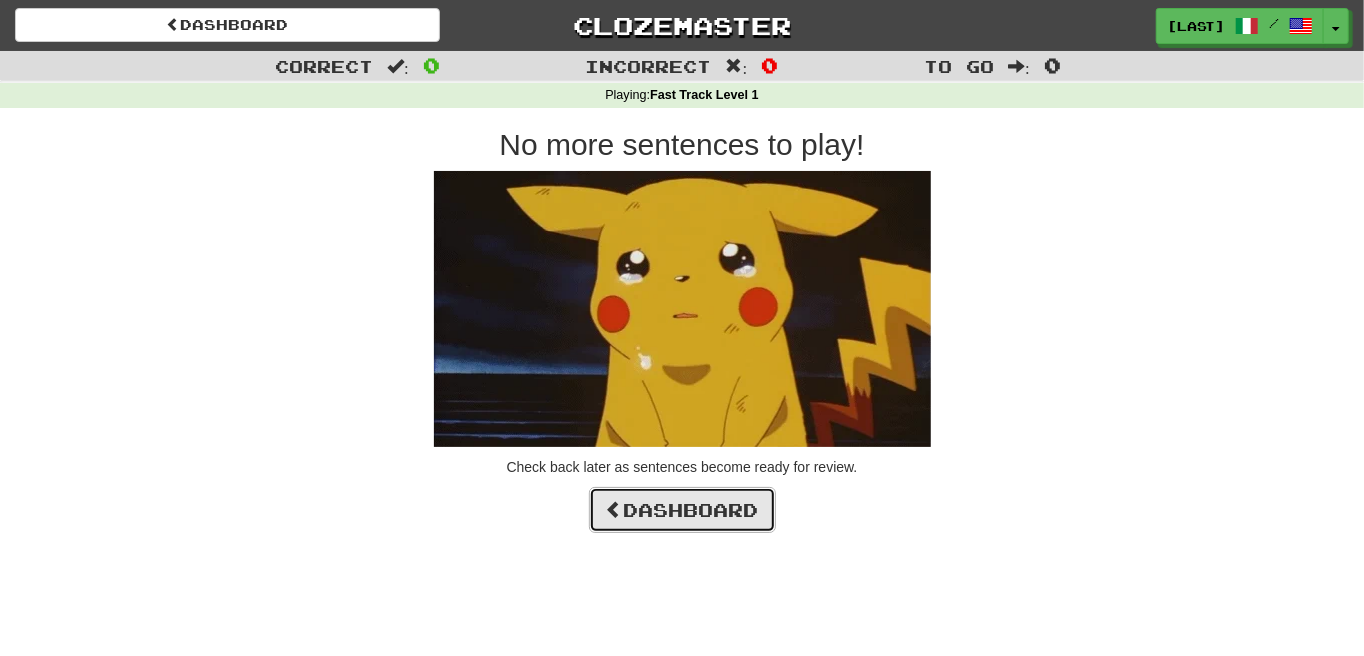 click on "Dashboard" at bounding box center [682, 510] 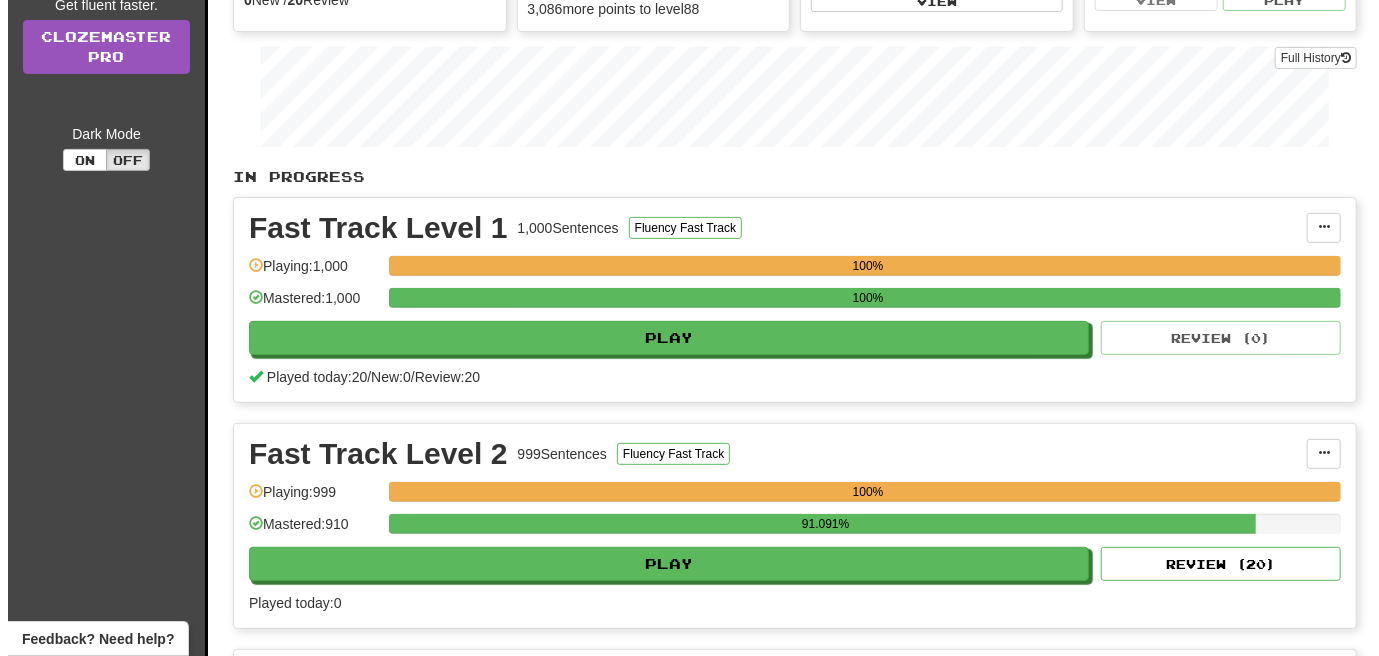 scroll, scrollTop: 300, scrollLeft: 0, axis: vertical 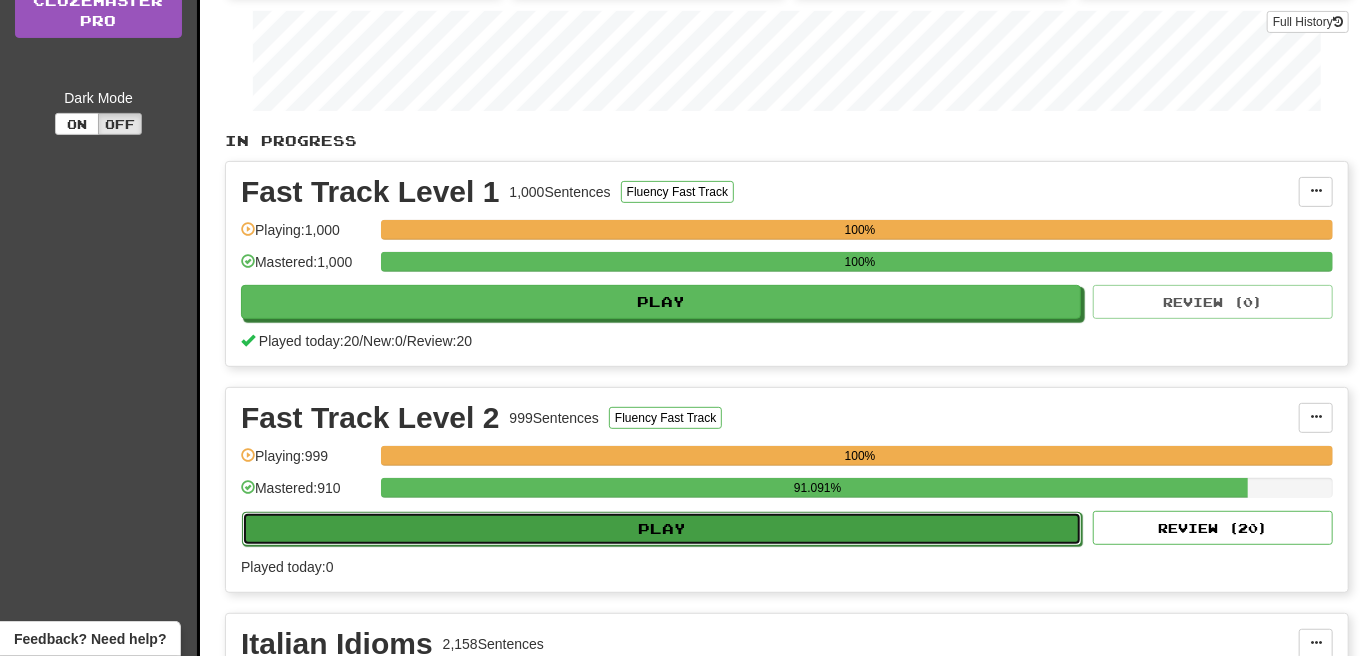 click on "Play" at bounding box center [662, 529] 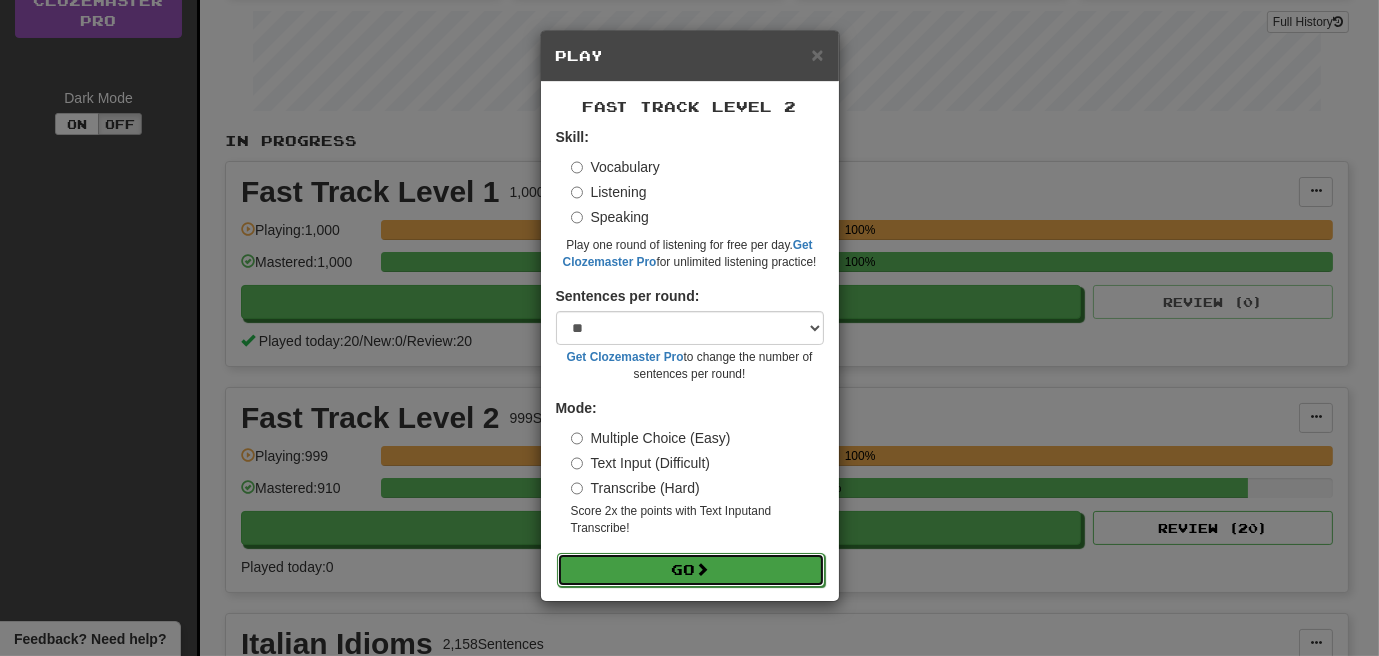 click on "Go" at bounding box center (691, 570) 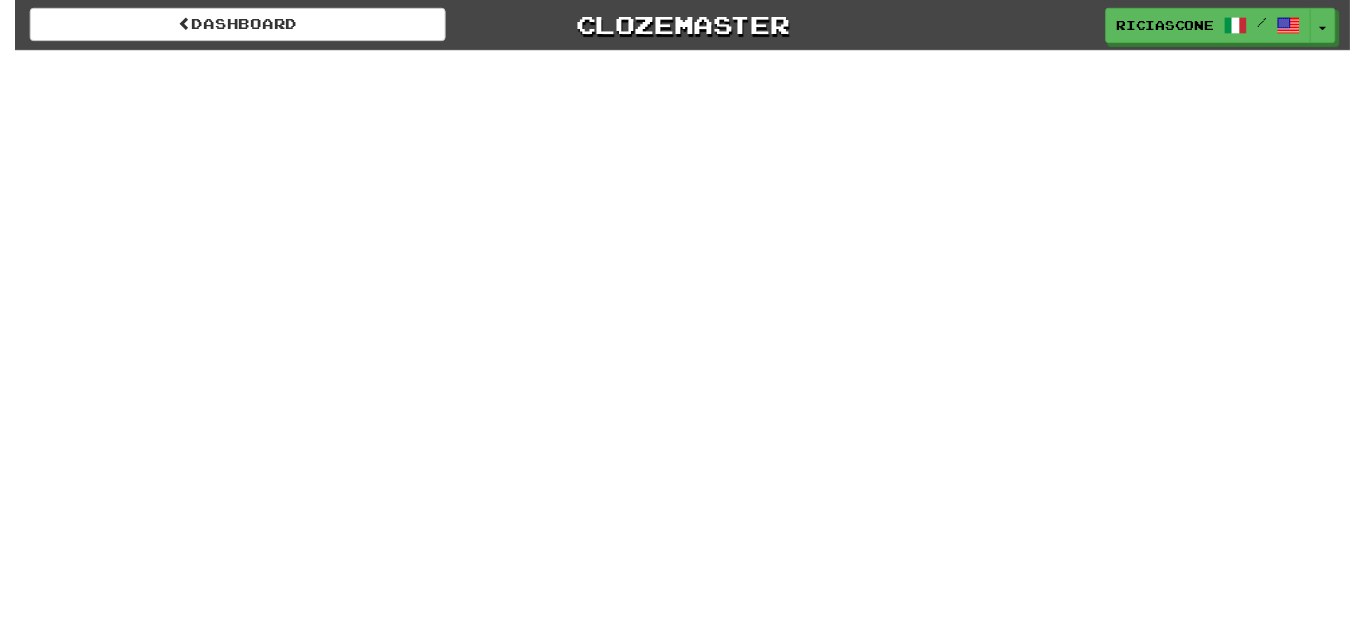 scroll, scrollTop: 0, scrollLeft: 0, axis: both 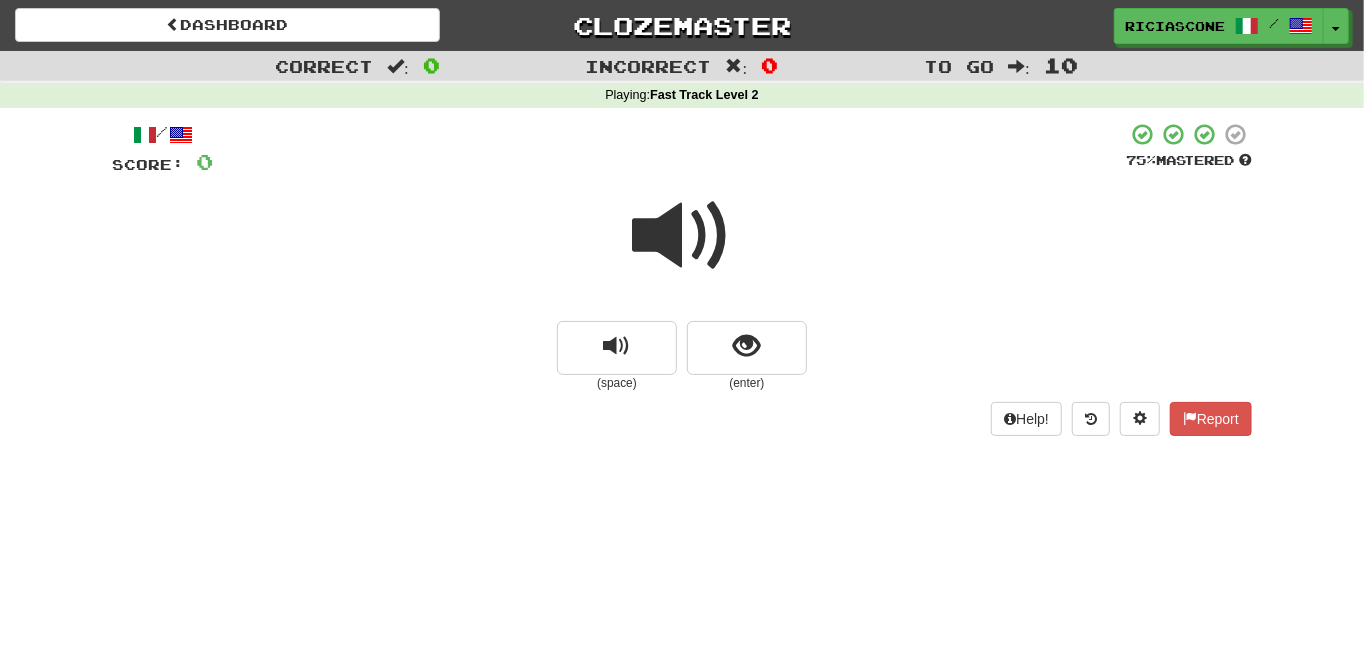 click on "Dashboard
Clozemaster
RICIASCONE
/
Toggle Dropdown
Dashboard
Leaderboard
Activity Feed
Notifications
Profile
Discussions
Italiano
/
English
Streak:
41
Review:
30
Daily Goal:  312 /200
Languages
Account
Logout
RICIASCONE
/
Toggle Dropdown
Dashboard
Leaderboard
Activity Feed
Notifications
Profile
Discussions
Italiano
/
English
Streak:
41
Review:
30
Daily Goal:  312 /200
Languages
Account
Logout
clozemaster
Correct   :   0 Incorrect   :   0 To go   :   10 Playing :  Fast Track Level 2  /  Score:   0 75 %  Mastered (space) (enter)  Help!  Report" at bounding box center [682, 328] 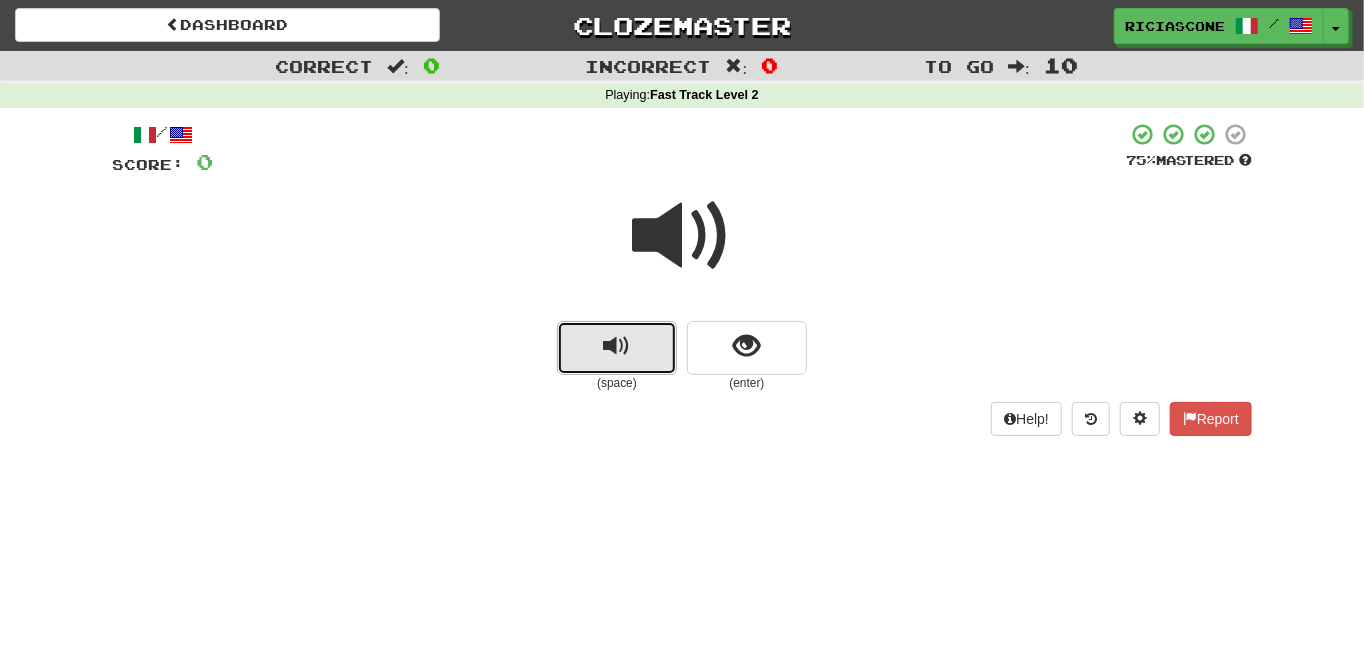 click at bounding box center (617, 348) 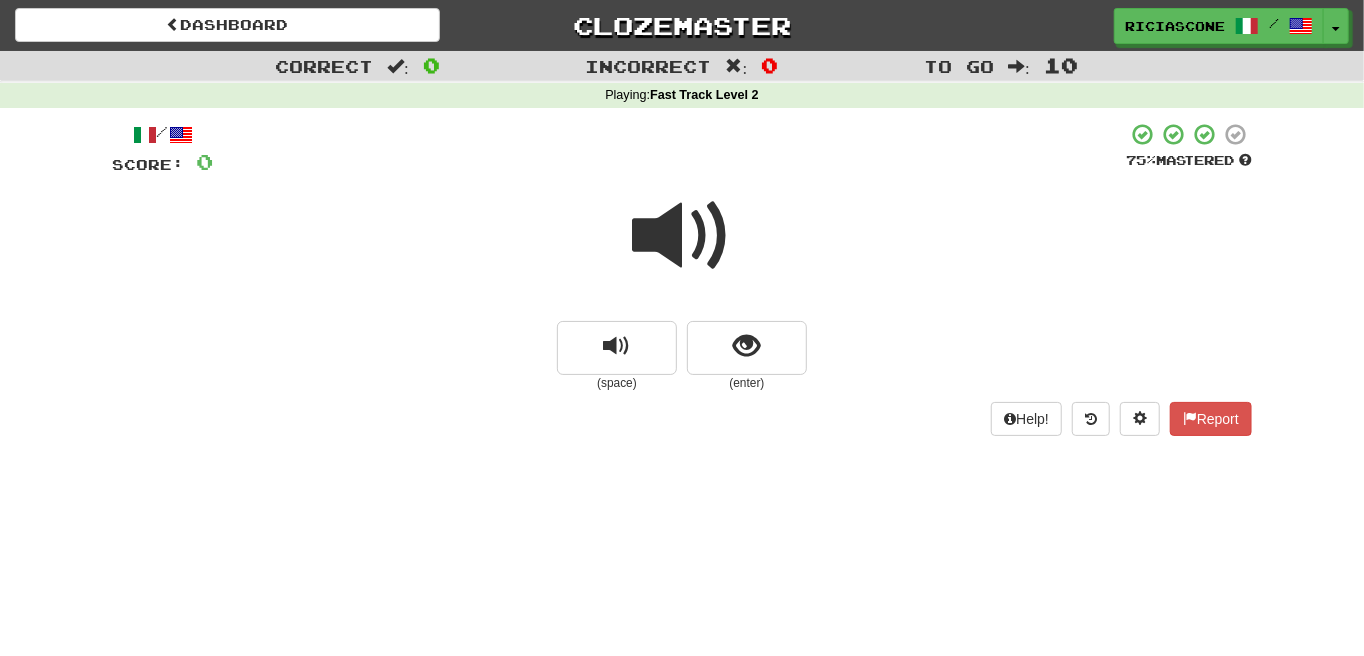 click at bounding box center [682, 236] 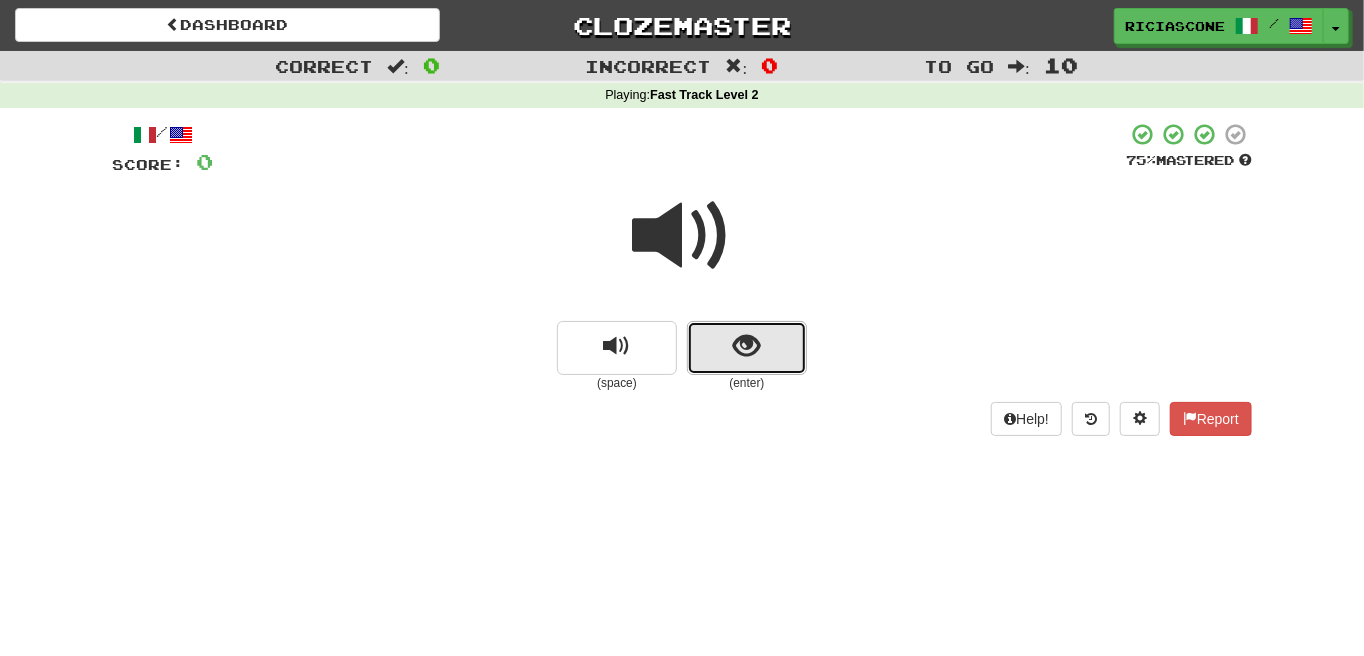 click at bounding box center (747, 348) 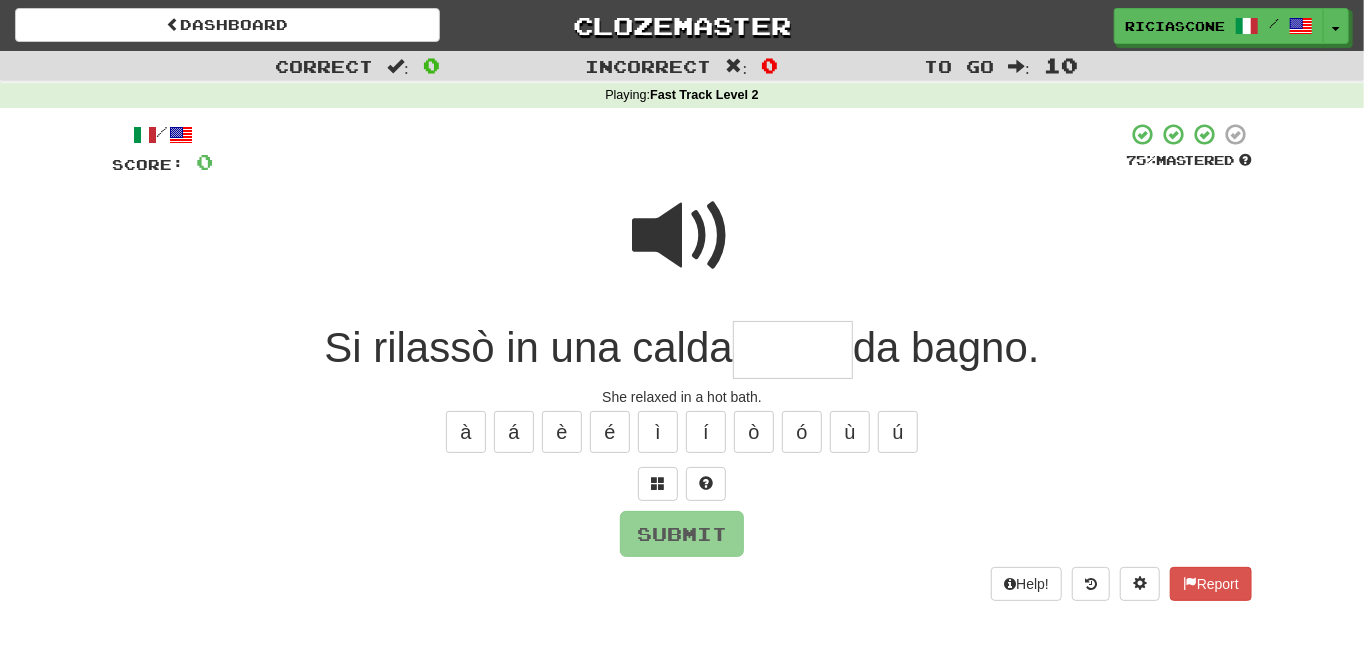 click at bounding box center (682, 236) 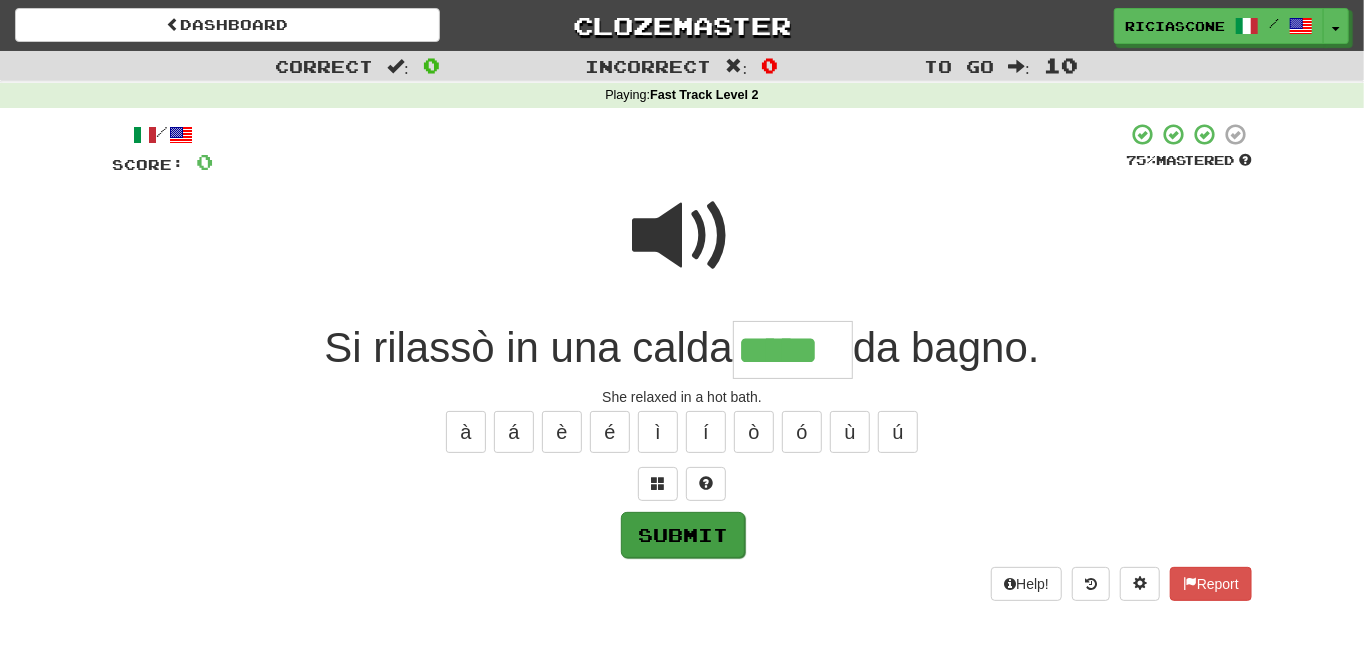 type on "*****" 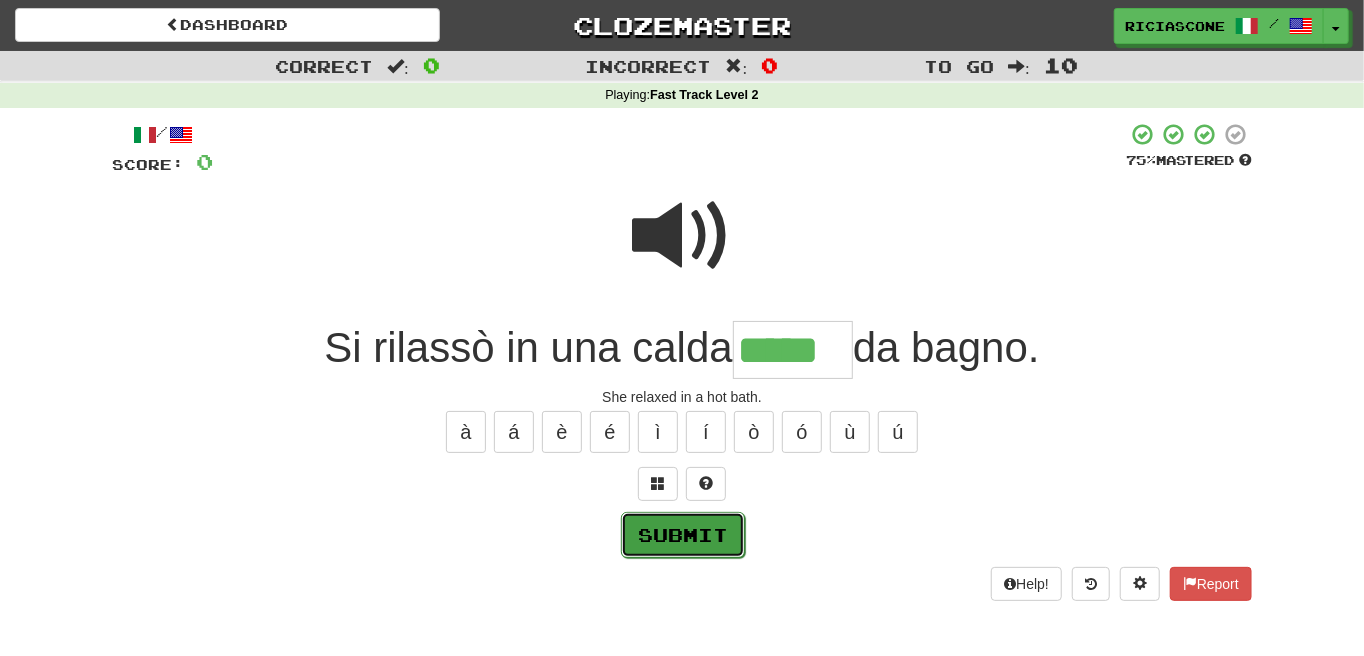 click on "Submit" at bounding box center [683, 535] 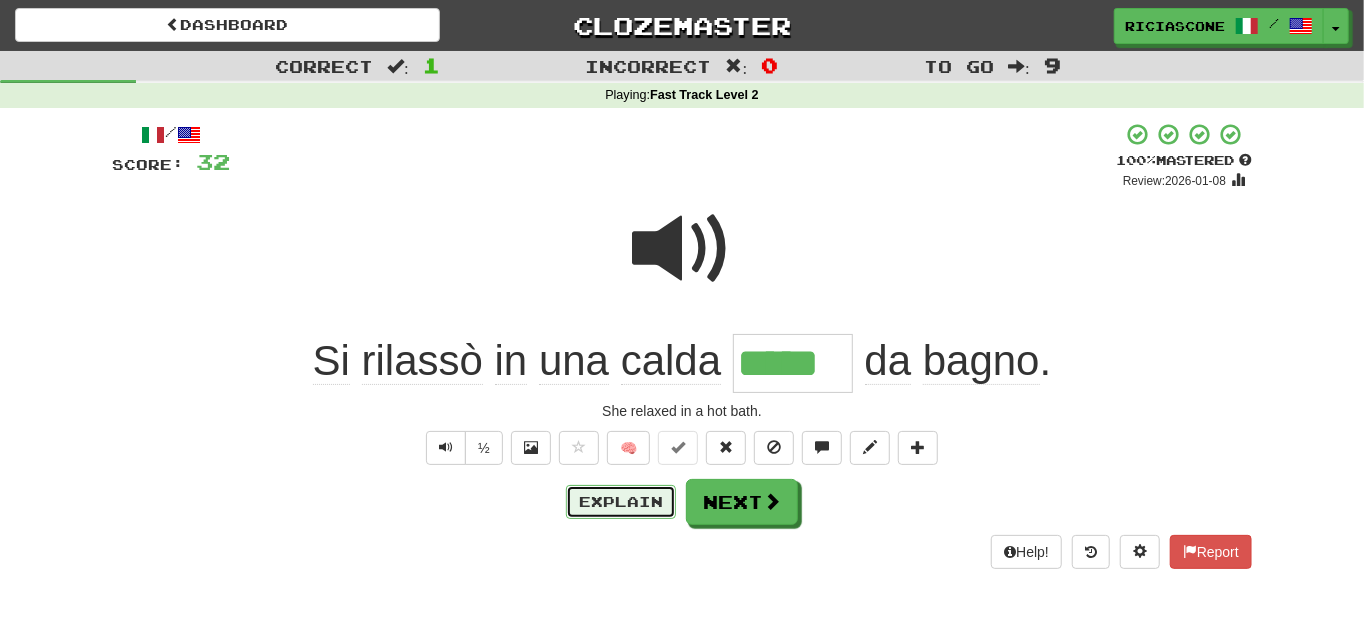 click on "Explain" at bounding box center [621, 502] 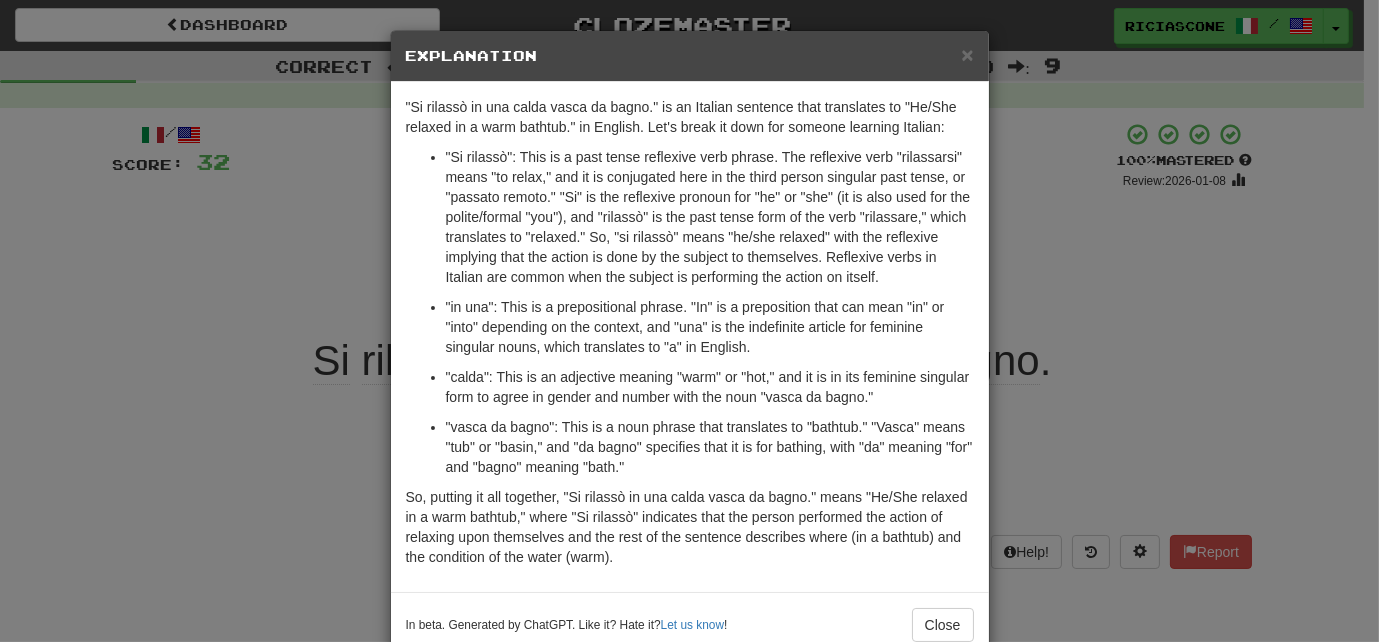 click on "× Explanation "Si rilassò in una calda vasca da bagno." is an Italian sentence that translates to "He/She relaxed in a warm bathtub." in English. Let's break it down for someone learning Italian:
"Si rilassò": This is a past tense reflexive verb phrase. The reflexive verb "rilassarsi" means "to relax," and it is conjugated here in the third person singular past tense, or "passato remoto." "Si" is the reflexive pronoun for "he" or "she" (it is also used for the polite/formal "you"), and "rilassò" is the past tense form of the verb "rilassare," which translates to "relaxed." So, "si rilassò" means "he/she relaxed" with the reflexive implying that the action is done by the subject to themselves. Reflexive verbs in Italian are common when the subject is performing the action on itself.
"calda": This is an adjective meaning "warm" or "hot," and it is in its feminine singular form to agree in gender and number with the noun "vasca da bagno."
Let us know ! Close" at bounding box center (689, 321) 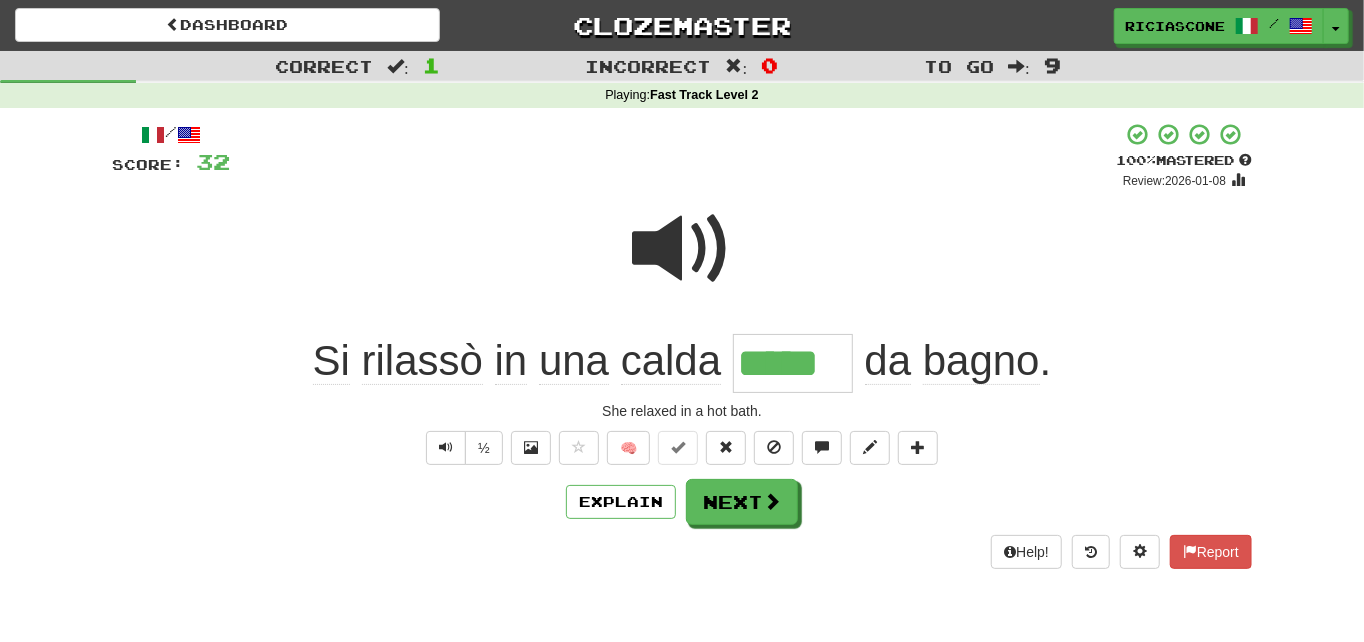 click at bounding box center (682, 249) 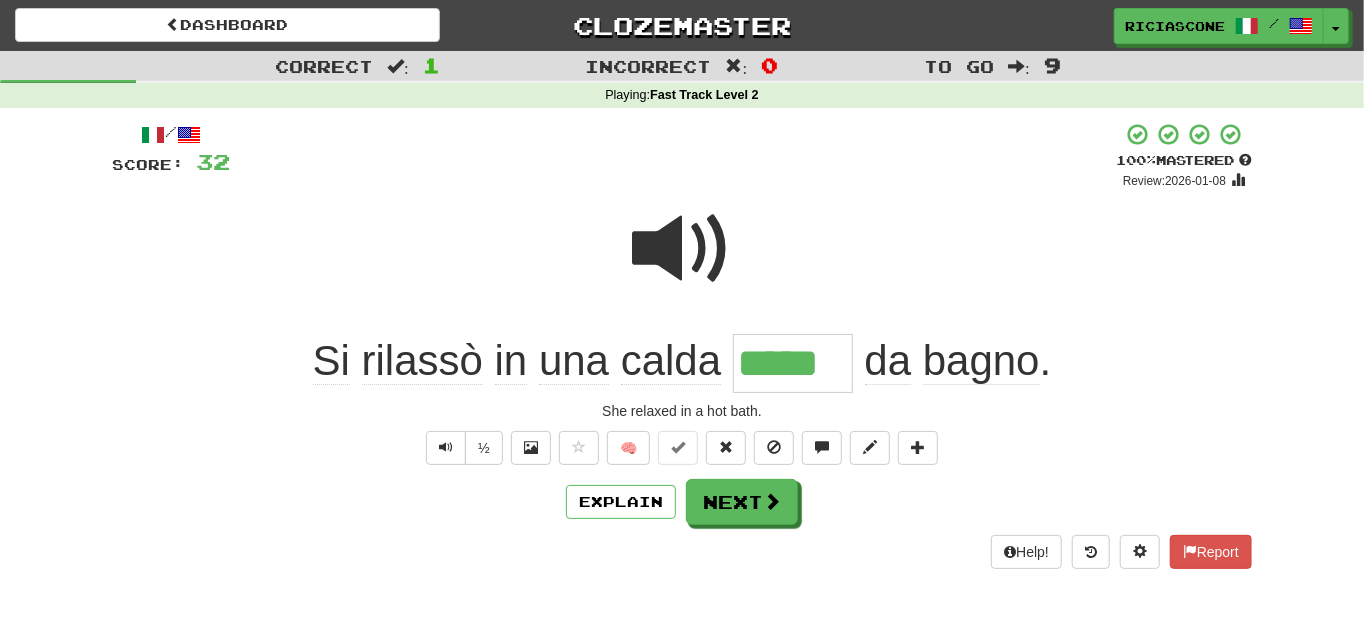click at bounding box center (682, 249) 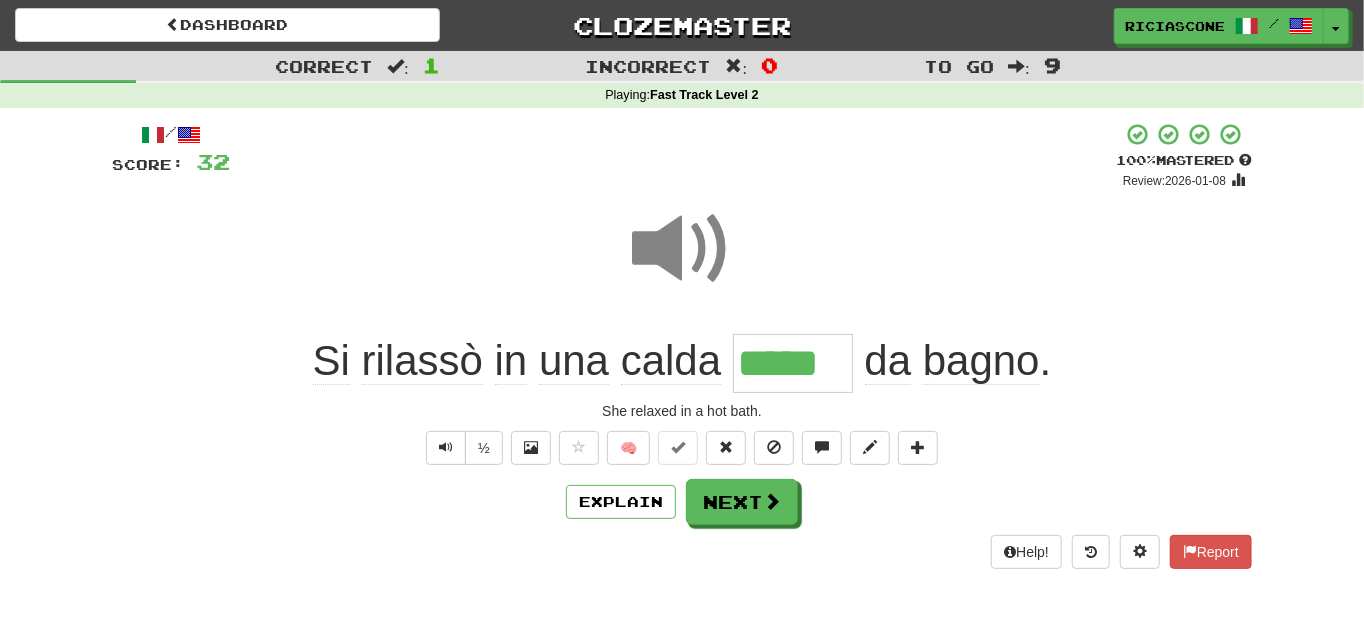 click at bounding box center [682, 249] 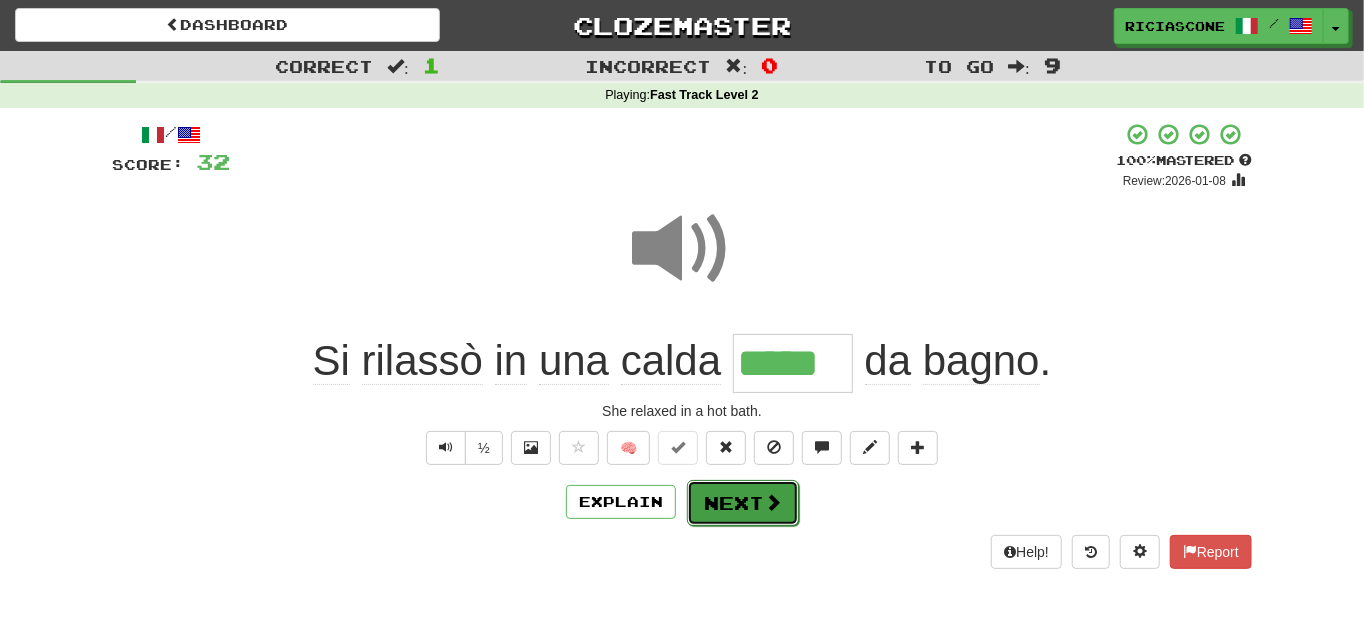 click on "Next" at bounding box center (743, 503) 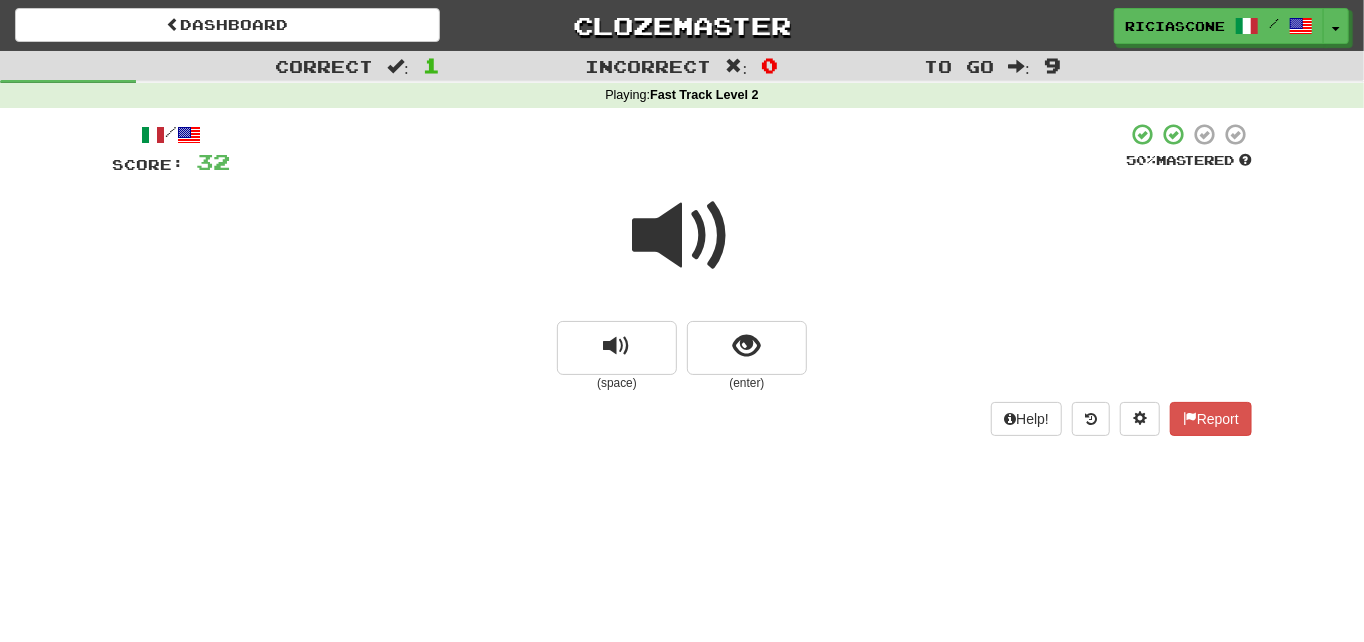click at bounding box center [682, 236] 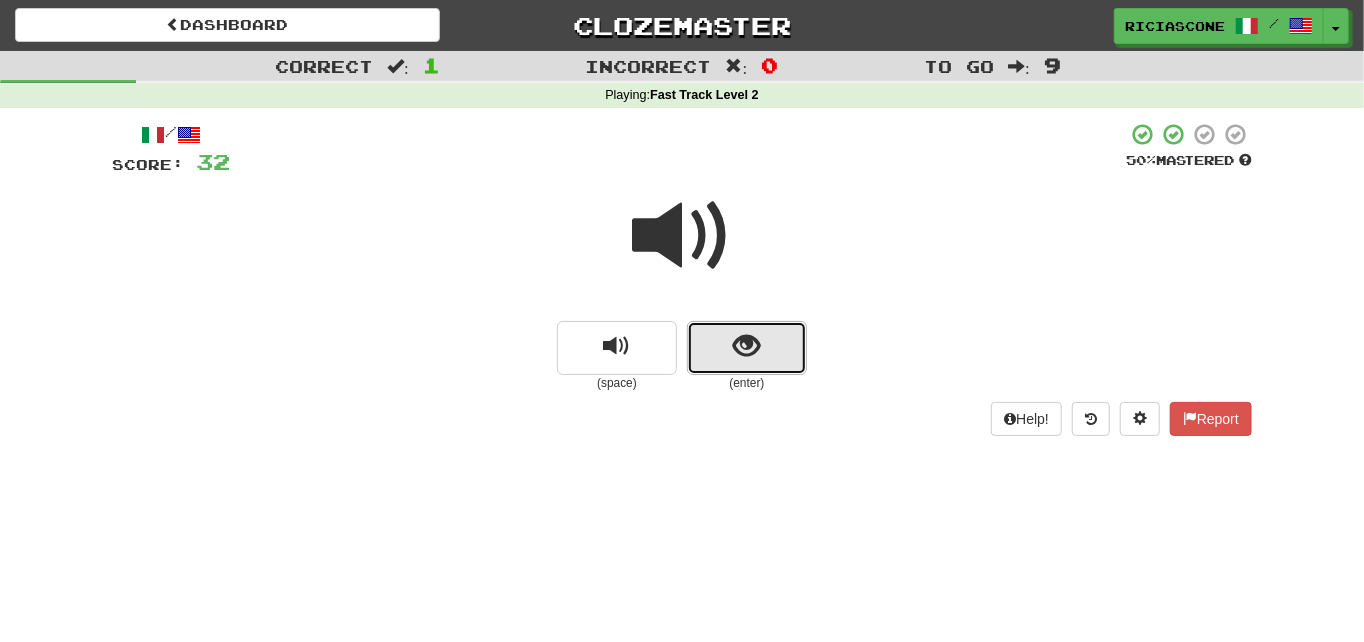 click at bounding box center [747, 348] 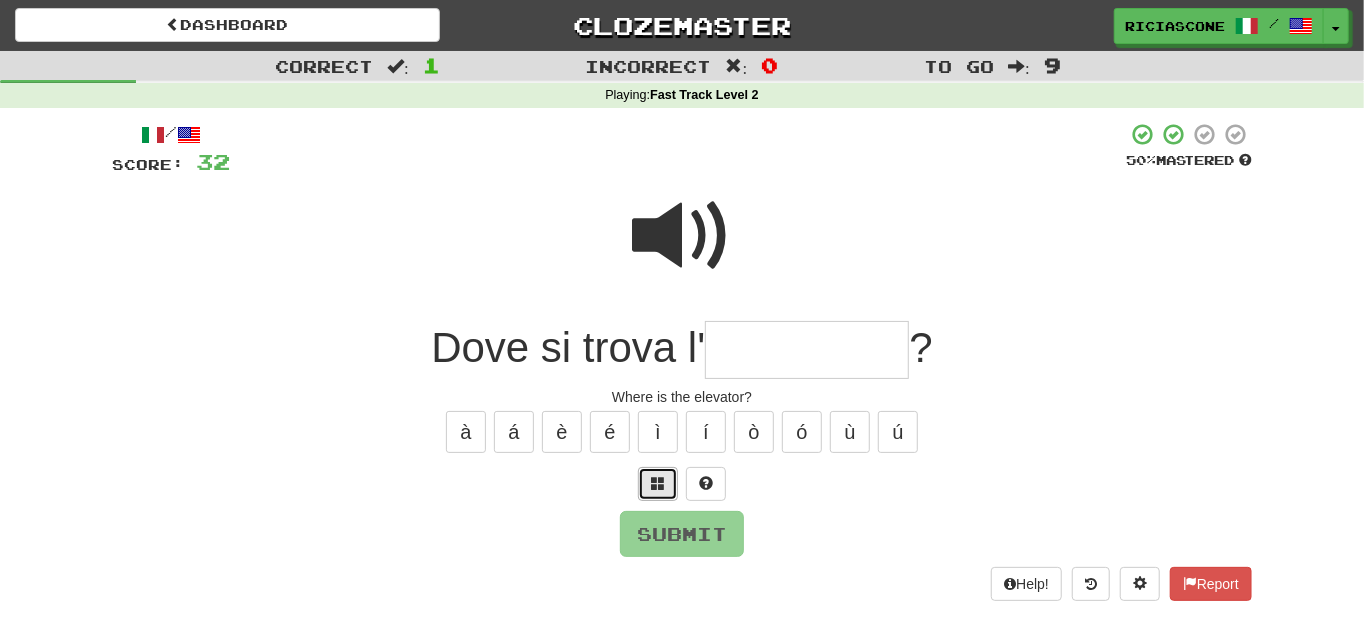 click at bounding box center (658, 484) 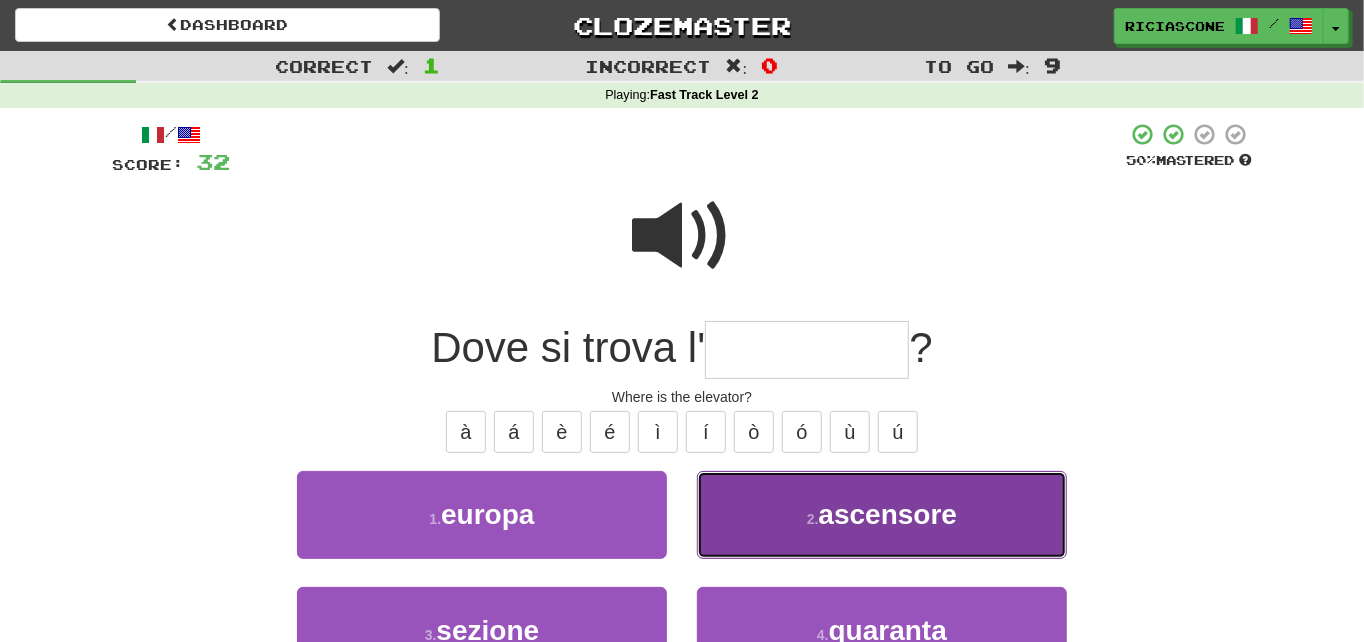 click on "2 .  ascensore" at bounding box center [882, 514] 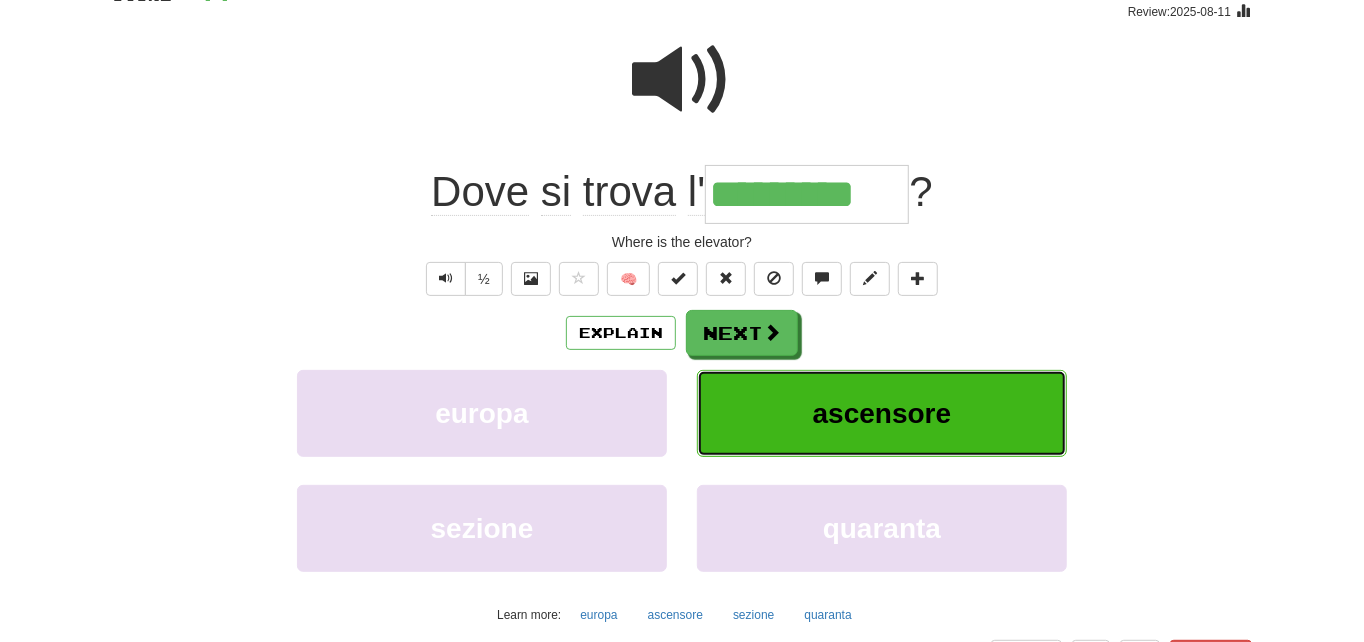 scroll, scrollTop: 200, scrollLeft: 0, axis: vertical 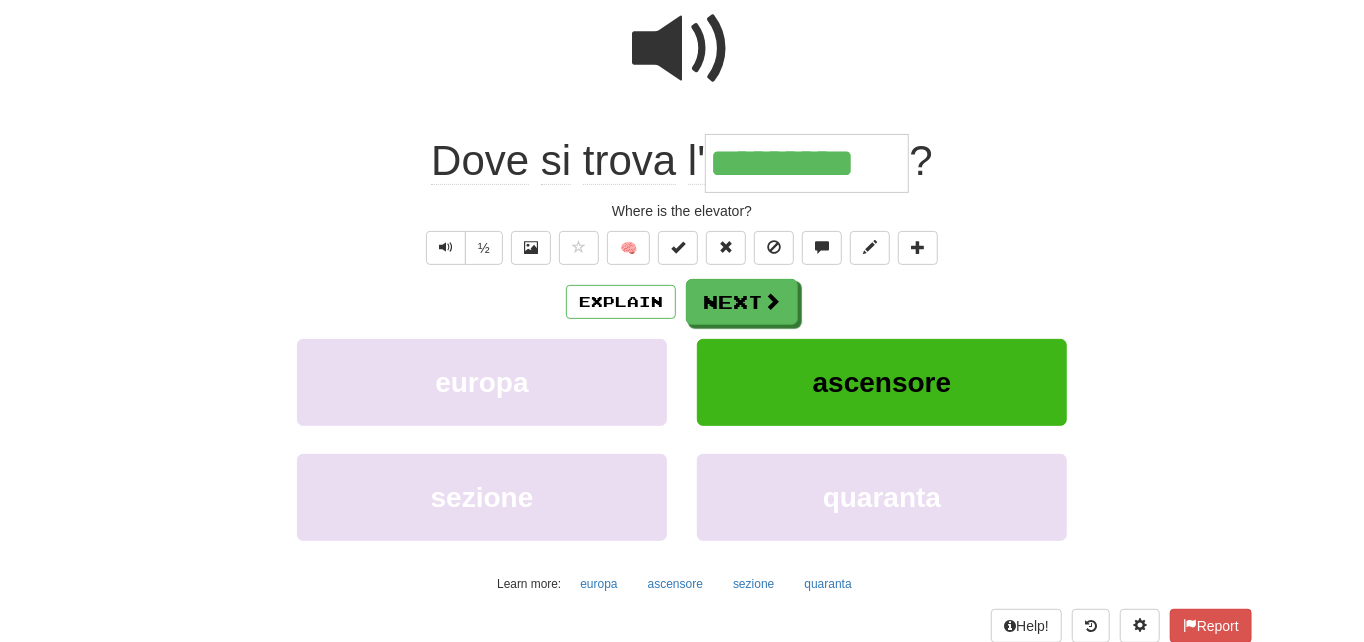 click at bounding box center [682, 49] 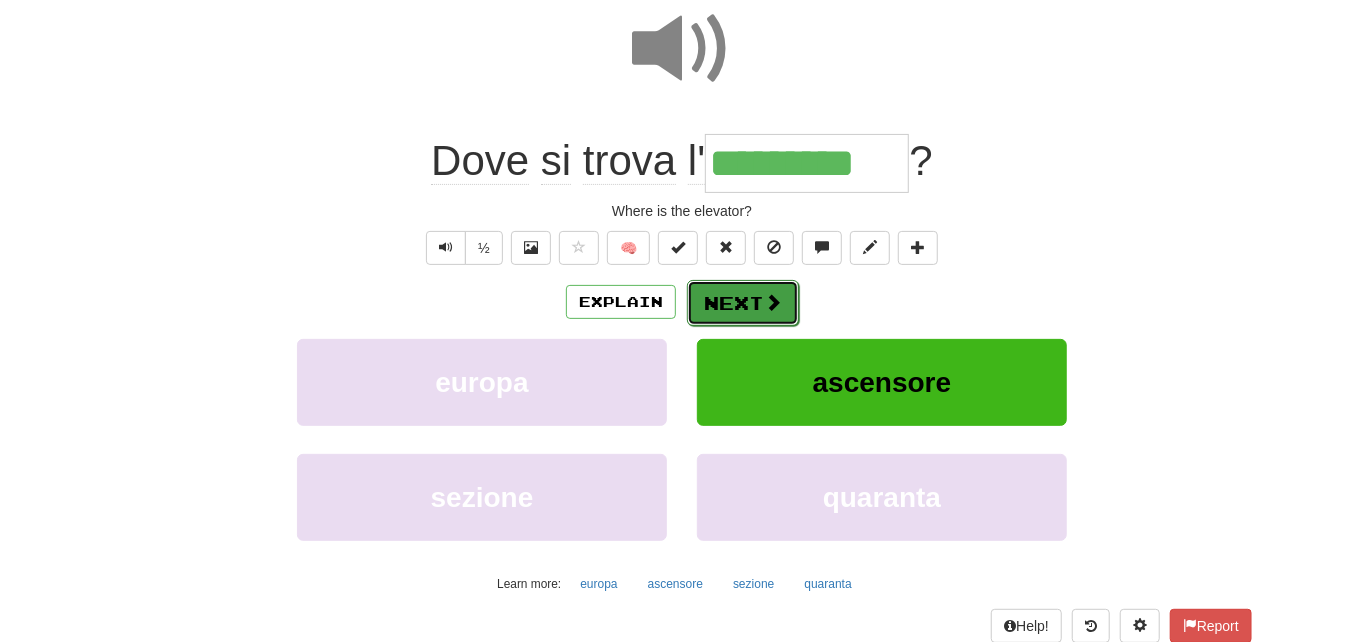 click on "Next" at bounding box center (743, 303) 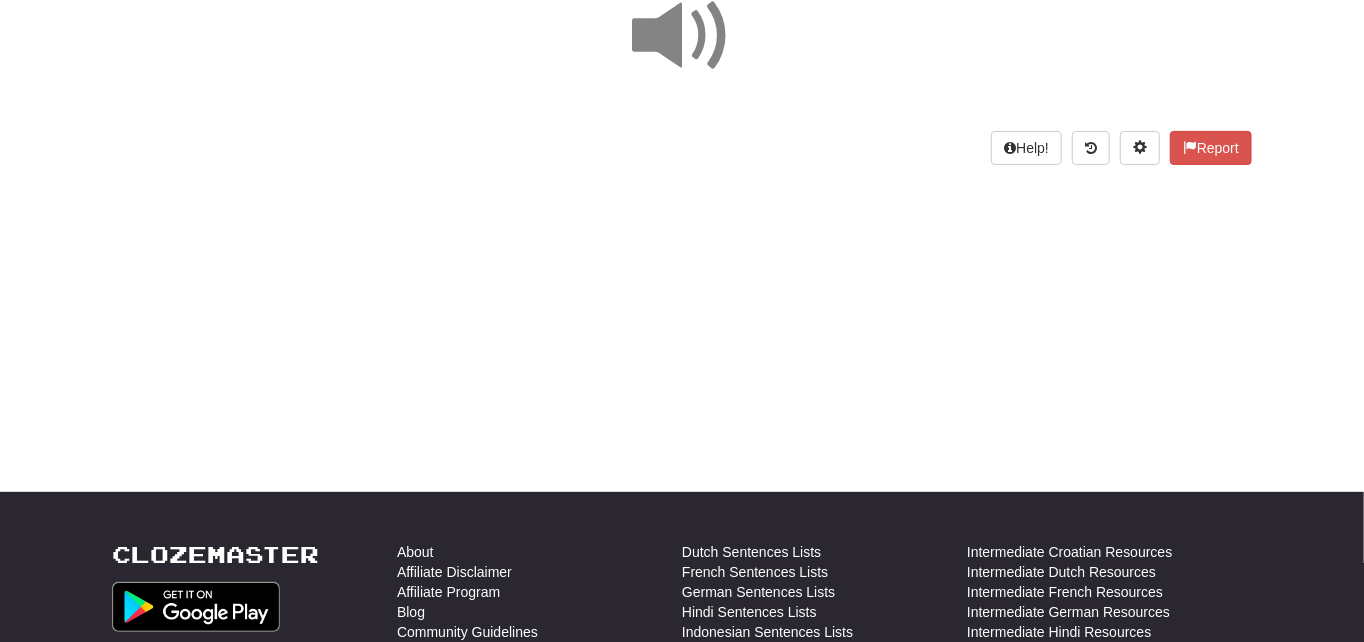 scroll, scrollTop: 0, scrollLeft: 0, axis: both 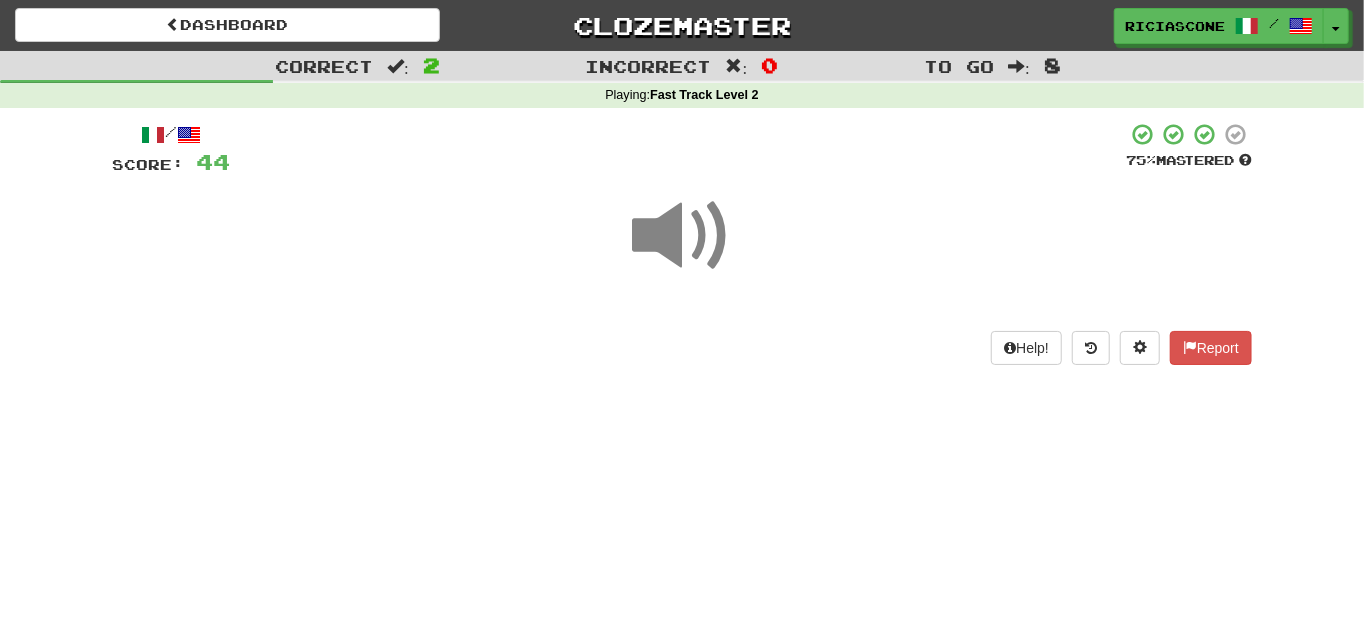 click at bounding box center (682, 236) 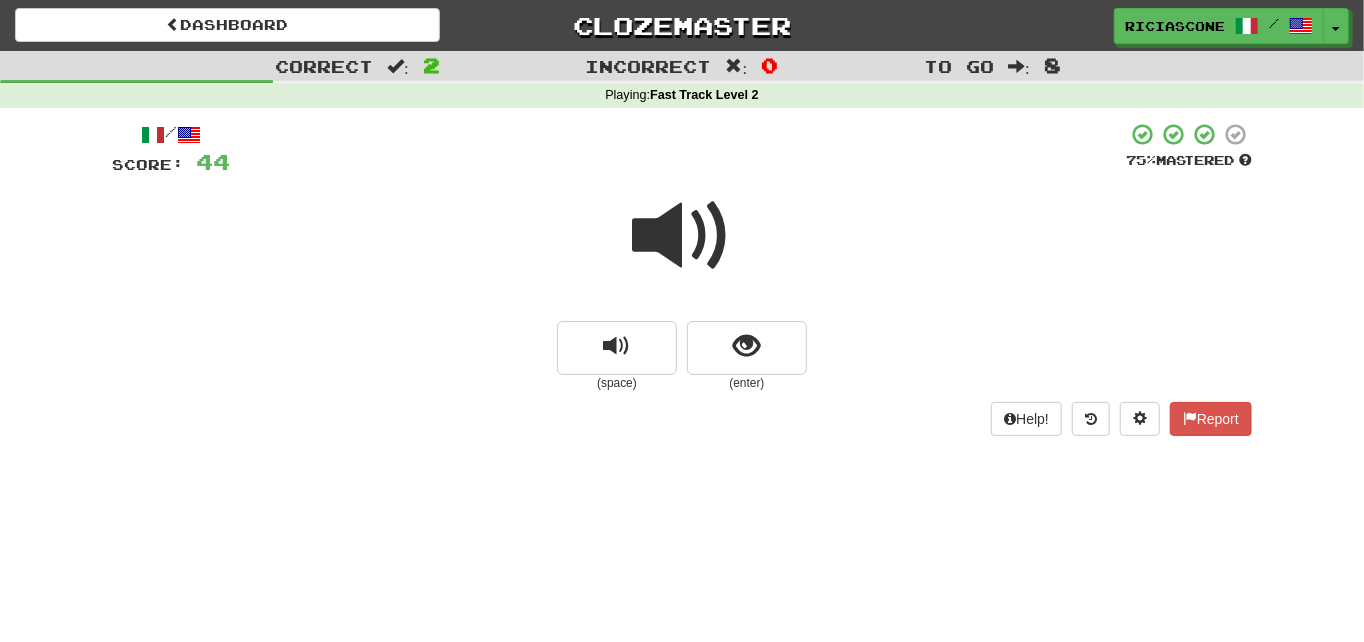 click at bounding box center (682, 236) 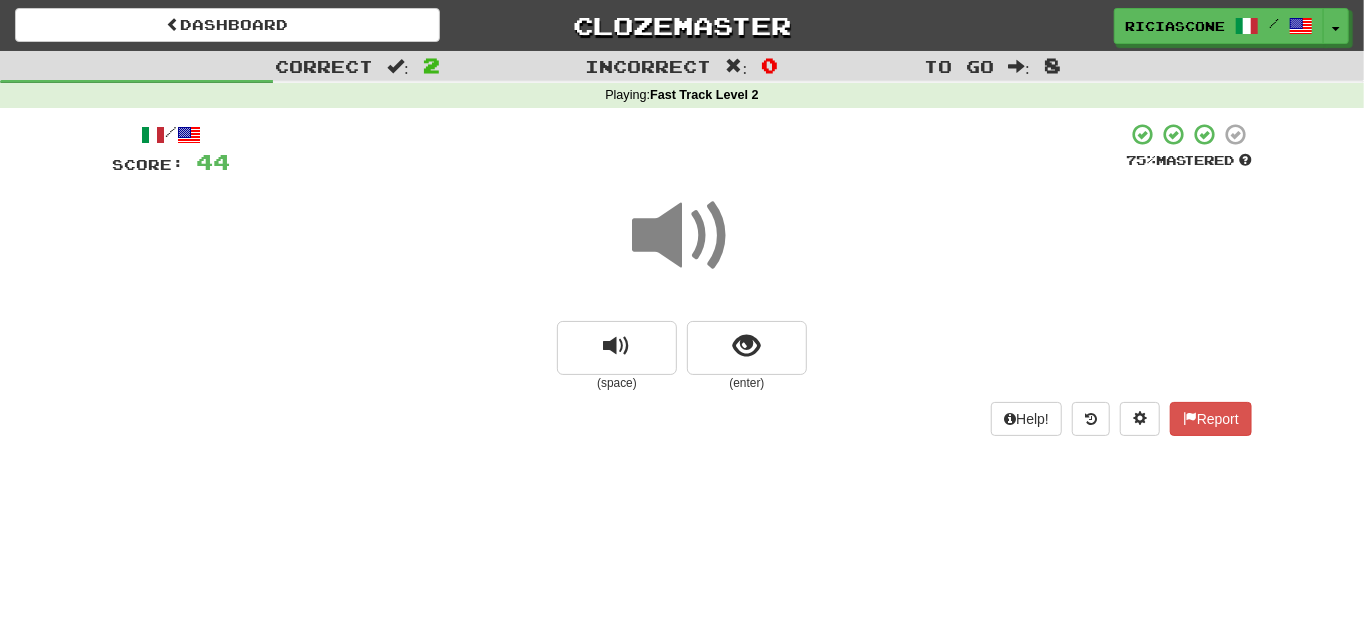 click at bounding box center (682, 236) 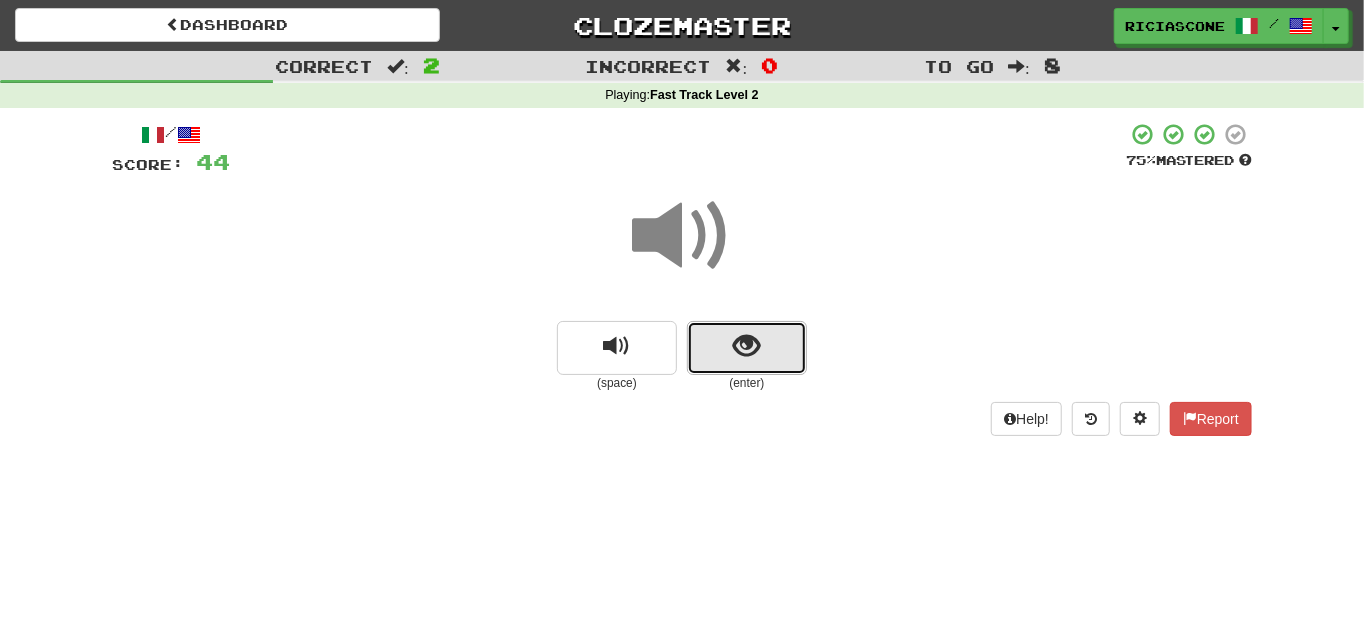 click at bounding box center (747, 346) 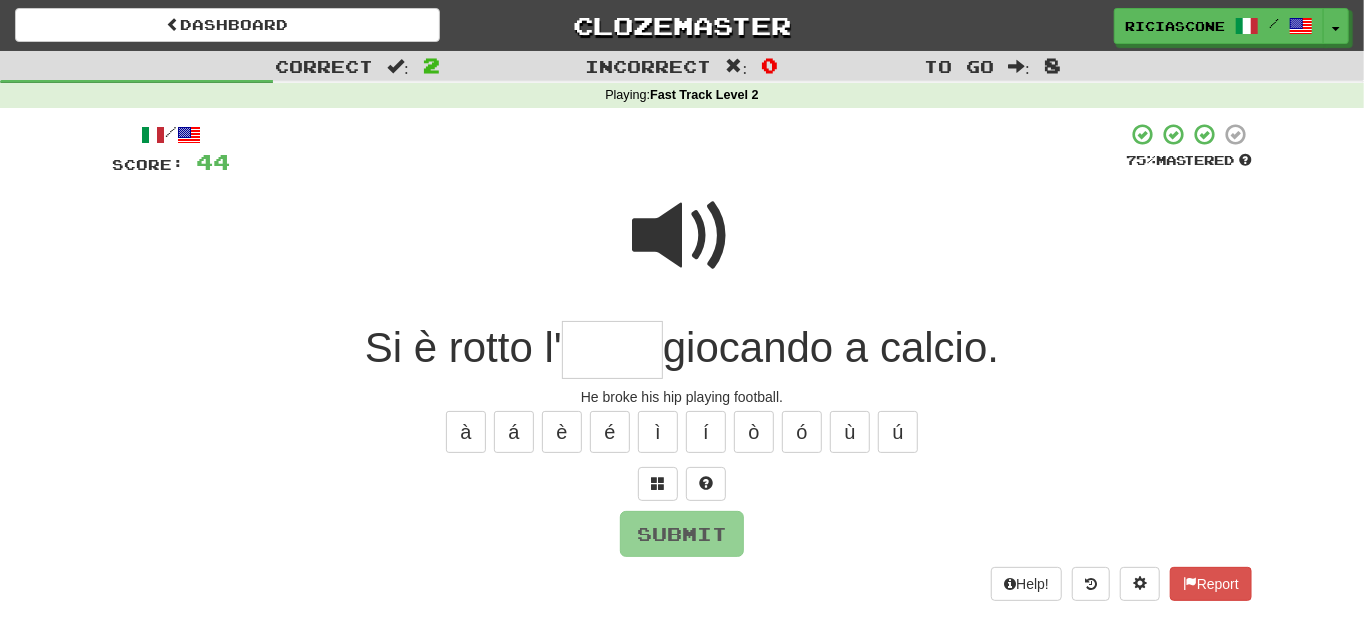 click at bounding box center (682, 236) 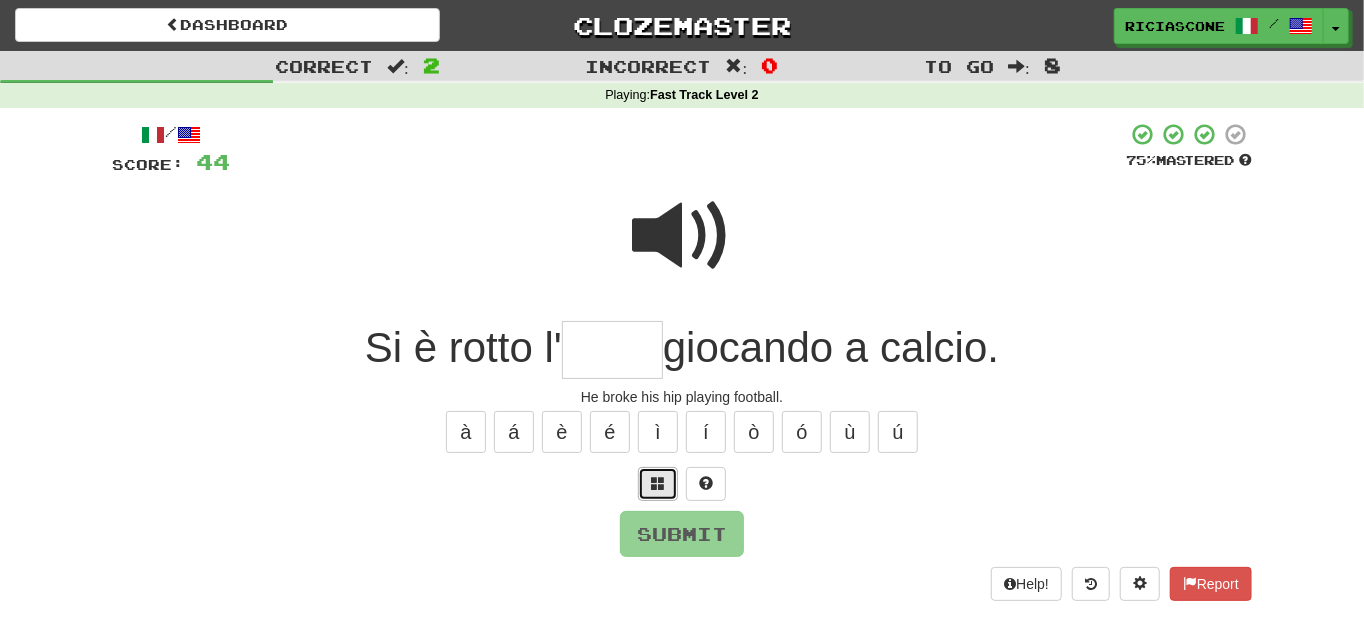 click at bounding box center (658, 483) 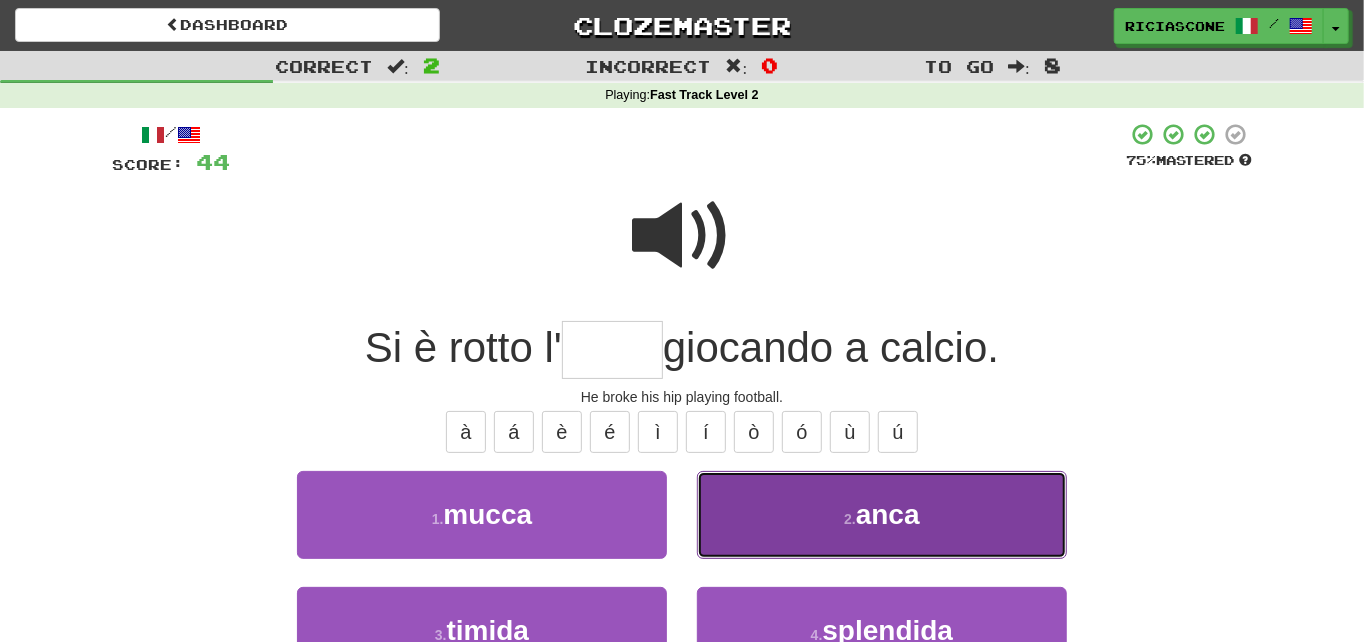 click on "2 .  anca" at bounding box center (882, 514) 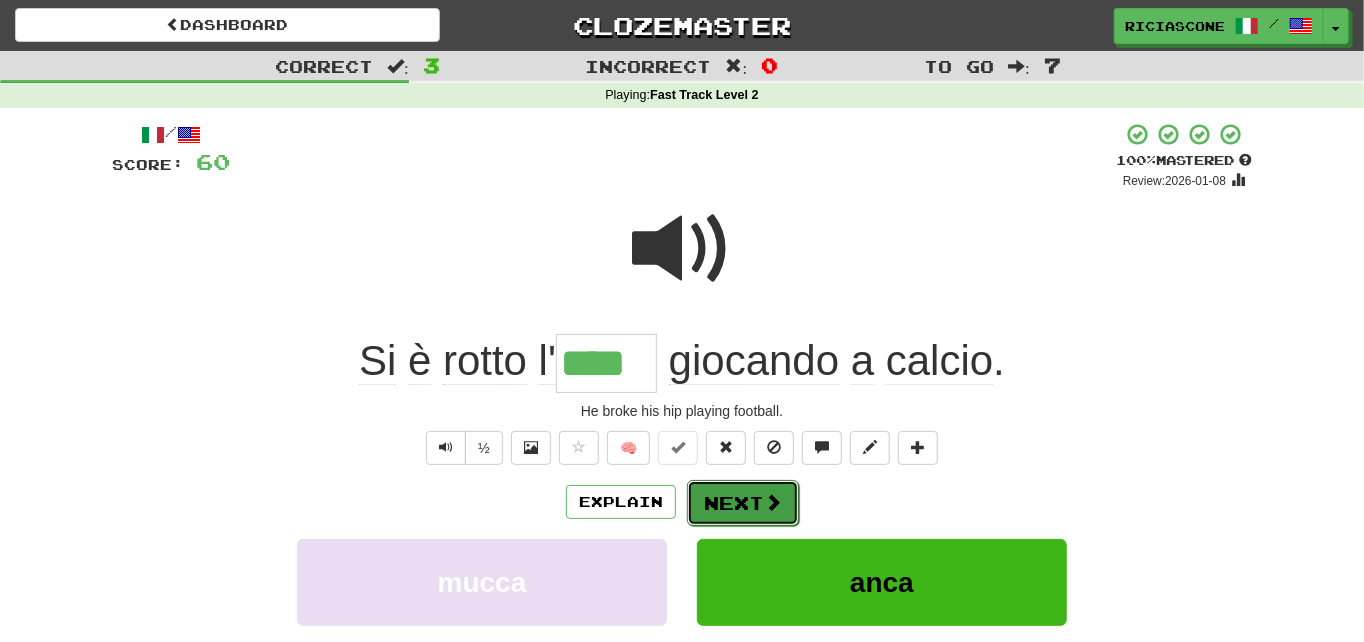 click on "Next" at bounding box center [743, 503] 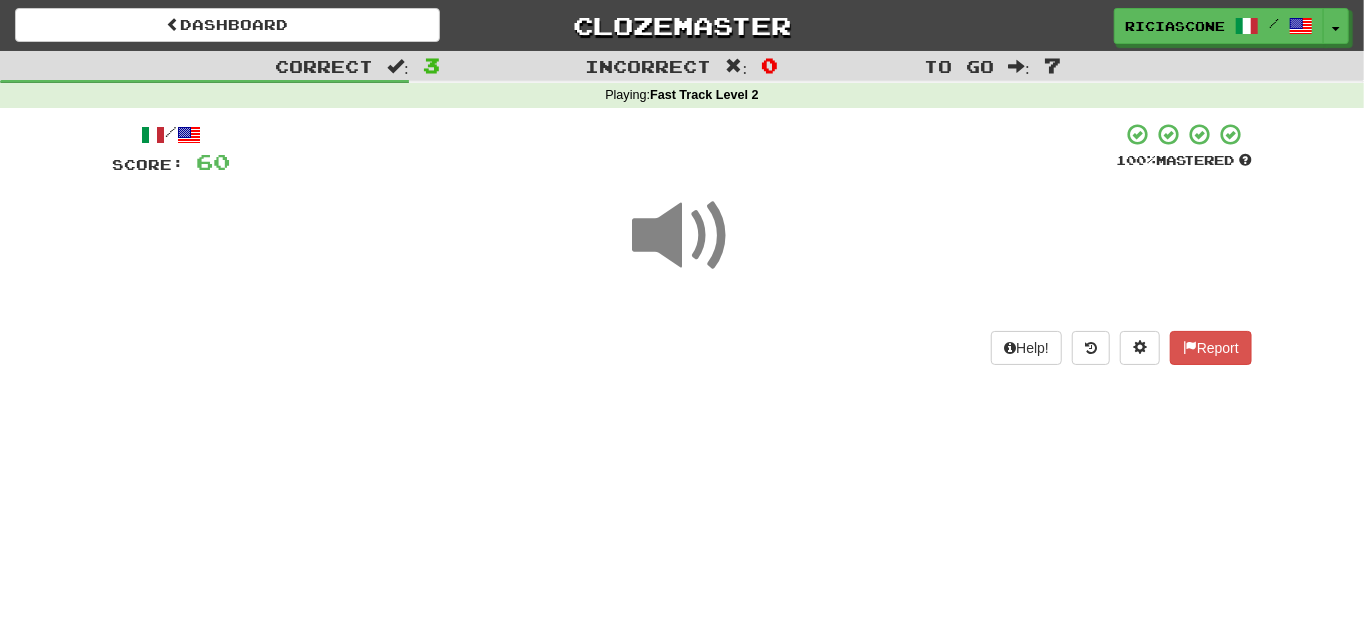 click at bounding box center (682, 236) 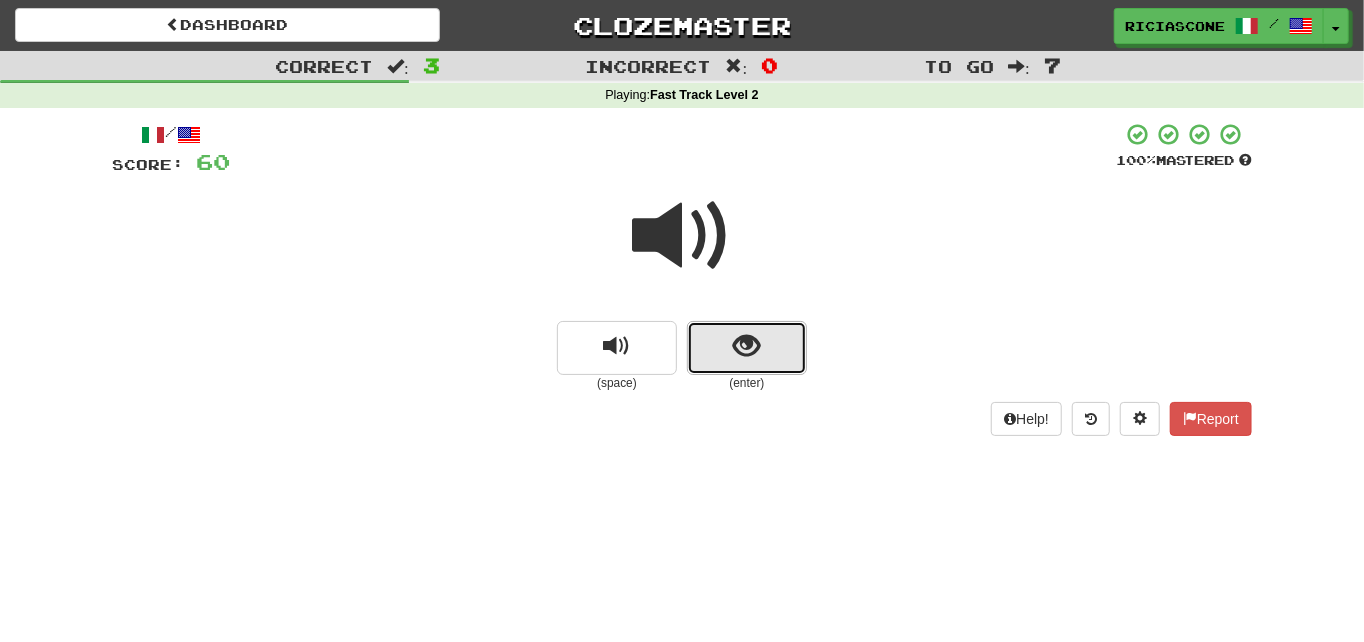 click at bounding box center (747, 346) 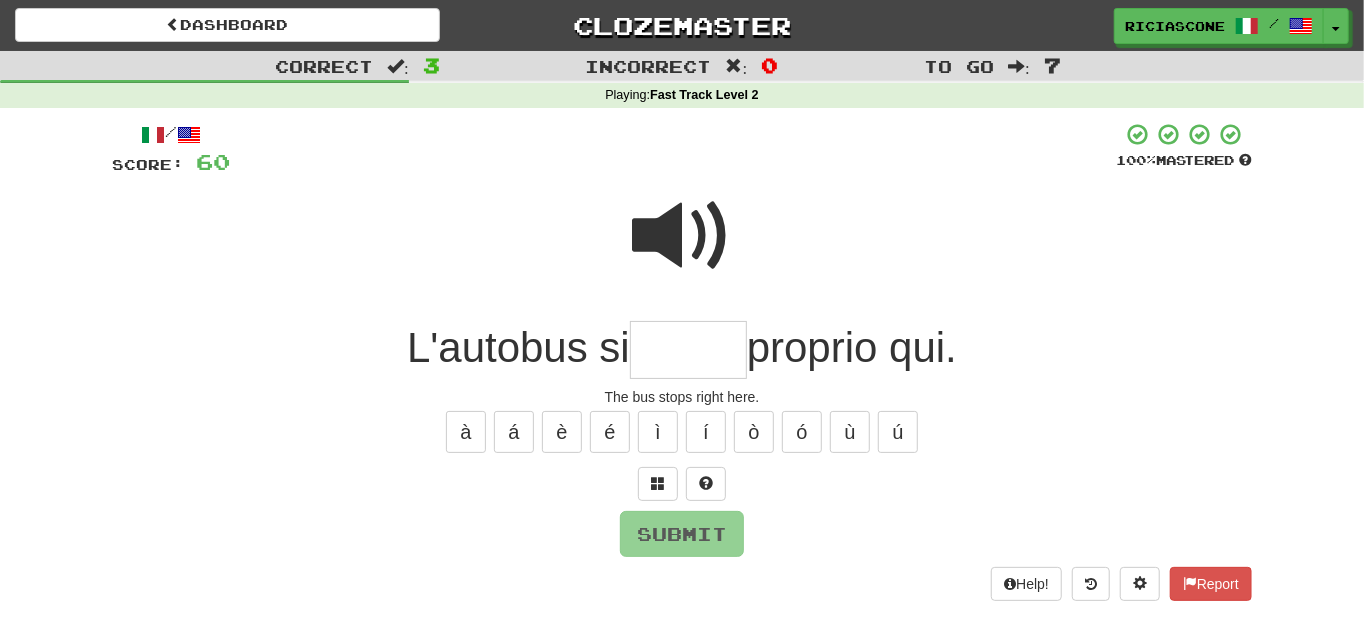 click at bounding box center [682, 236] 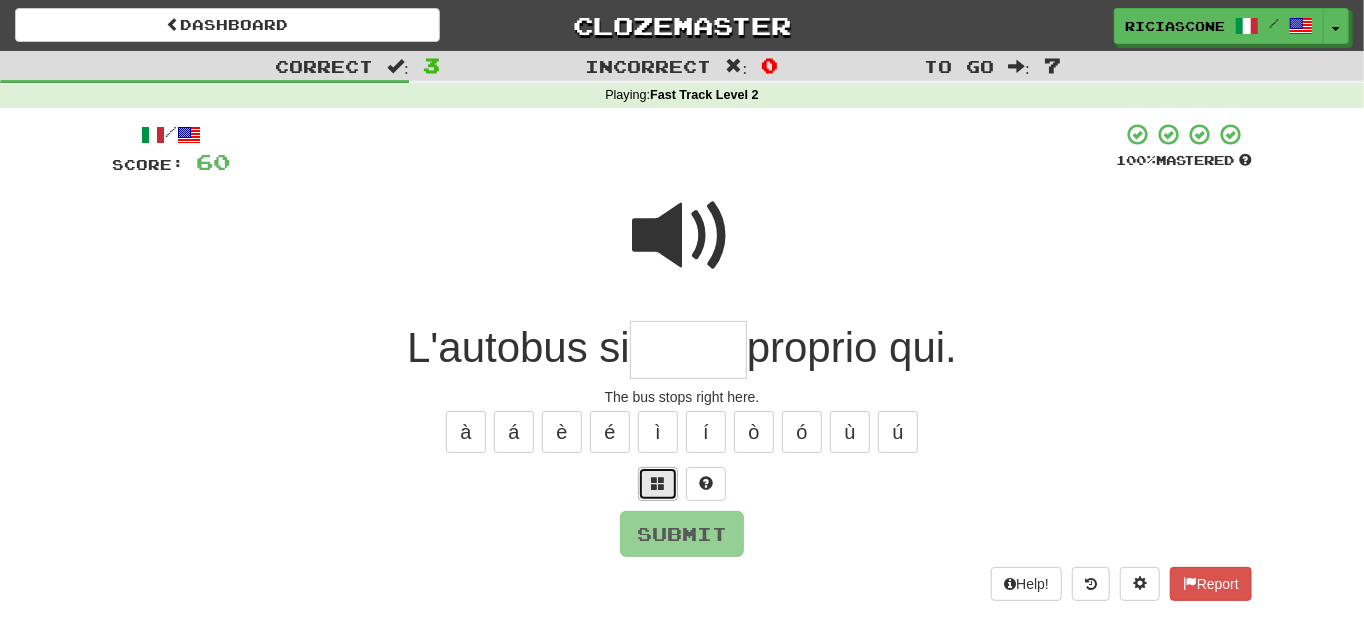 click at bounding box center (658, 483) 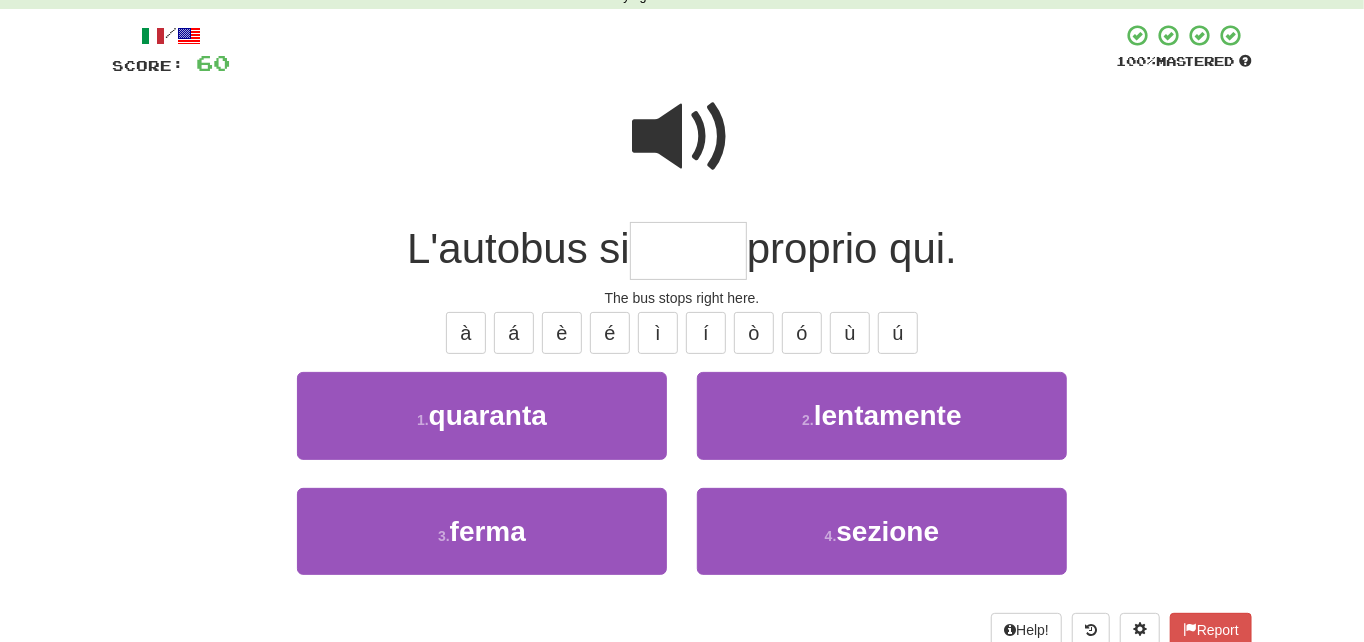 scroll, scrollTop: 100, scrollLeft: 0, axis: vertical 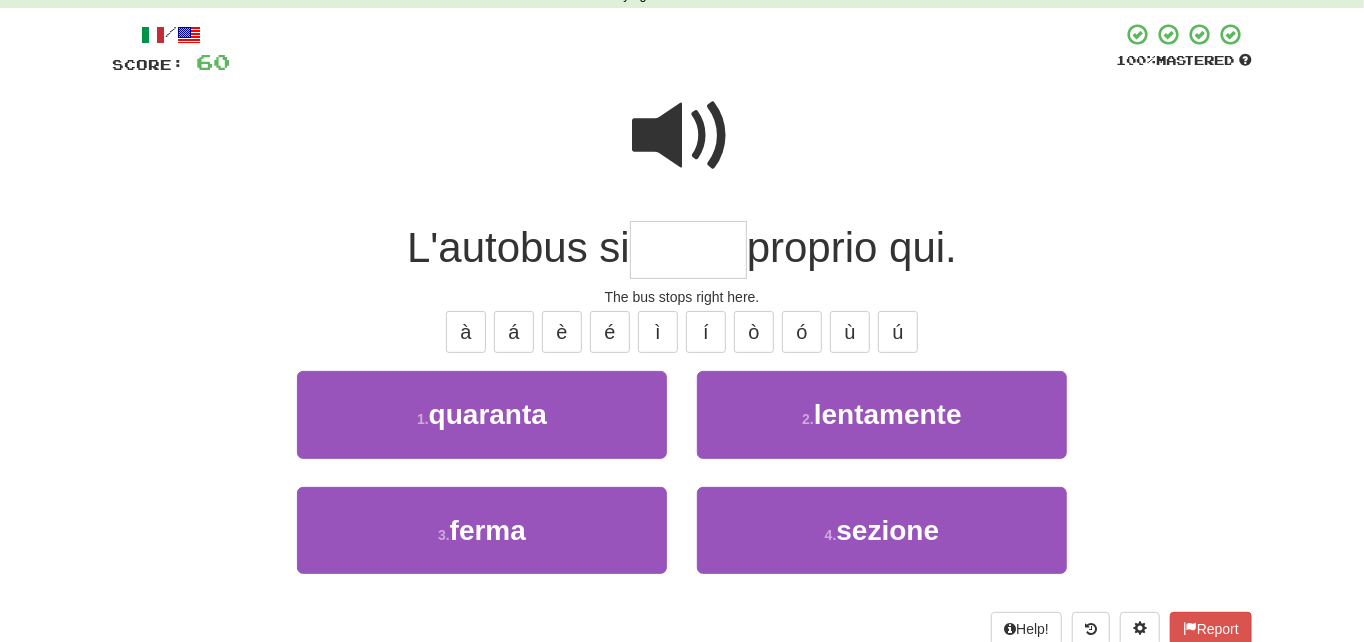 click at bounding box center (682, 136) 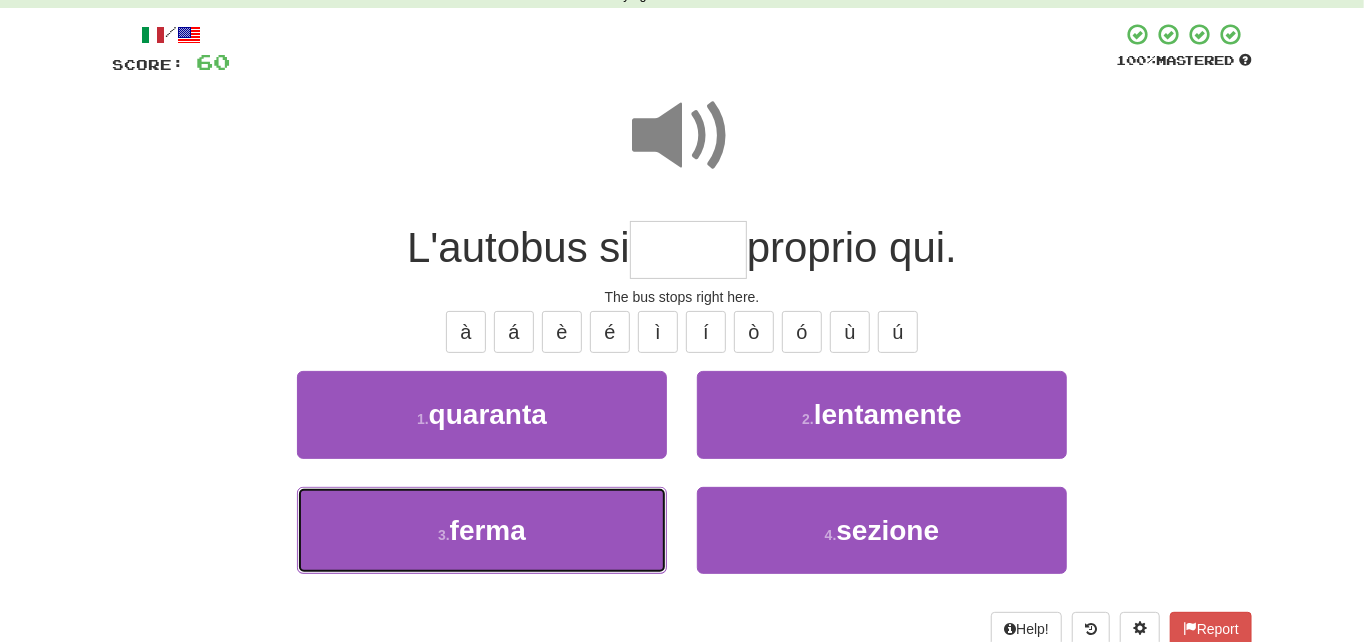 click on "ferma" at bounding box center (488, 530) 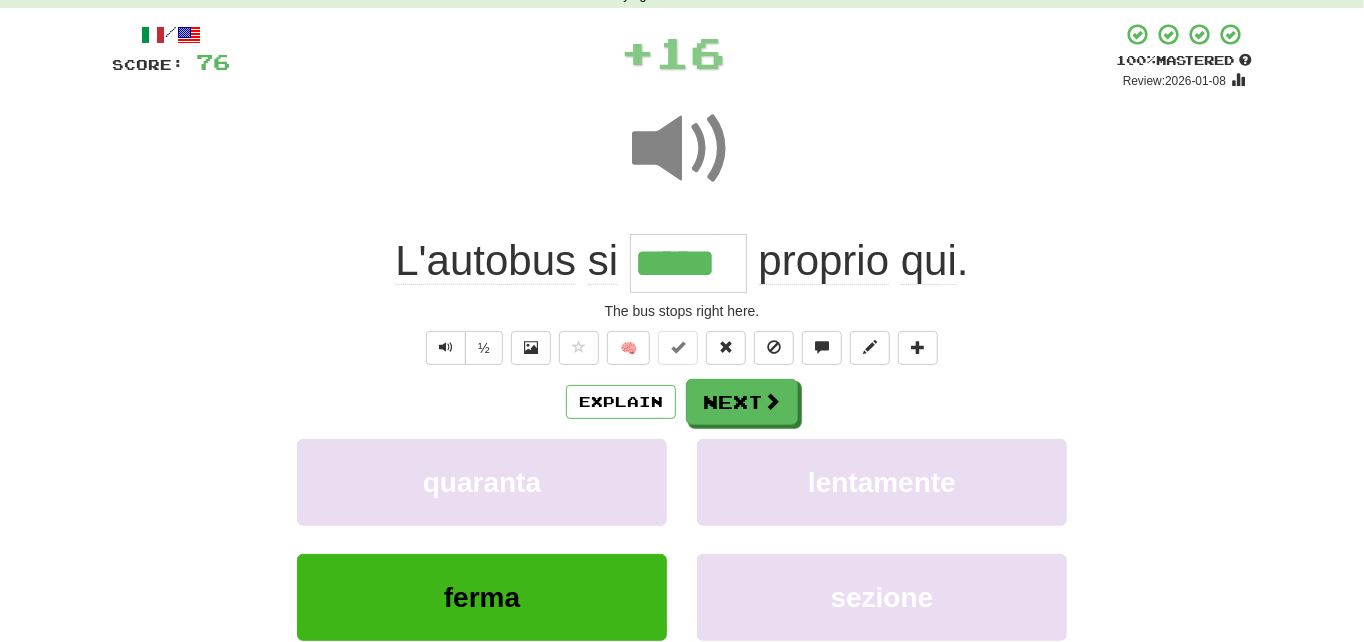 click at bounding box center [682, 149] 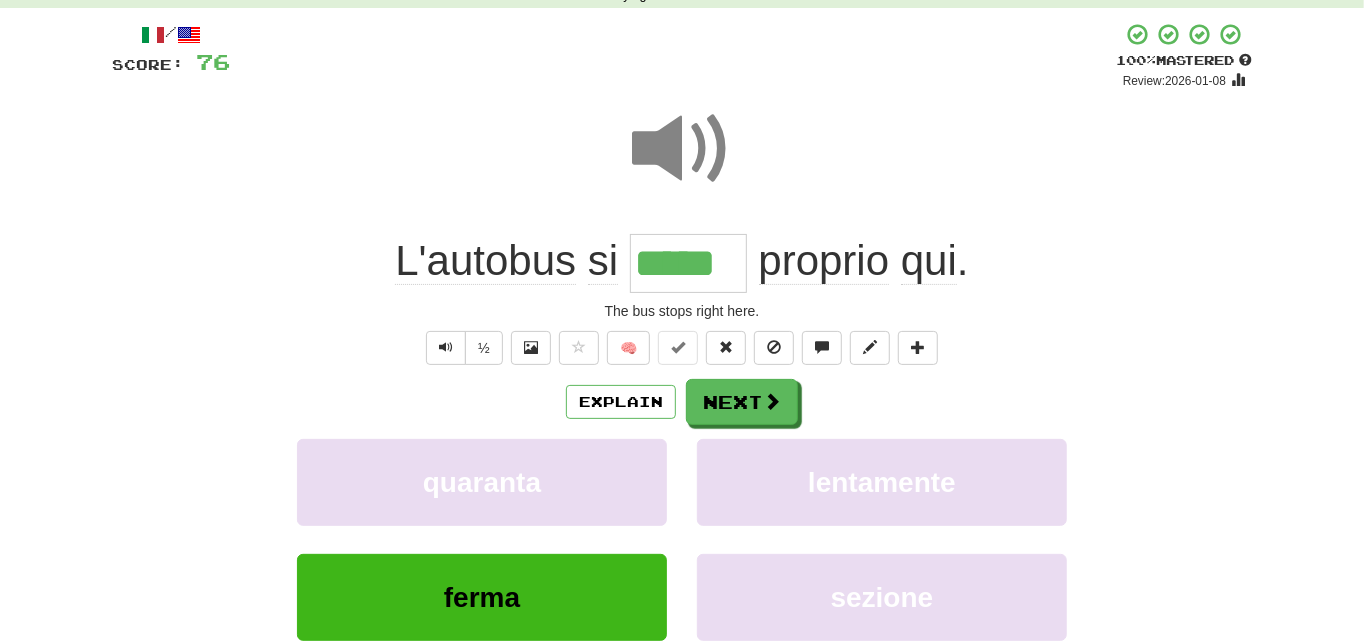 click at bounding box center (682, 149) 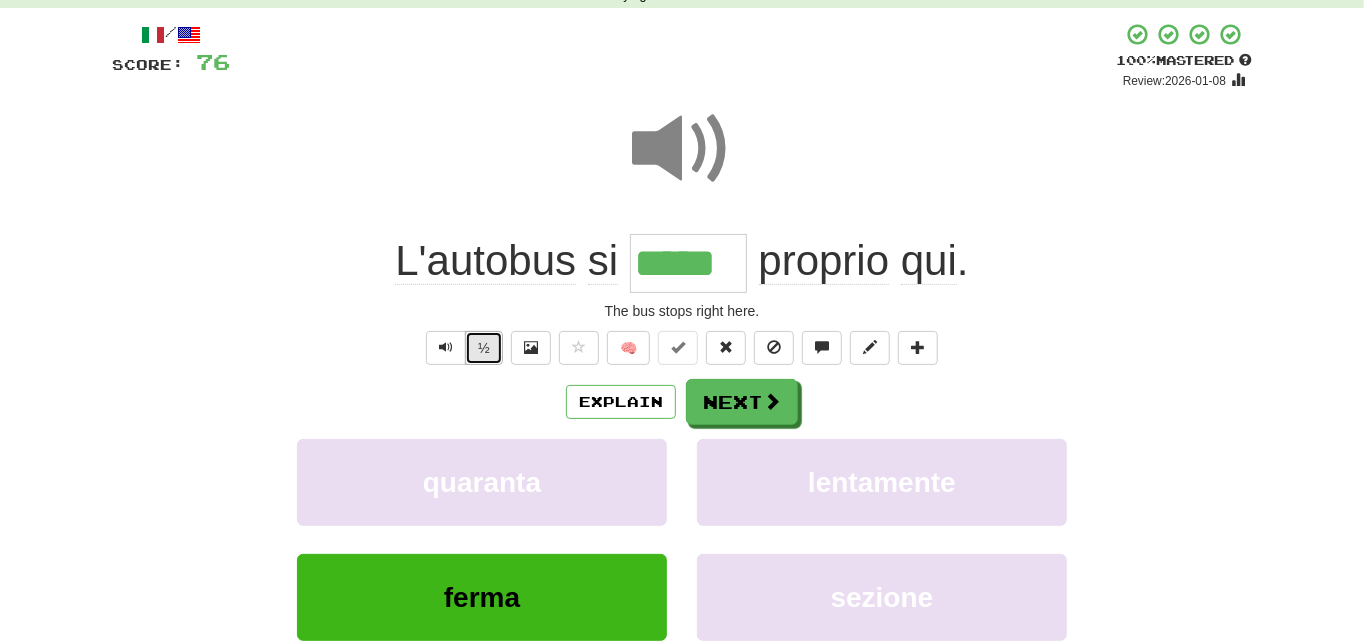 click on "½" at bounding box center (484, 348) 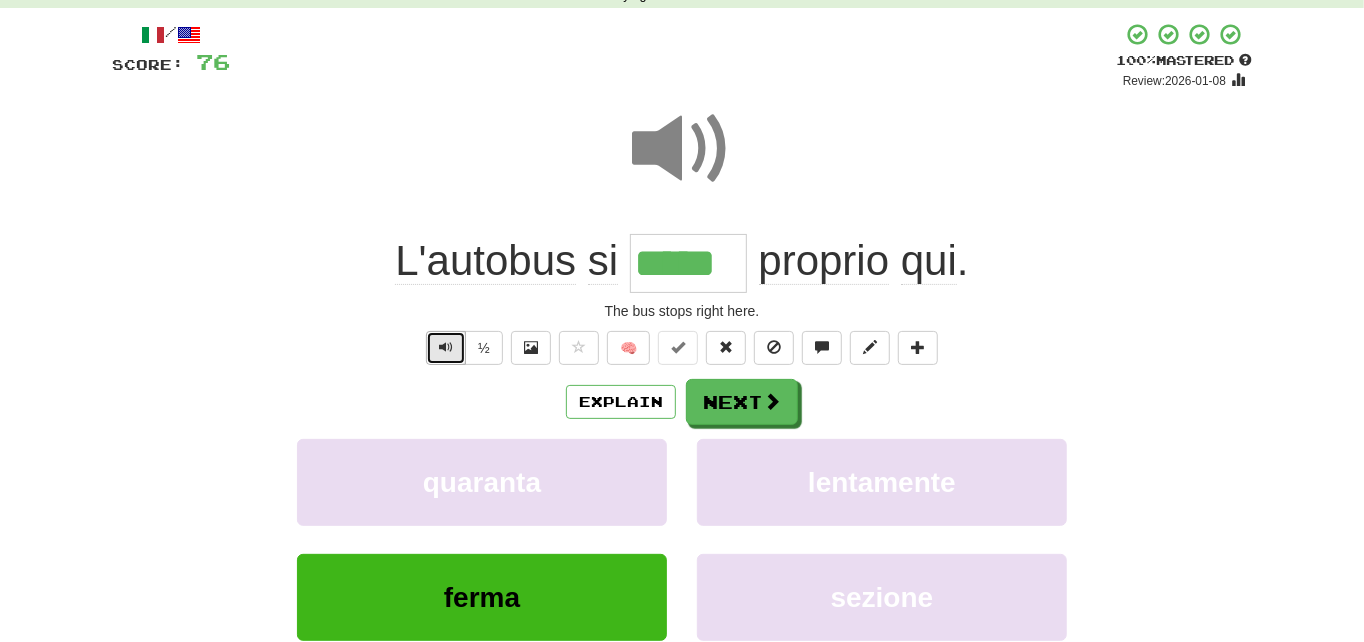 click at bounding box center (446, 348) 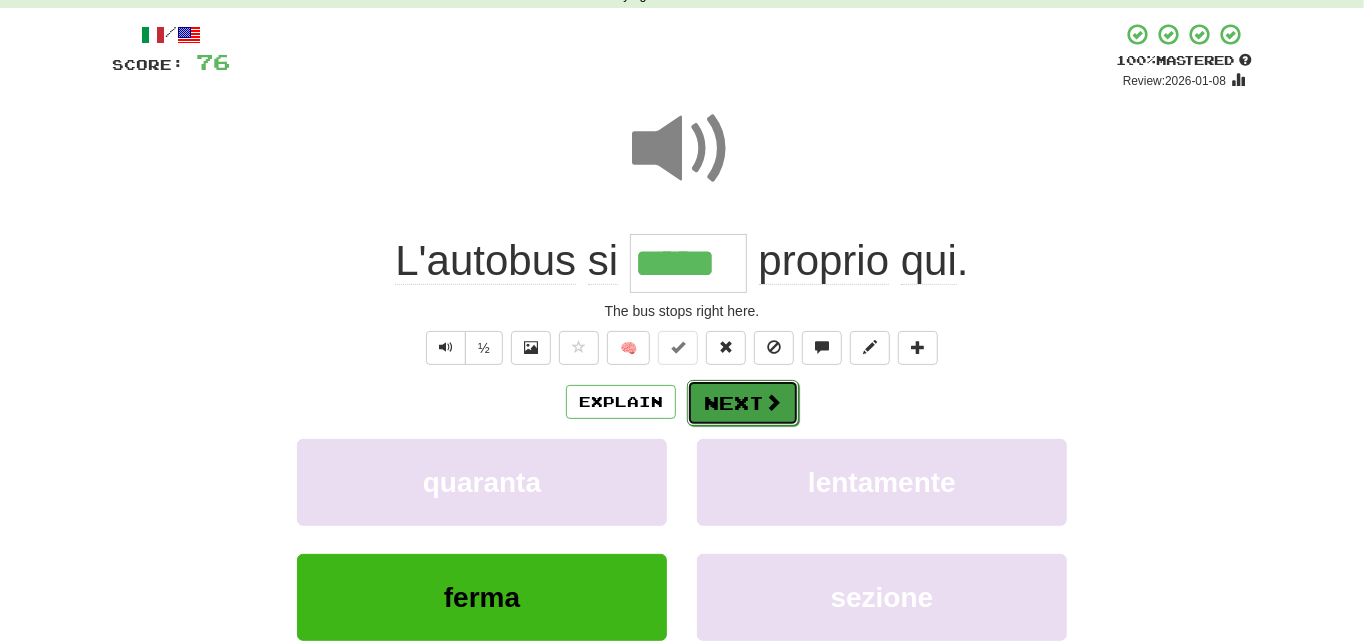 click on "Next" at bounding box center [743, 403] 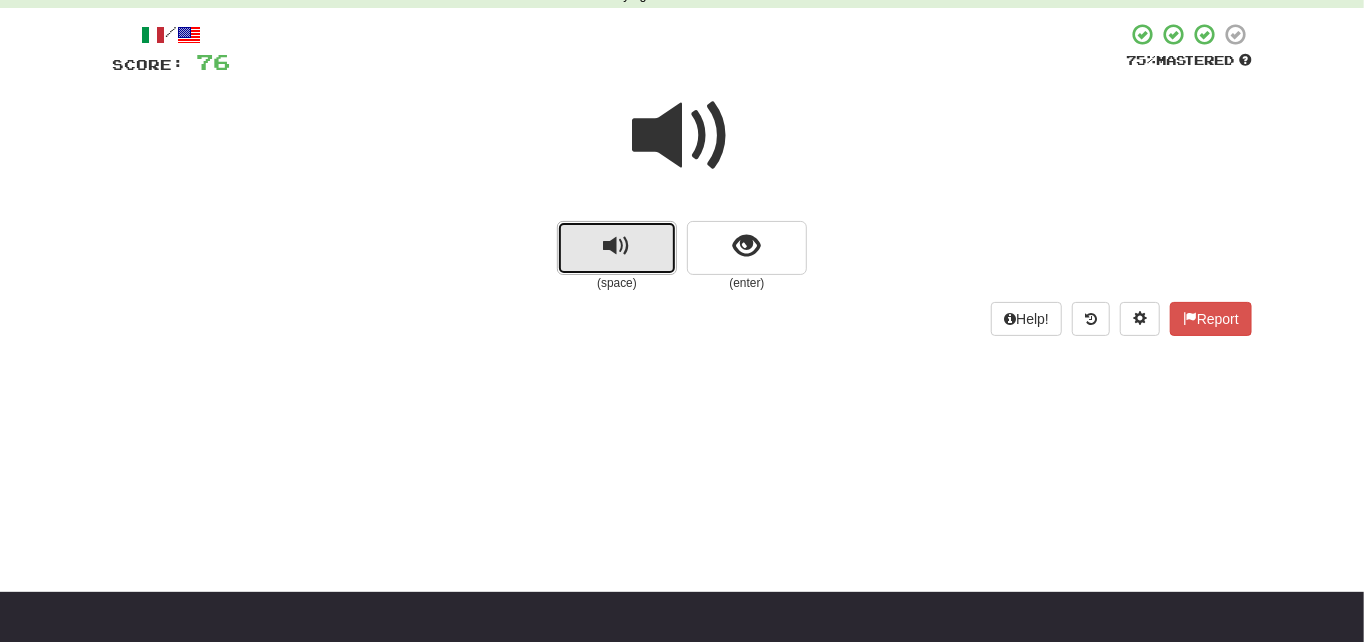 click at bounding box center (617, 246) 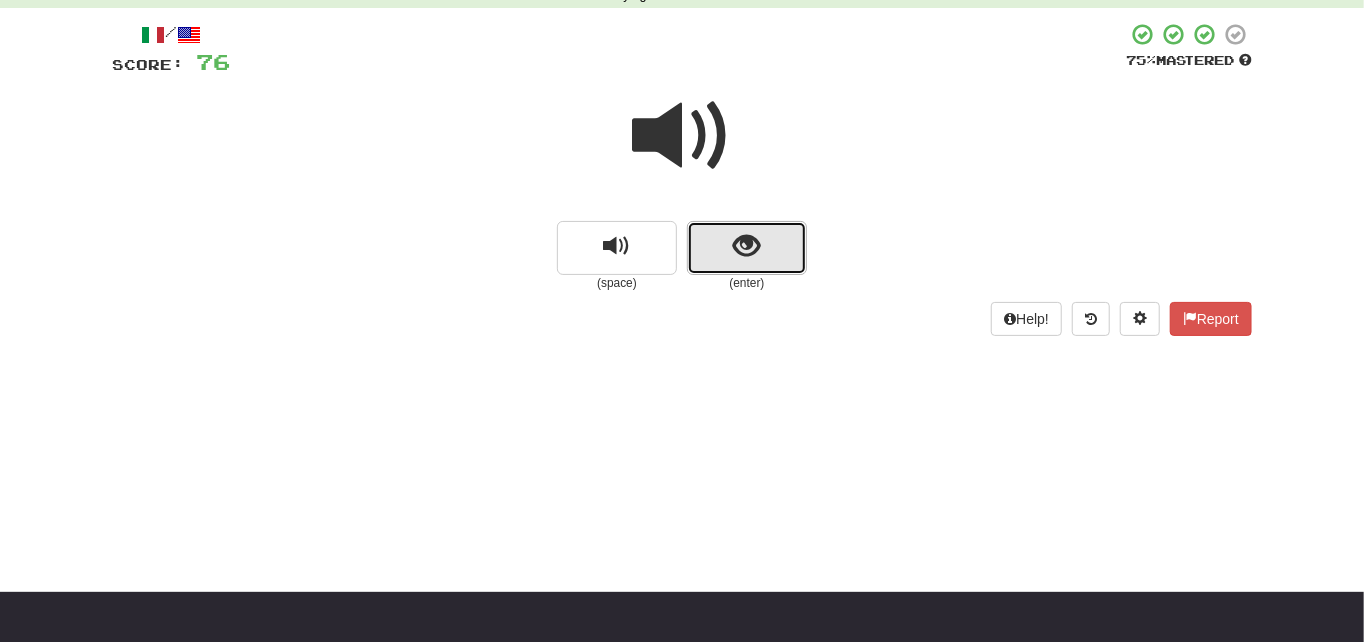 click at bounding box center [747, 248] 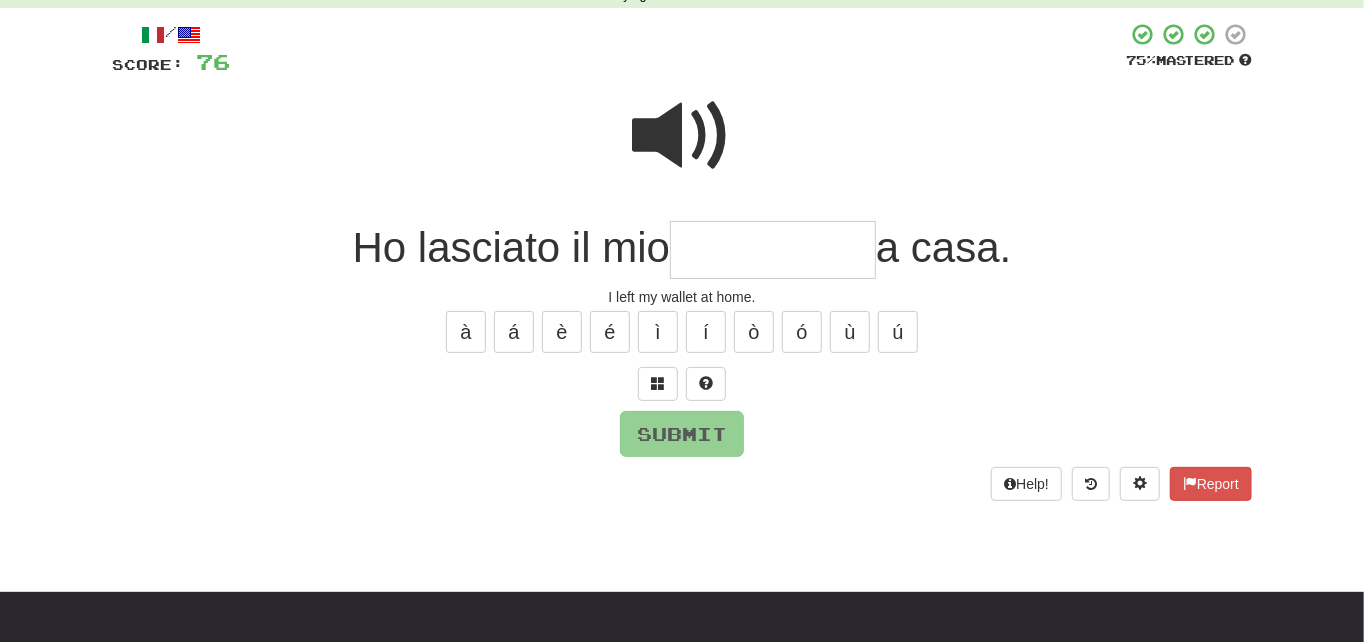click at bounding box center [773, 250] 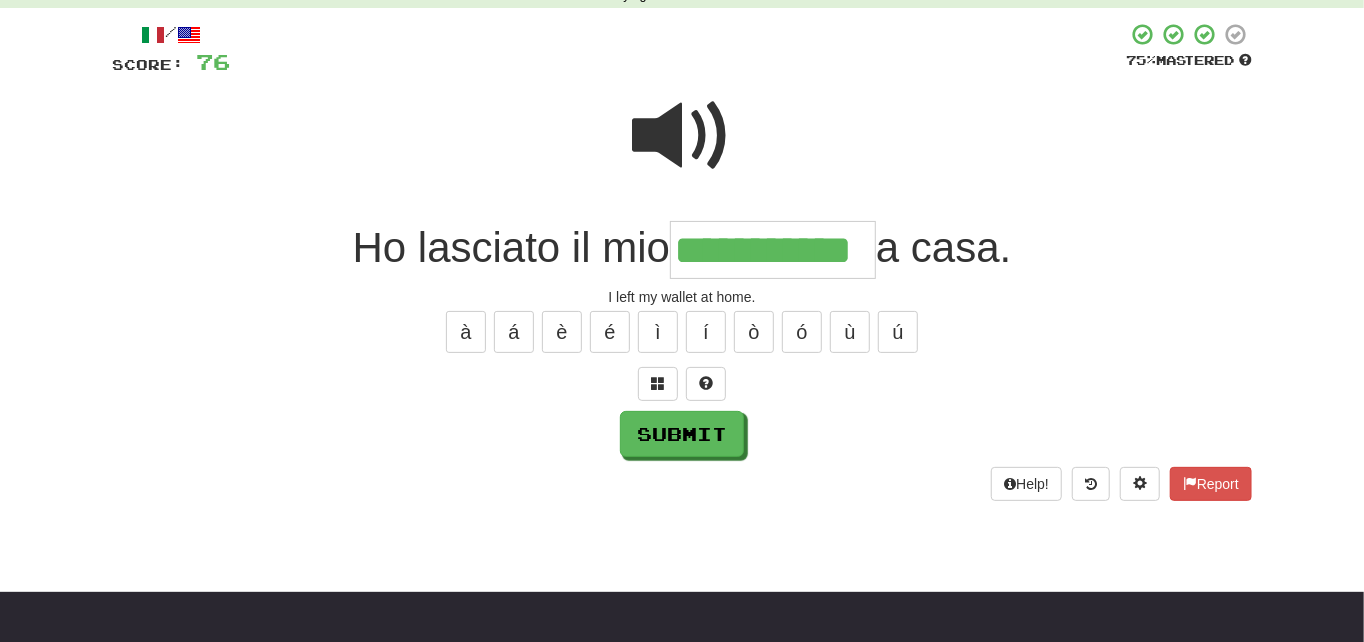 type on "**********" 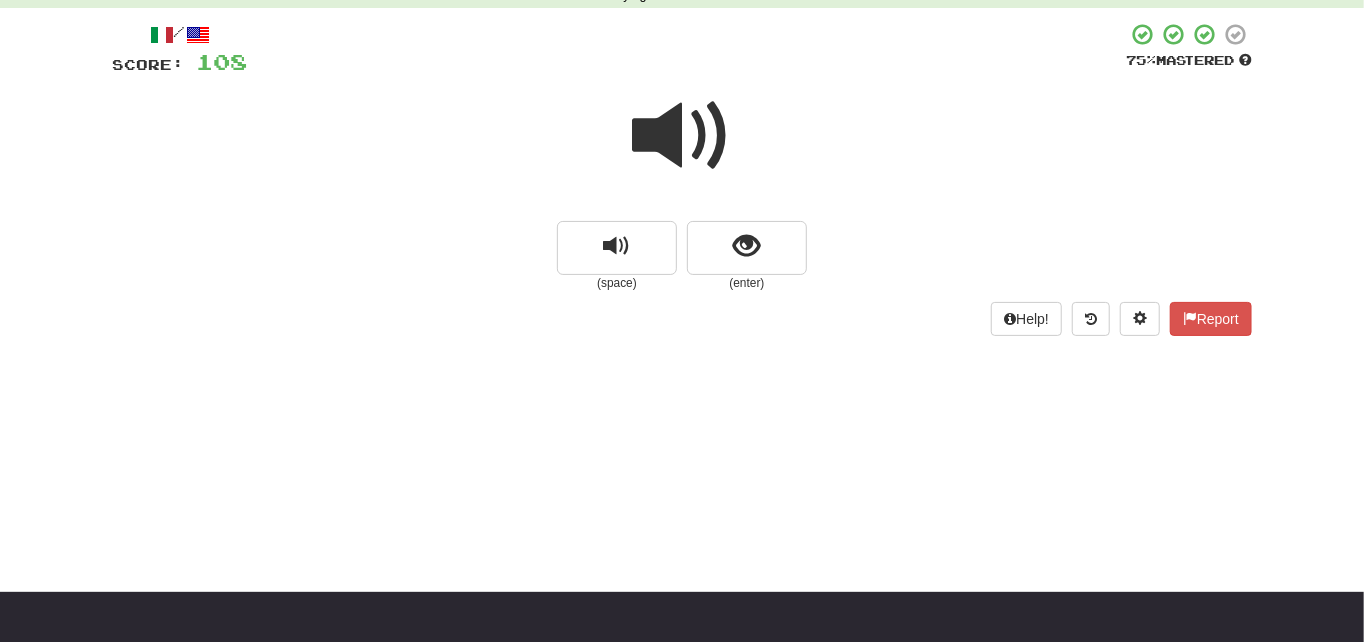 click at bounding box center [682, 136] 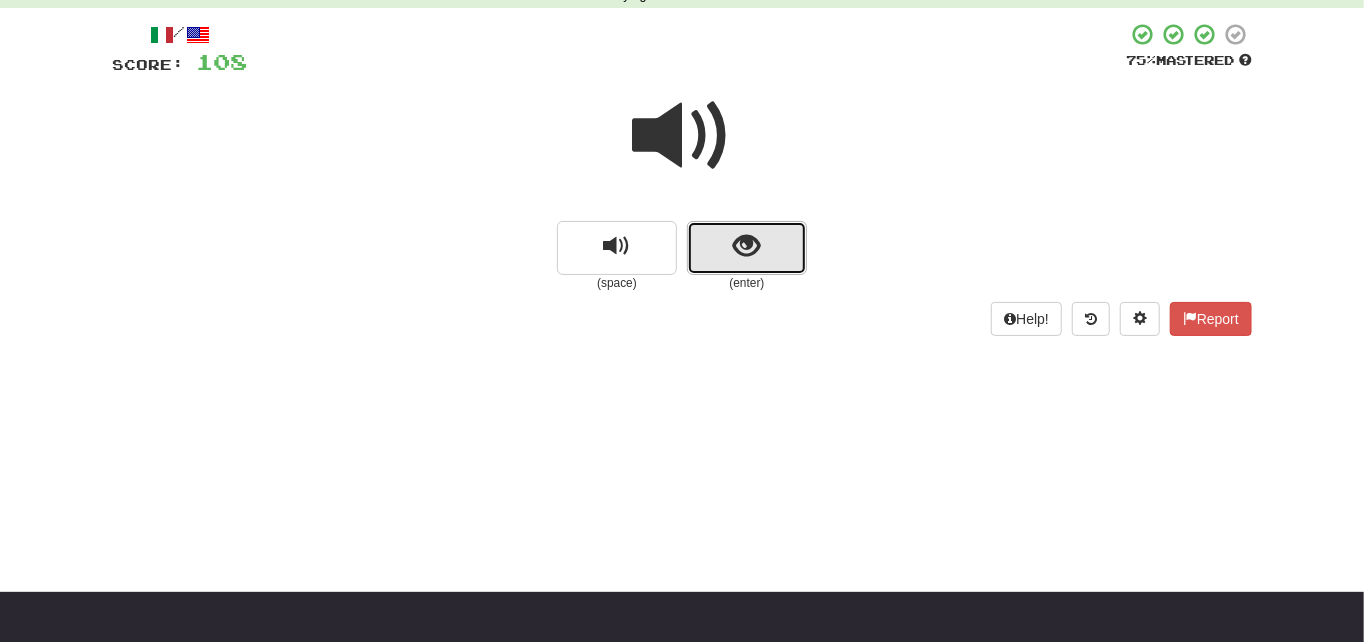 click at bounding box center (747, 248) 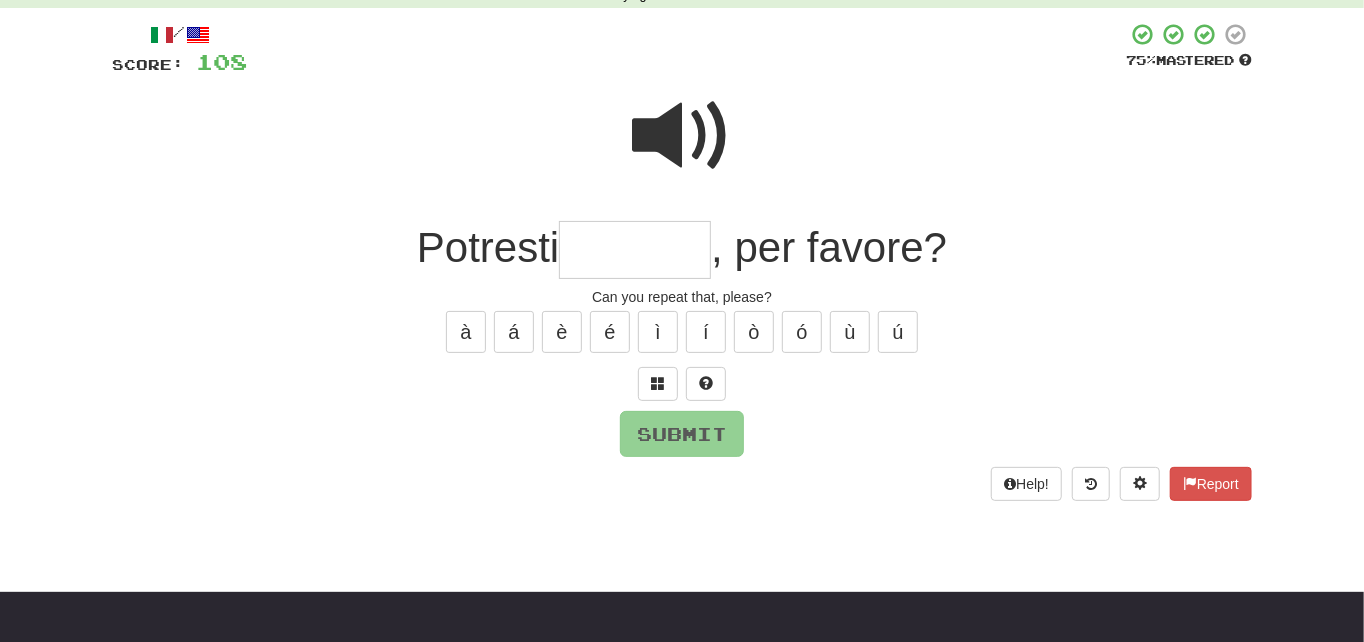 click on "Correct   :   5 Incorrect   :   0 To go   :   5 Playing :  Fast Track Level 2  /  Score:   108 75 %  Mastered Potresti  , per favore? Can you repeat that, please? à á è é ì í ò ó ù ú Submit  Help!  Report" at bounding box center [682, 240] 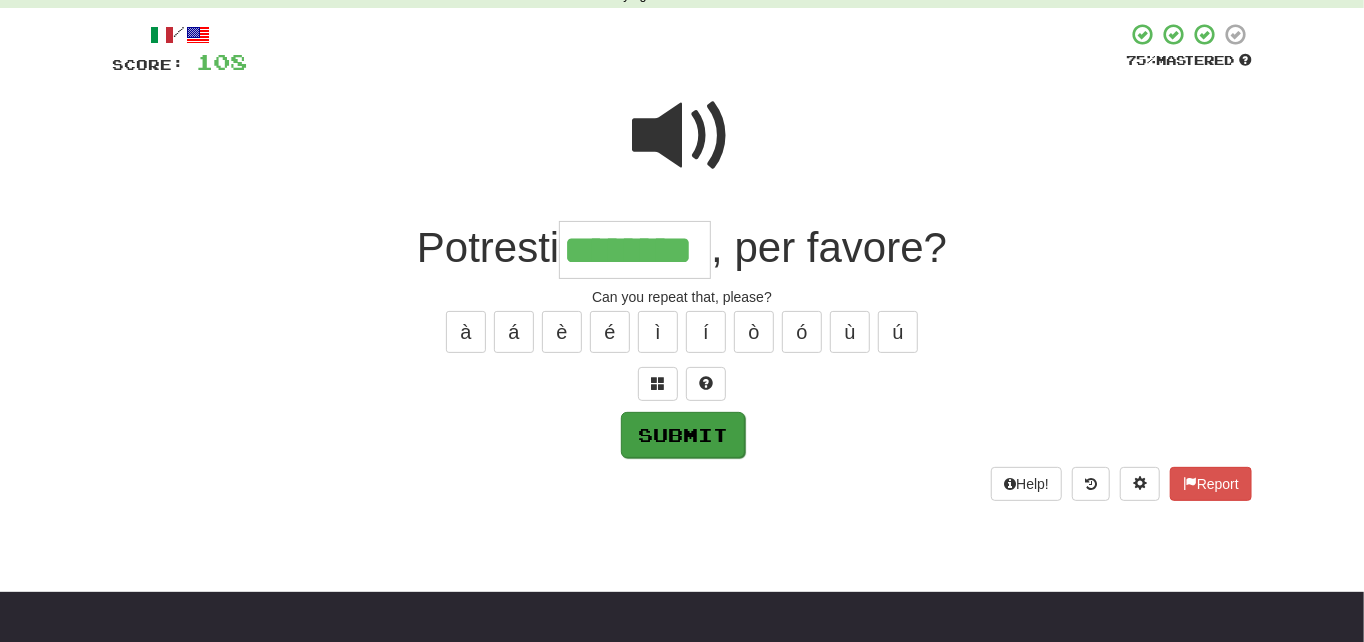 type on "********" 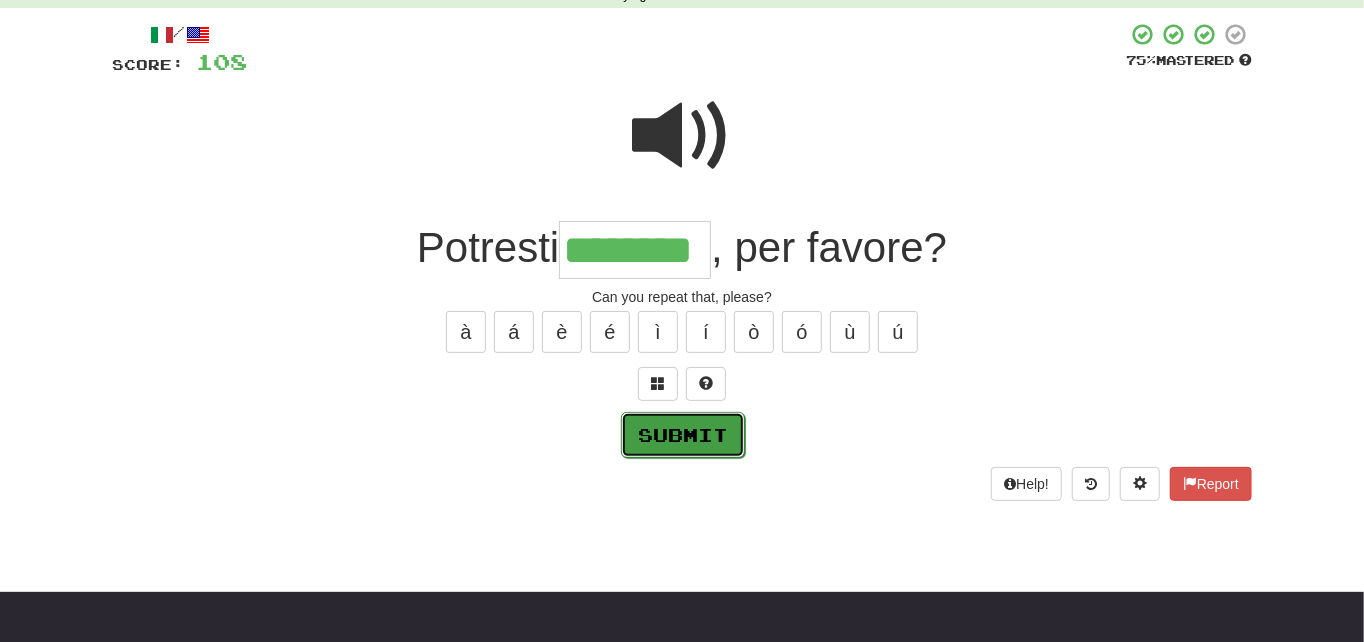 click on "Submit" at bounding box center [683, 435] 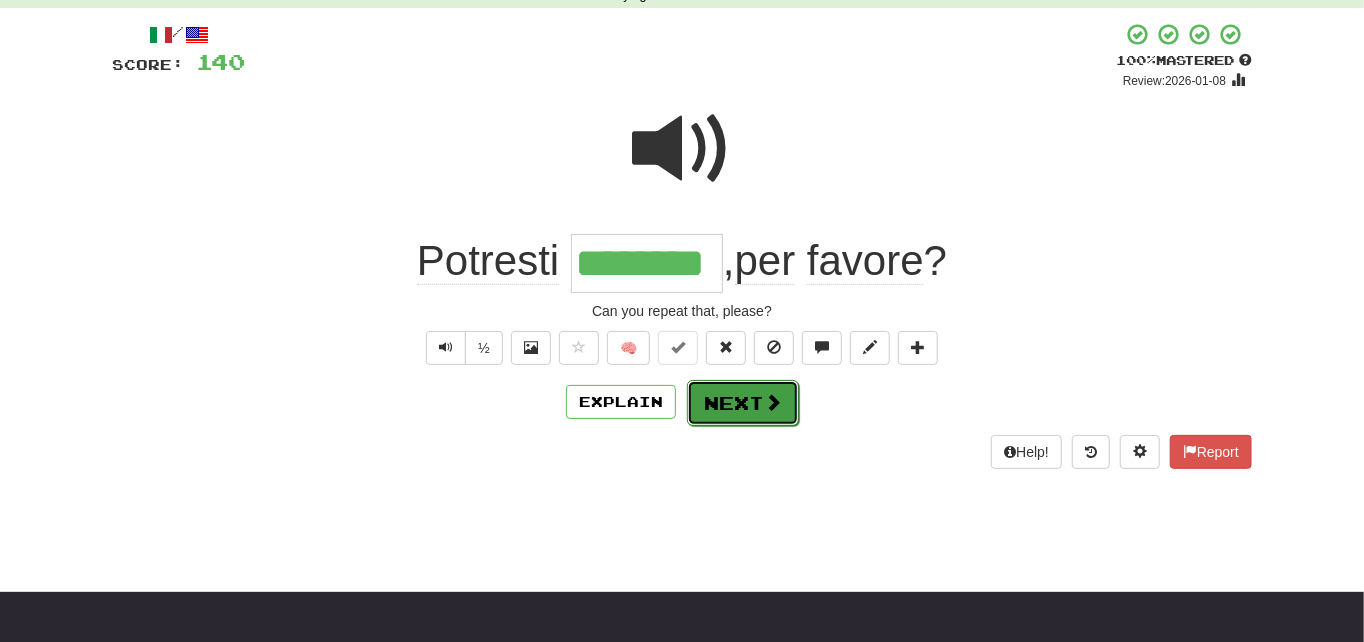 click on "Next" at bounding box center (743, 403) 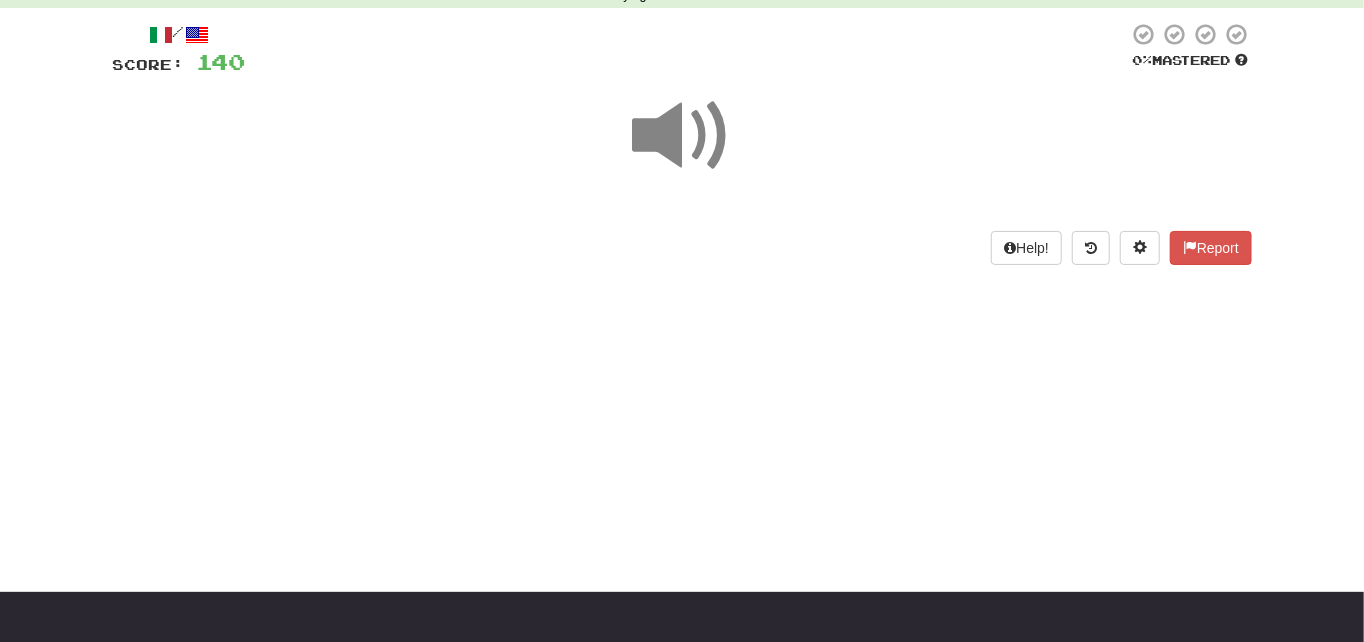 click at bounding box center [682, 136] 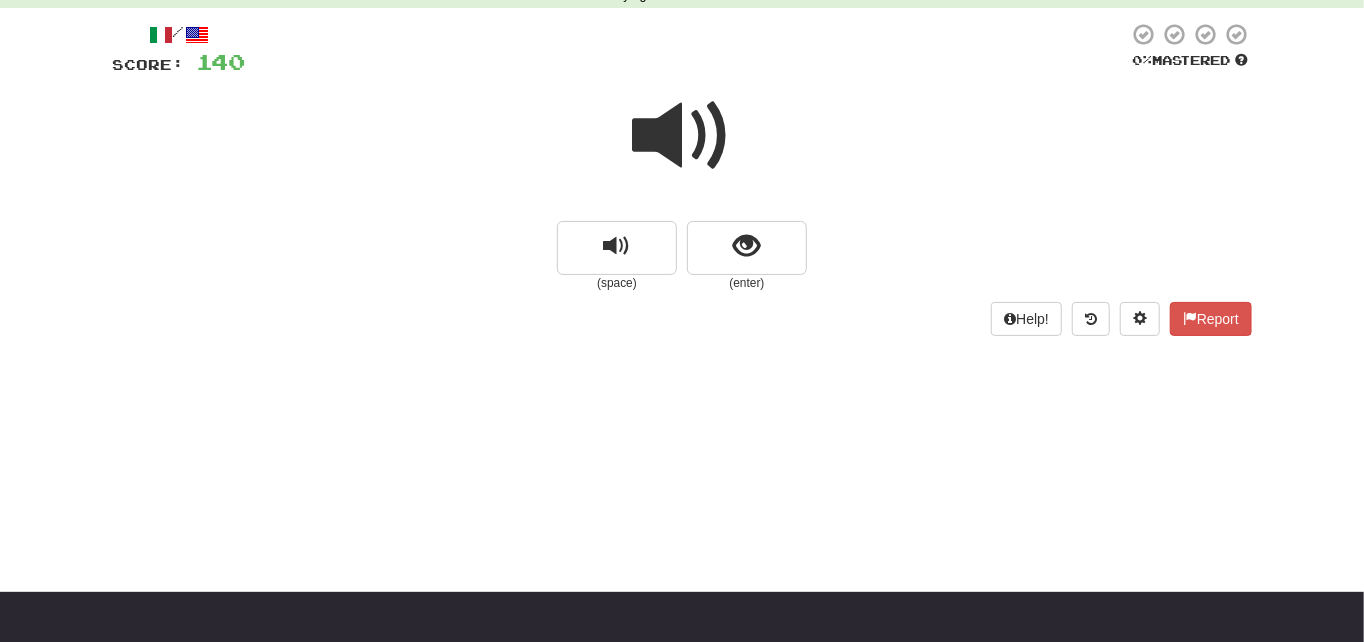 click at bounding box center [682, 136] 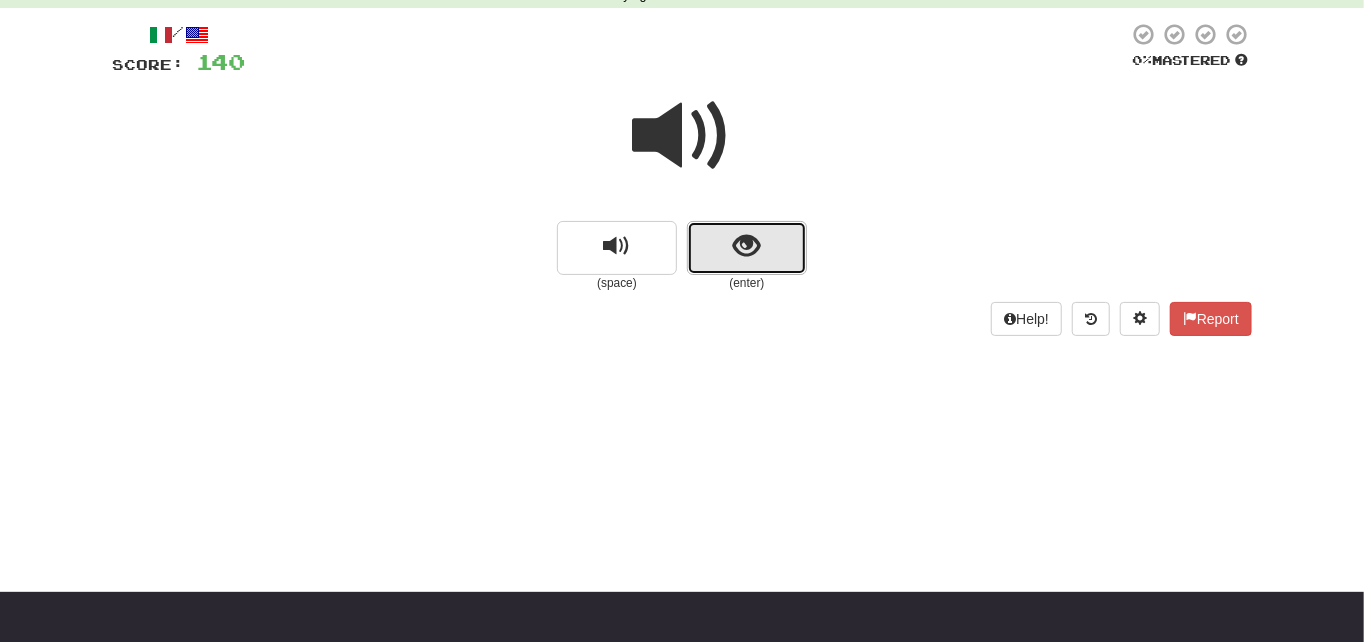 click at bounding box center [747, 246] 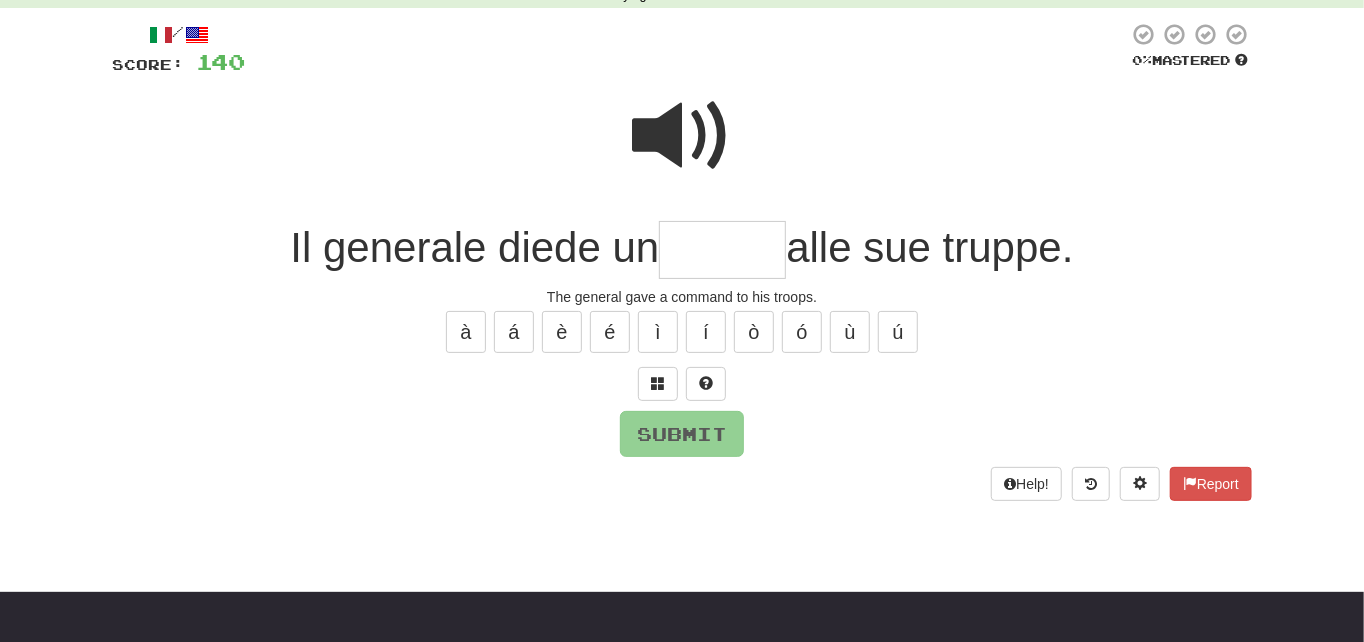 click at bounding box center (682, 136) 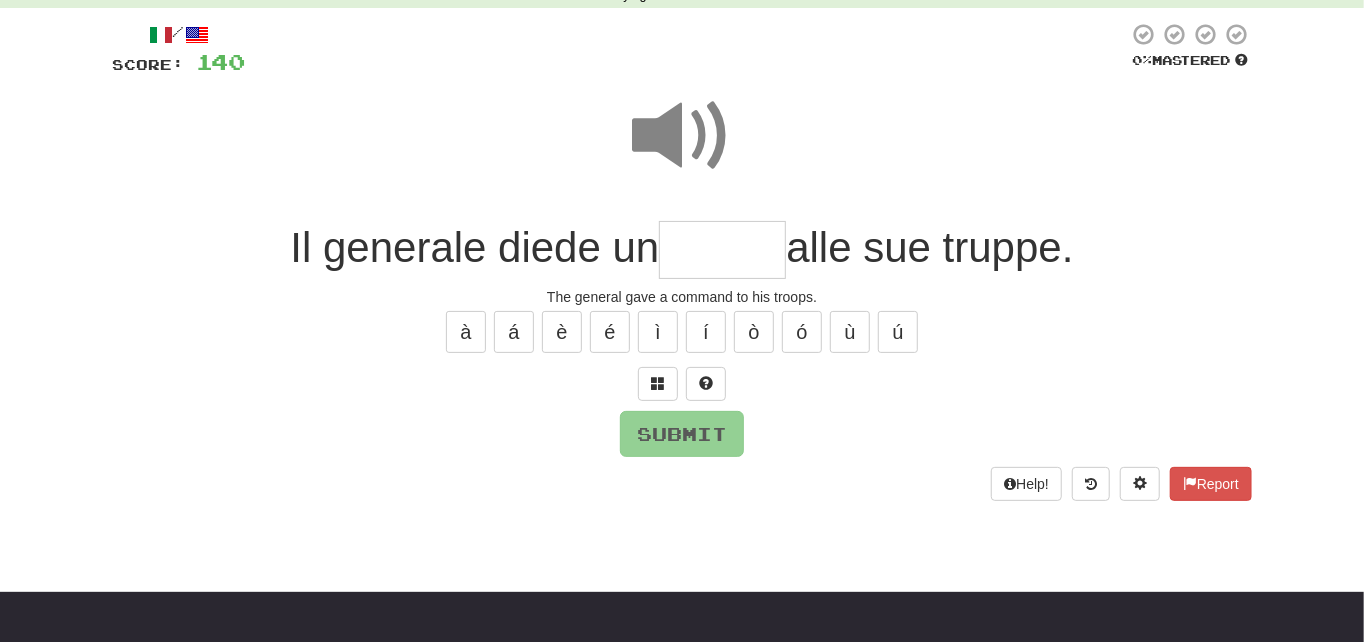 click at bounding box center [682, 136] 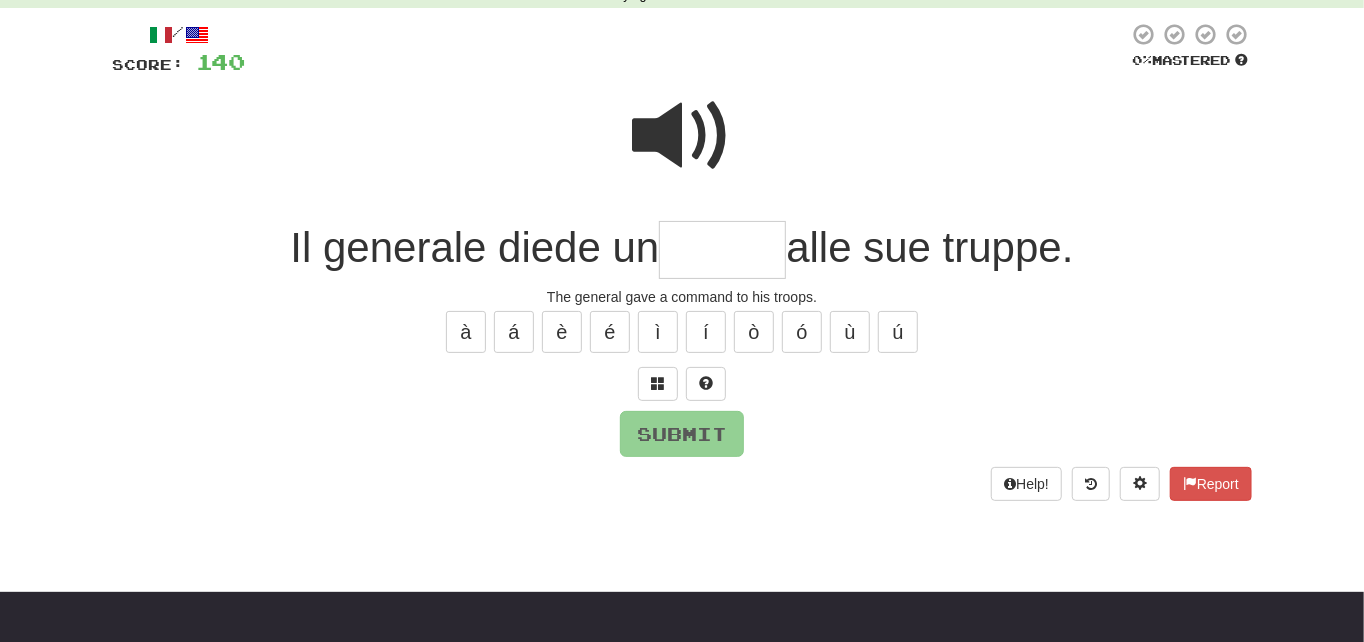click at bounding box center (722, 250) 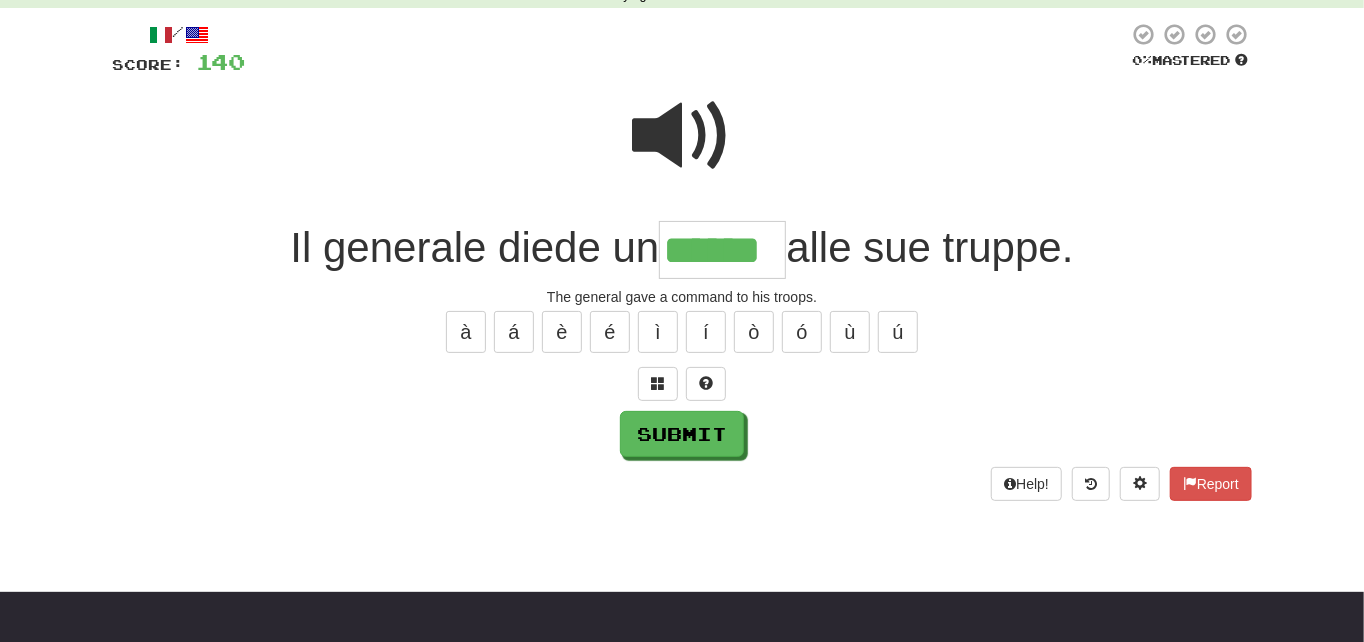 type on "******" 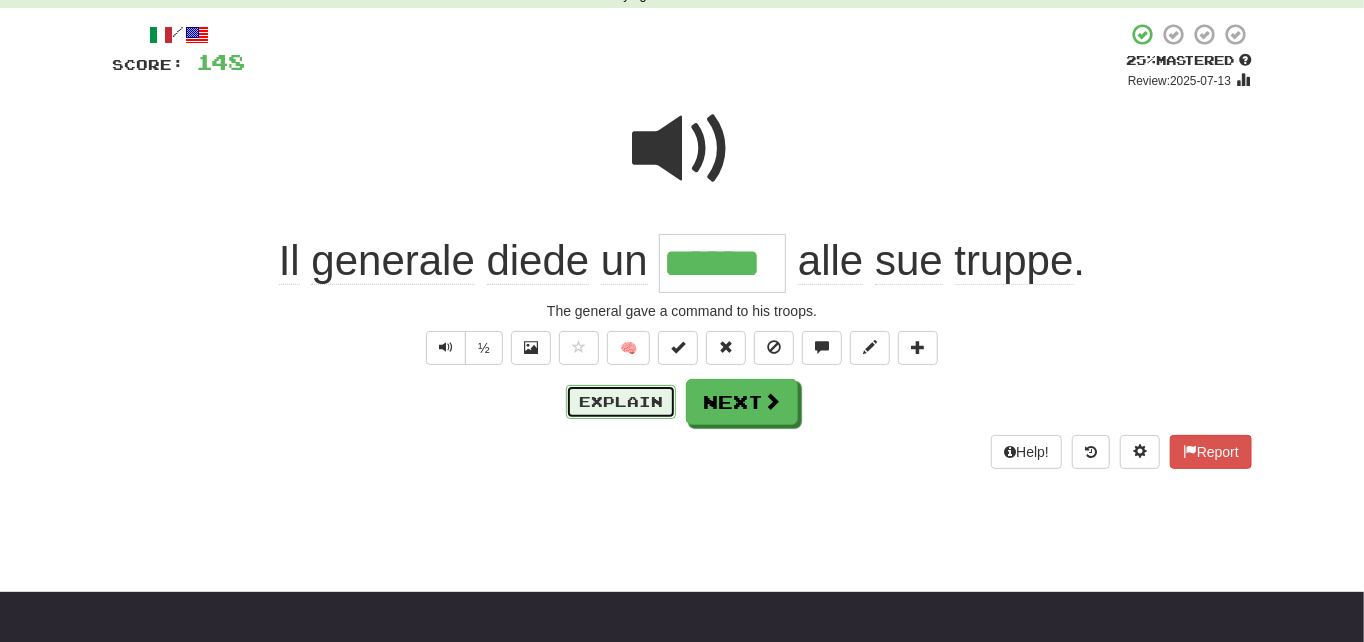 click on "Explain" at bounding box center [621, 402] 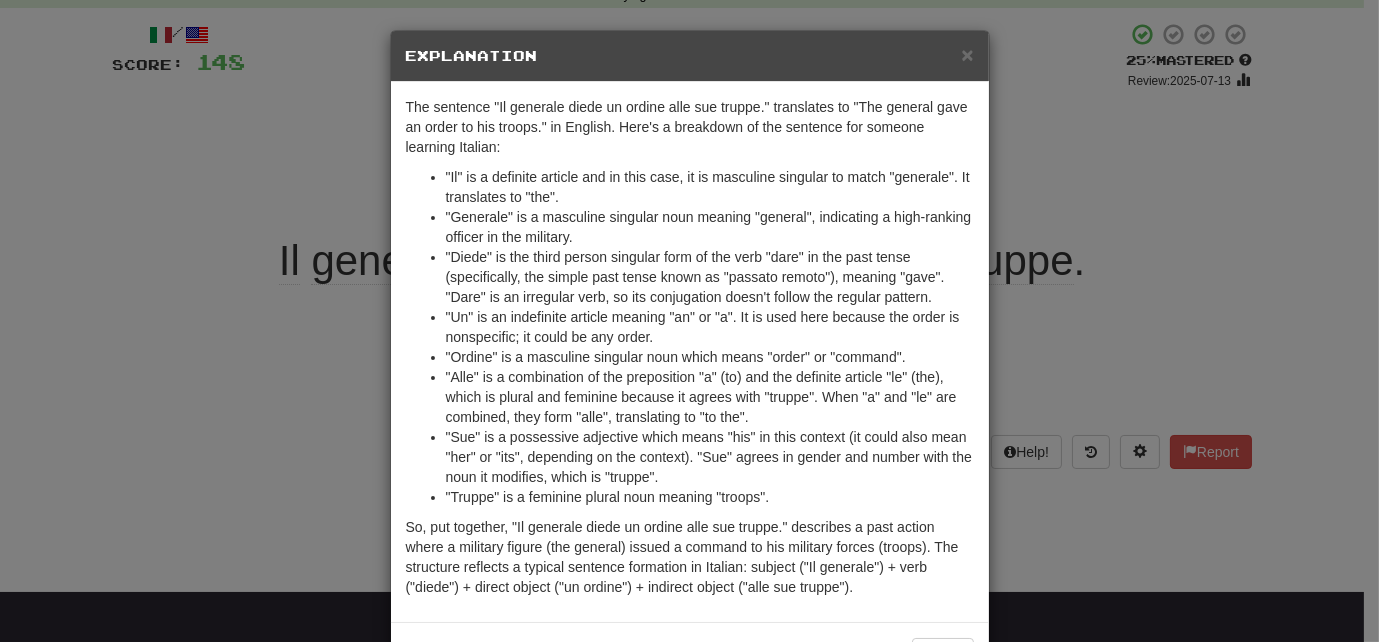 click on "× Explanation The sentence "Il generale diede un ordine alle sue truppe." translates to "The general gave an order to his troops." in English. Here's a breakdown of the sentence for someone learning Italian:
"Il" is a definite article and in this case, it is masculine singular to match "generale". It translates to "the".
"Generale" is a masculine singular noun meaning "general", indicating a high-ranking officer in the military.
"Diede" is the third person singular form of the verb "dare" in the past tense (specifically, the simple past tense known as "passato remoto"), meaning "gave". "Dare" is an irregular verb, so its conjugation doesn't follow the regular pattern.
"Un" is an indefinite article meaning "an" or "a". It is used here because the order is nonspecific; it could be any order.
"Ordine" is a masculine singular noun which means "order" or "command".
"Truppe" is a feminine plural noun meaning "troops".
In beta. Generated by ChatGPT. Like it? Hate it?  Let us know ! Close" at bounding box center [689, 321] 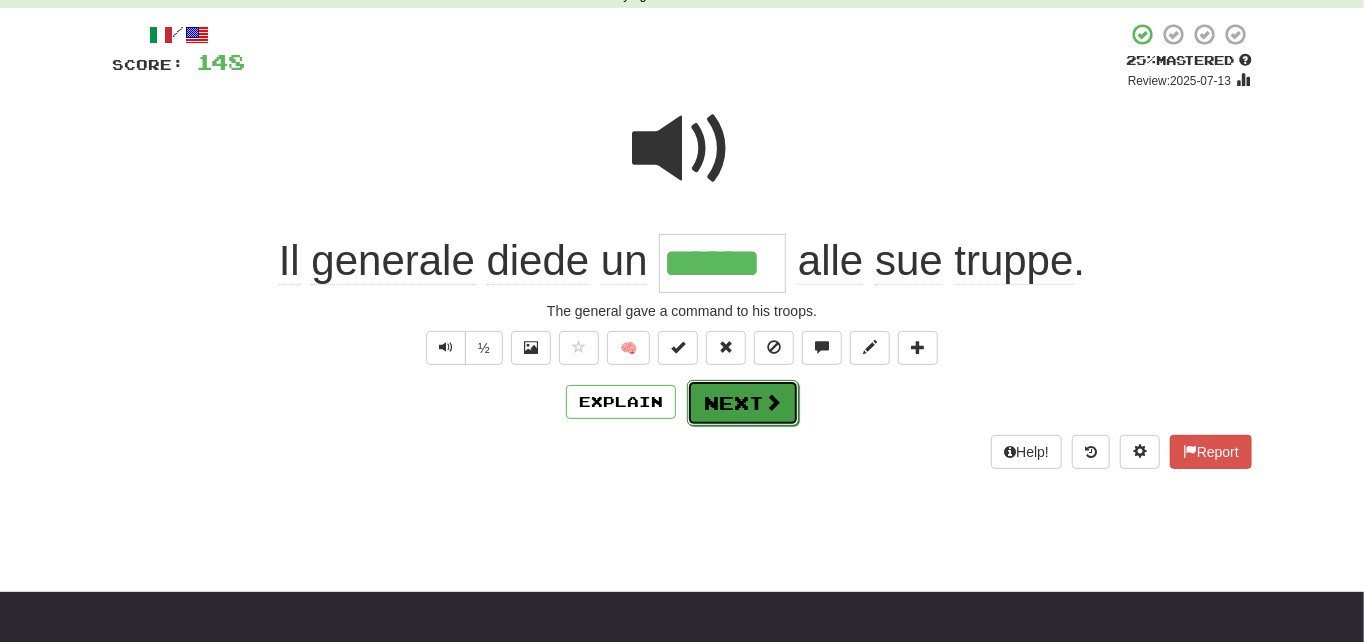click on "Next" at bounding box center (743, 403) 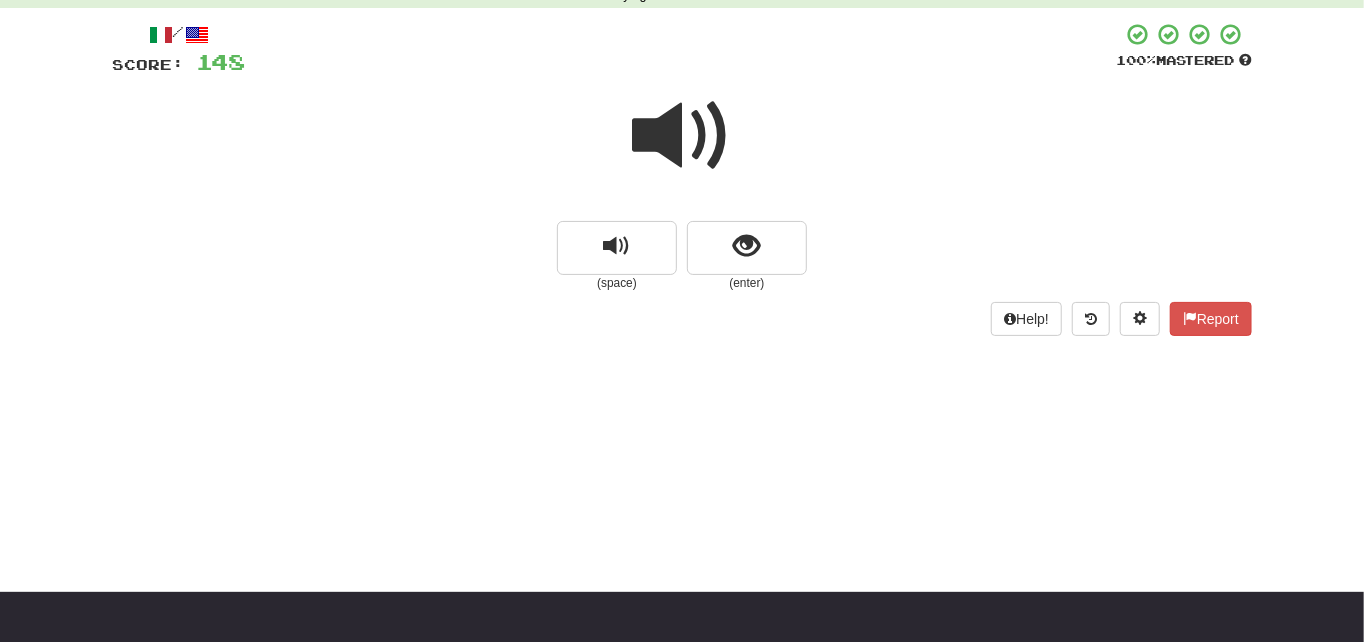 click at bounding box center (682, 136) 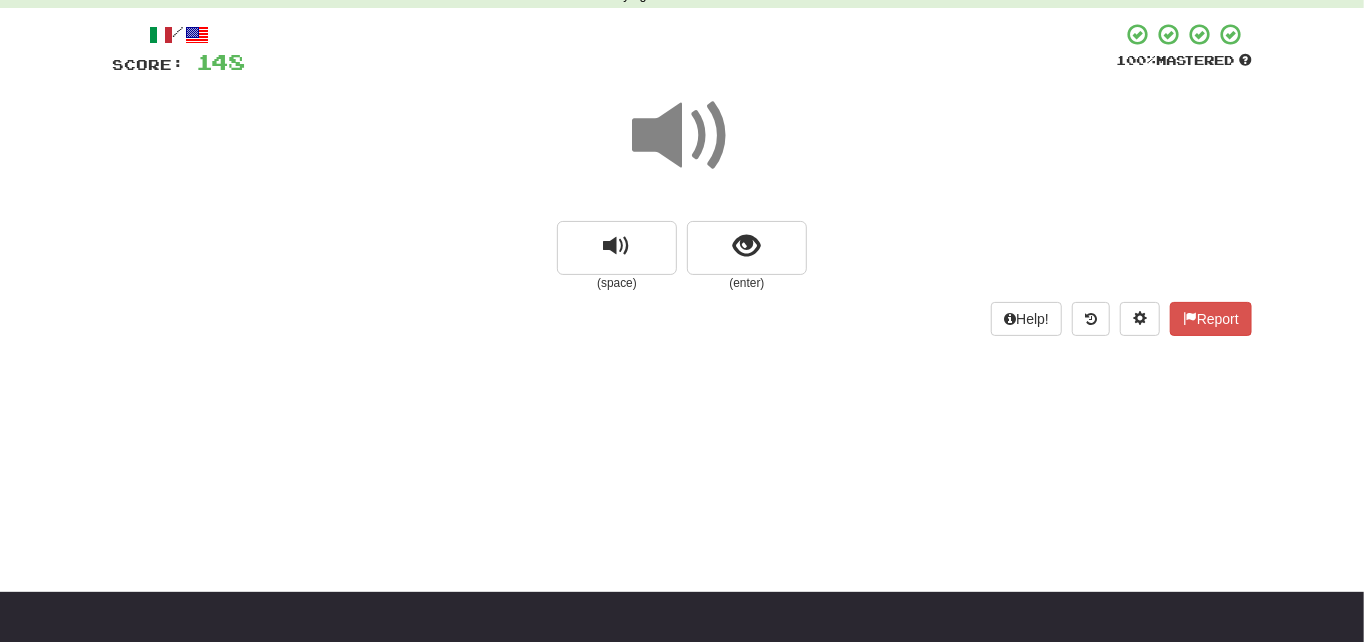 click at bounding box center (682, 136) 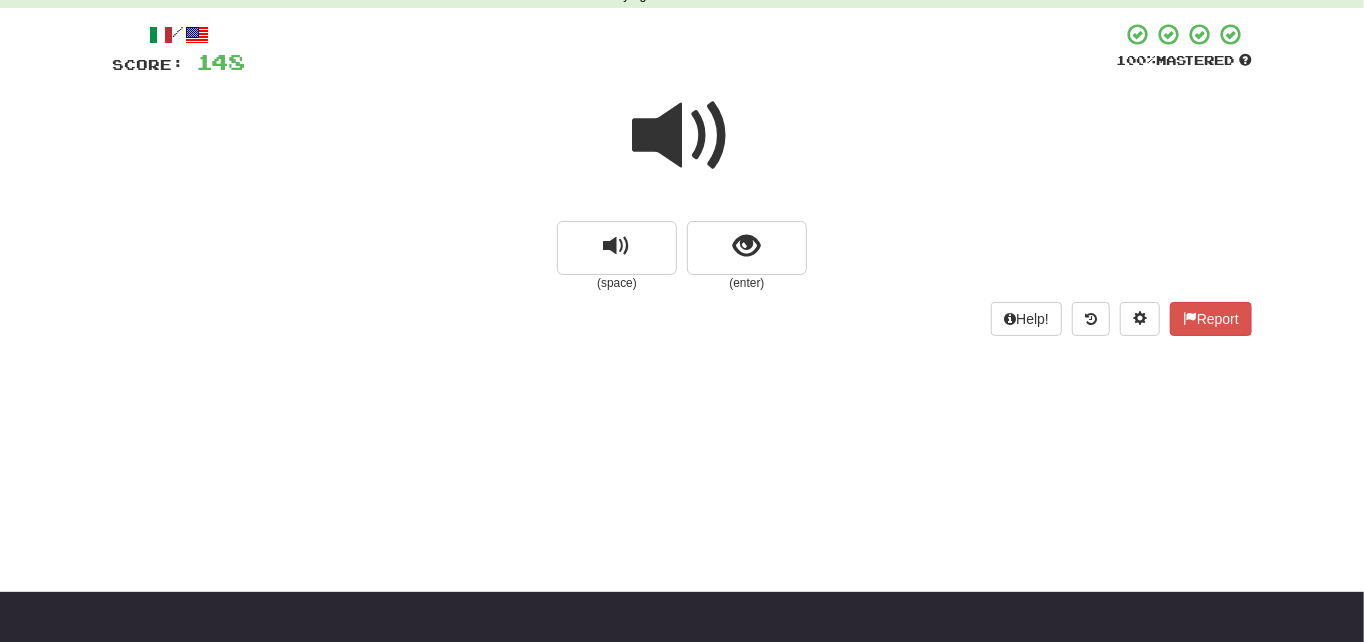 click at bounding box center [682, 136] 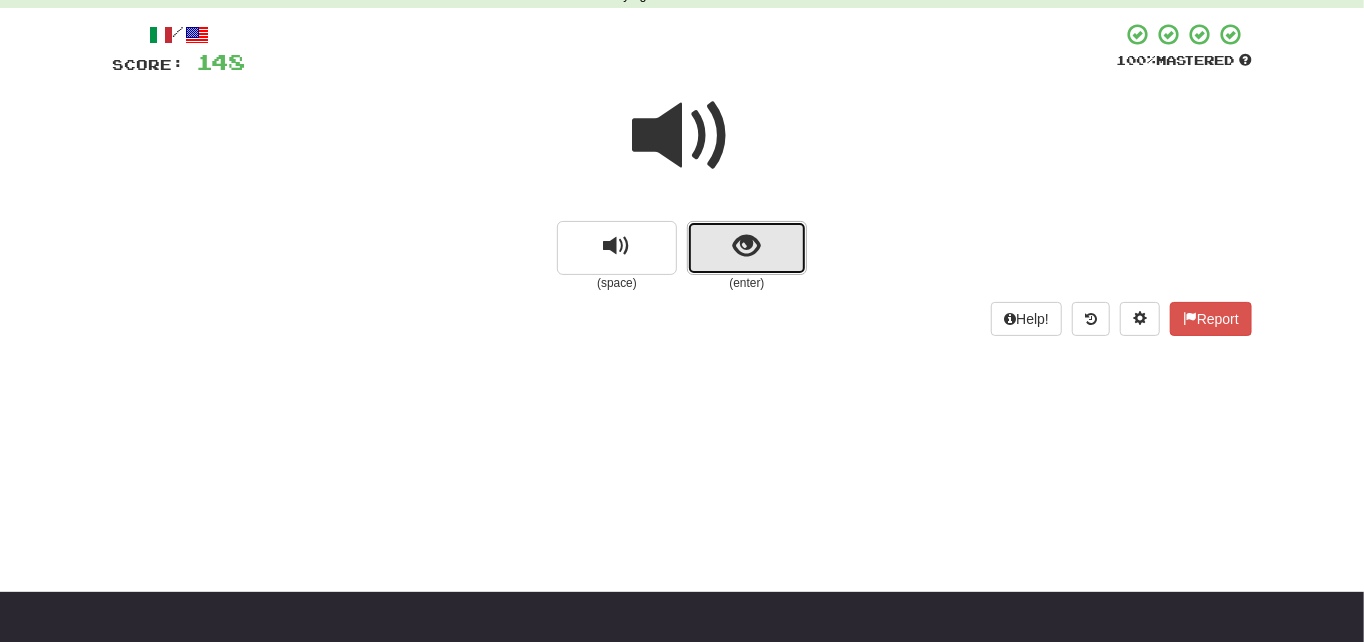 click at bounding box center [747, 246] 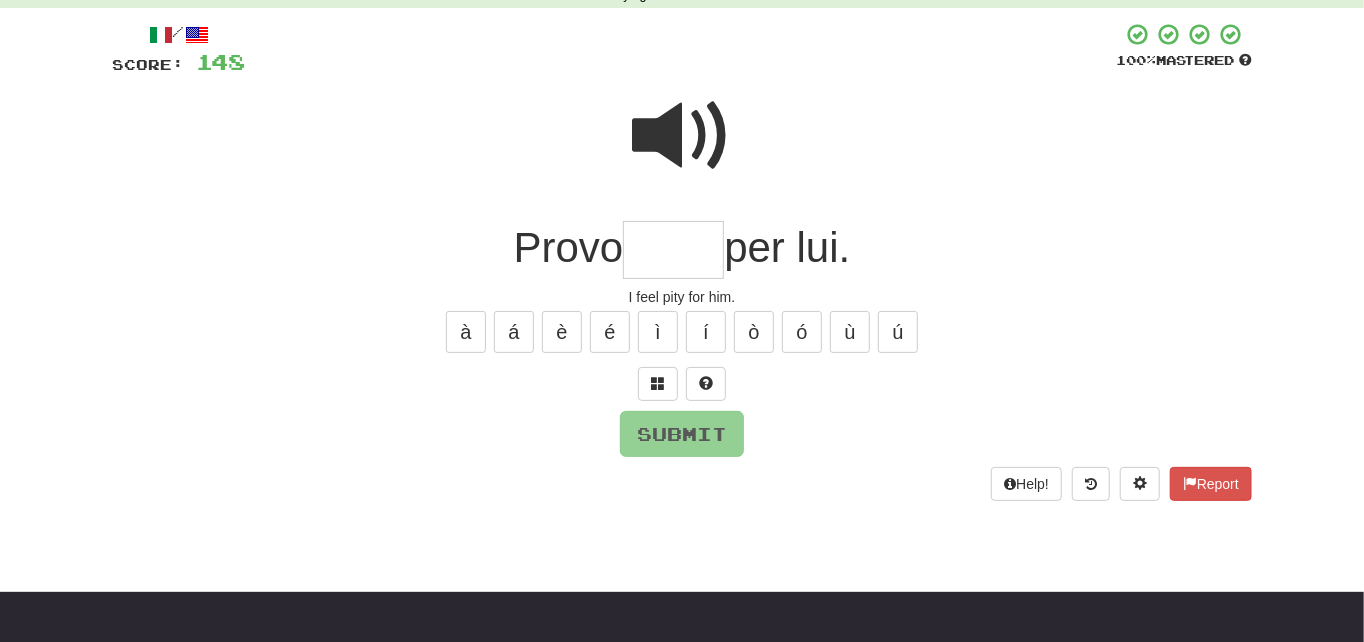 click at bounding box center [682, 149] 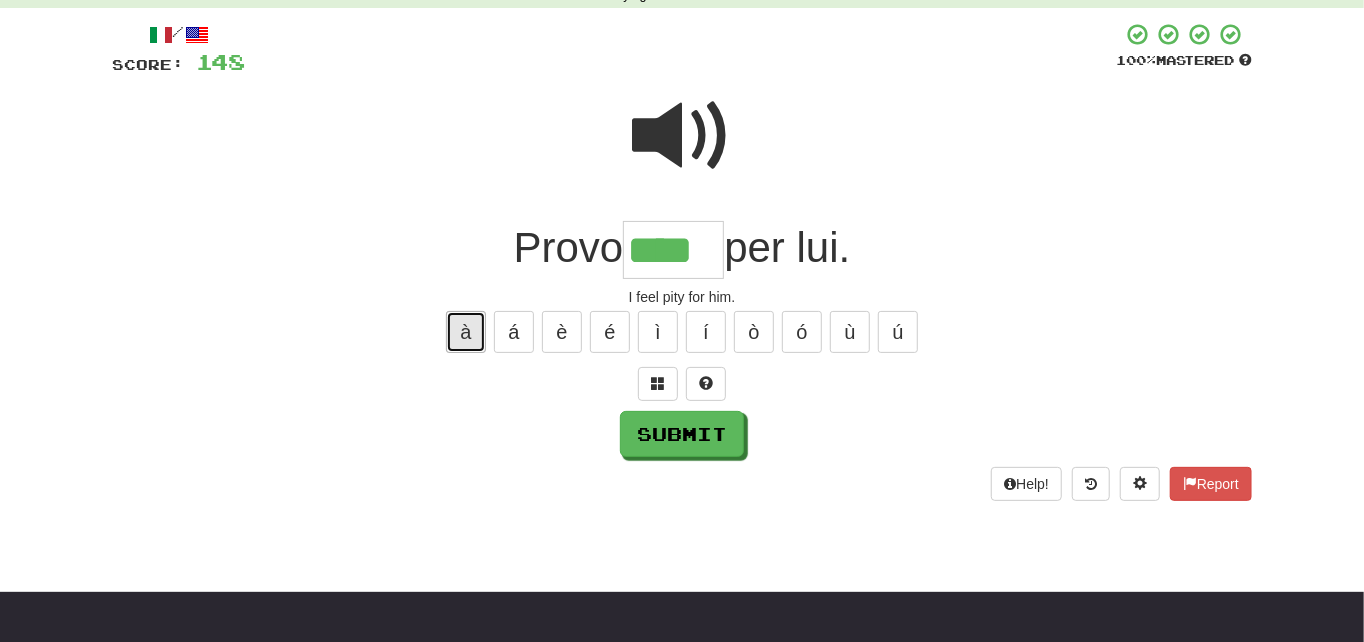click on "à" at bounding box center [466, 332] 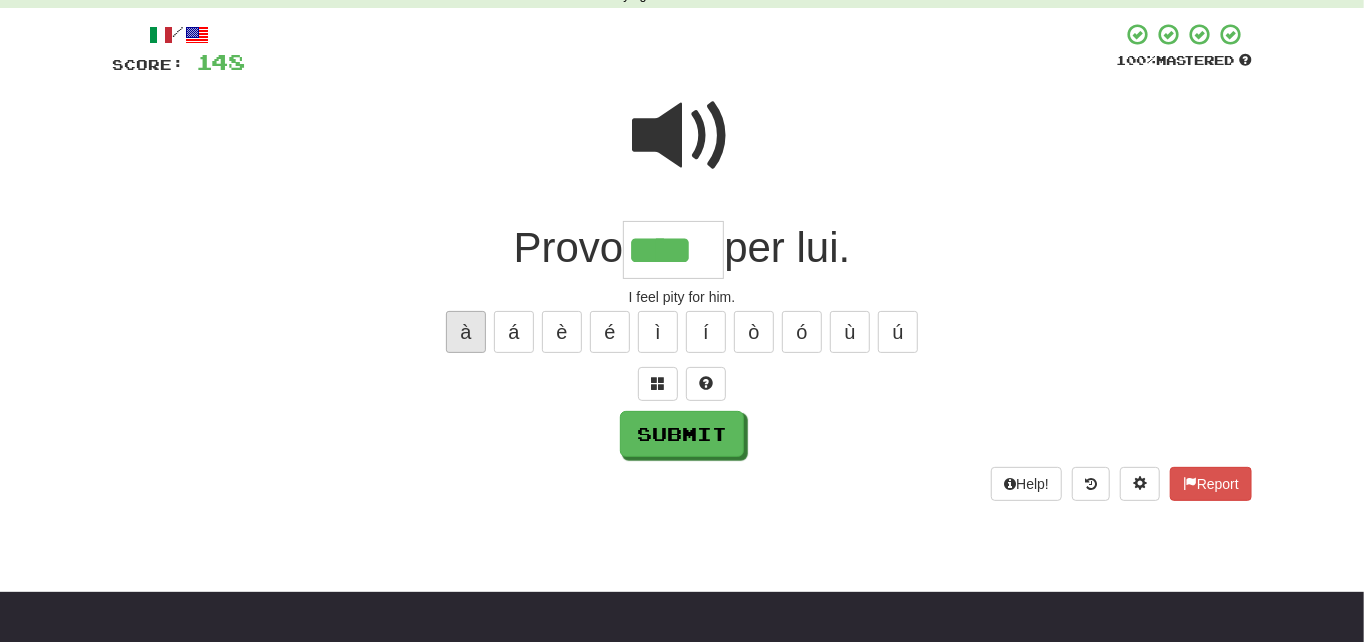 type on "*****" 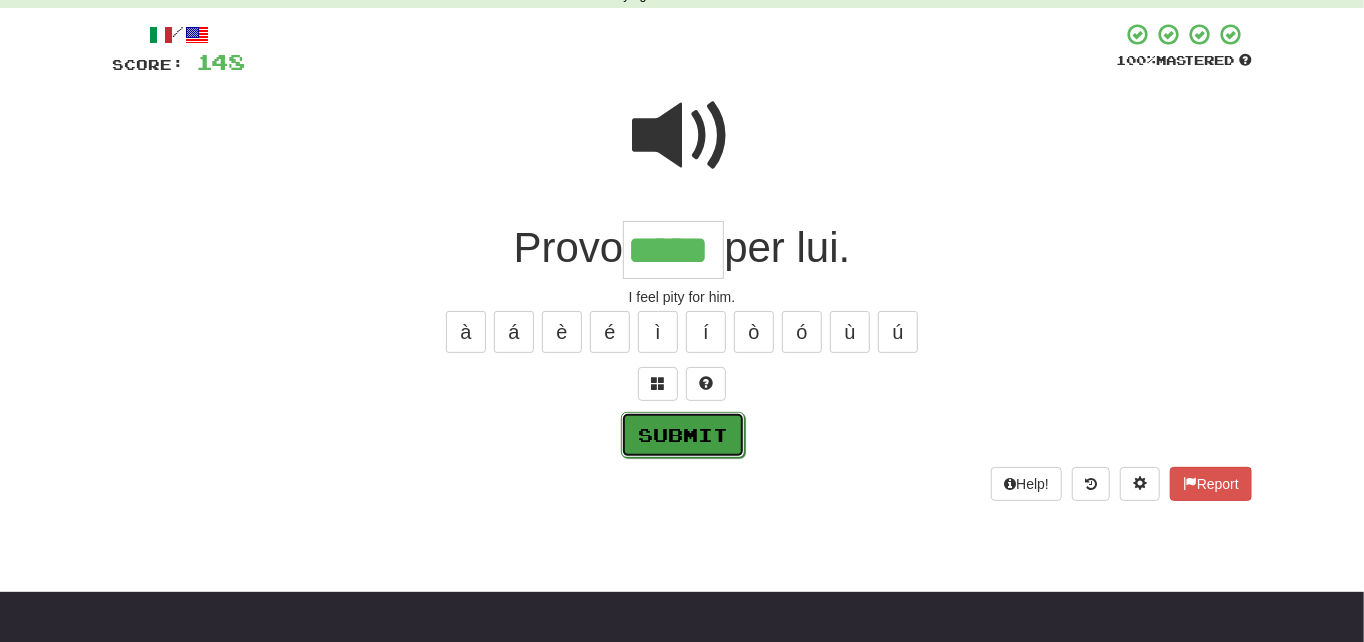 click on "Submit" at bounding box center [683, 435] 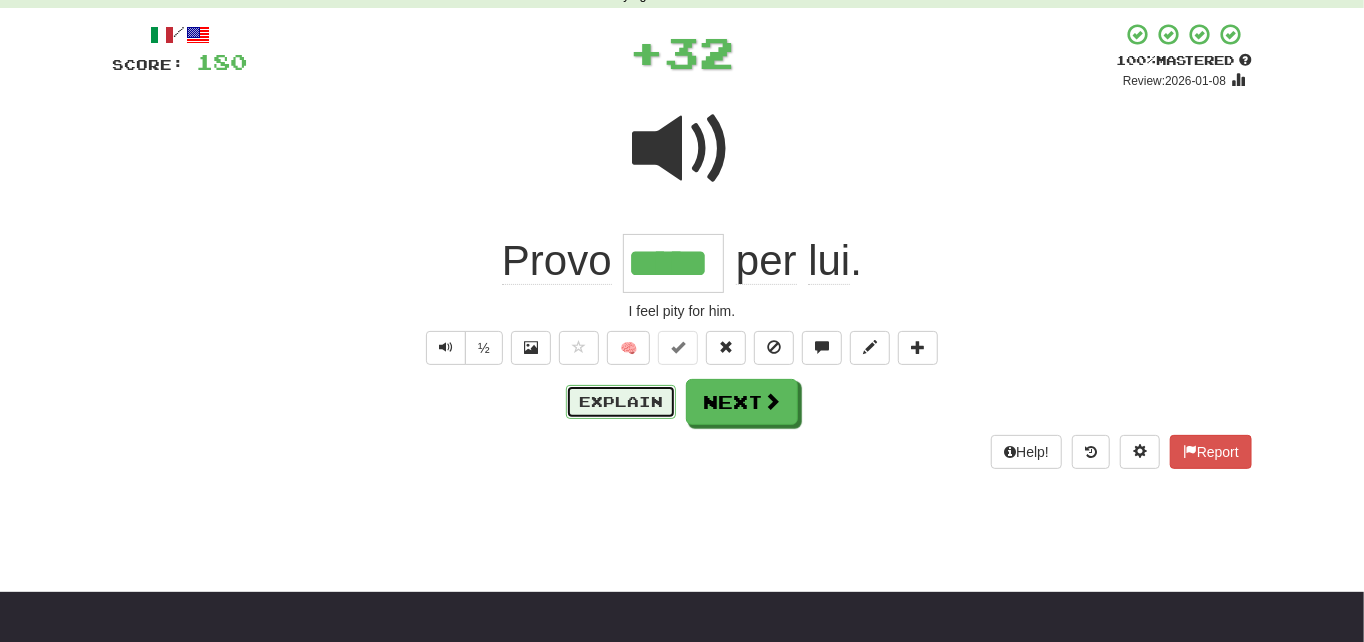 click on "Explain" at bounding box center (621, 402) 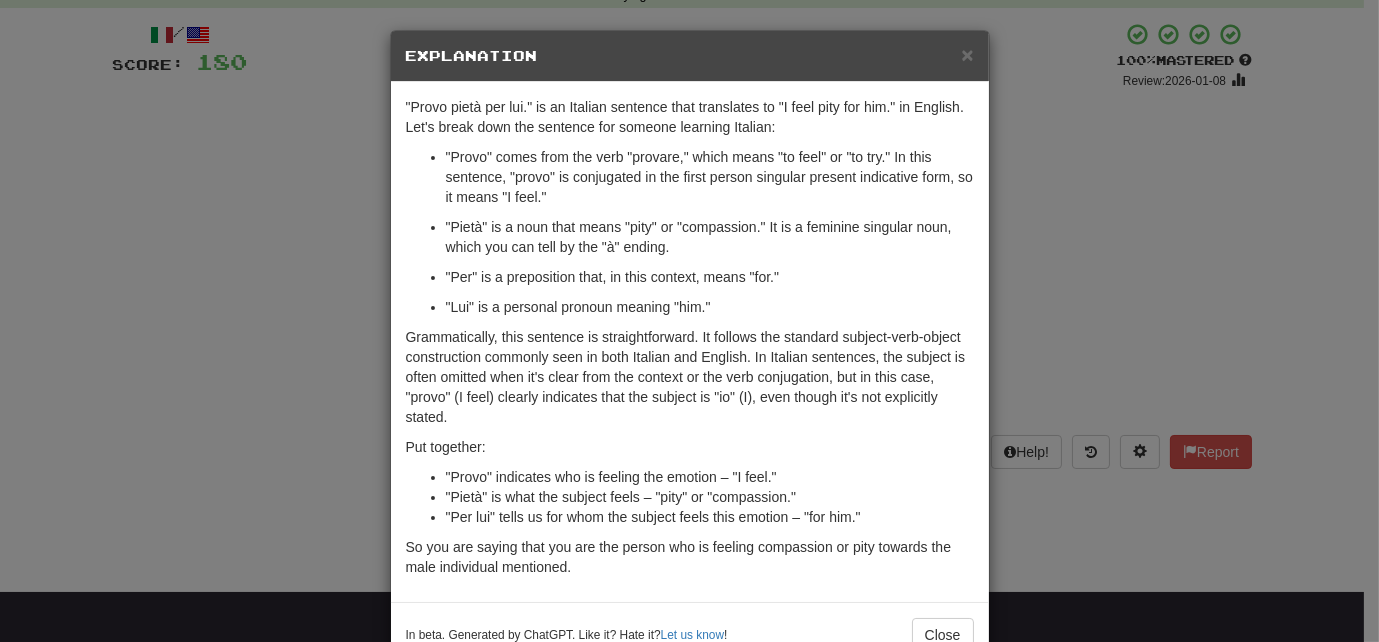 click on "× Explanation "Provo pietà per lui." is an Italian sentence that translates to "I feel pity for him." in English. Let's break down the sentence for someone learning Italian:
"Provo" comes from the verb "provare," which means "to feel" or "to try." In this sentence, "provo" is conjugated in the first person singular present indicative form, so it means "I feel."
"Pietà" is a noun that means "pity" or "compassion." It is a feminine singular noun, which you can tell by the "à" ending.
"Per" is a preposition that, in this context, means "for."
"Lui" is a personal pronoun meaning "him."
Grammatically, this sentence is straightforward. It follows the standard subject-verb-object construction commonly seen in both Italian and English. In Italian sentences, the subject is often omitted when it's clear from the context or the verb conjugation, but in this case, "provo" (I feel) clearly indicates that the subject is "io" (I), even though it's not explicitly stated.
Put together:" at bounding box center [689, 321] 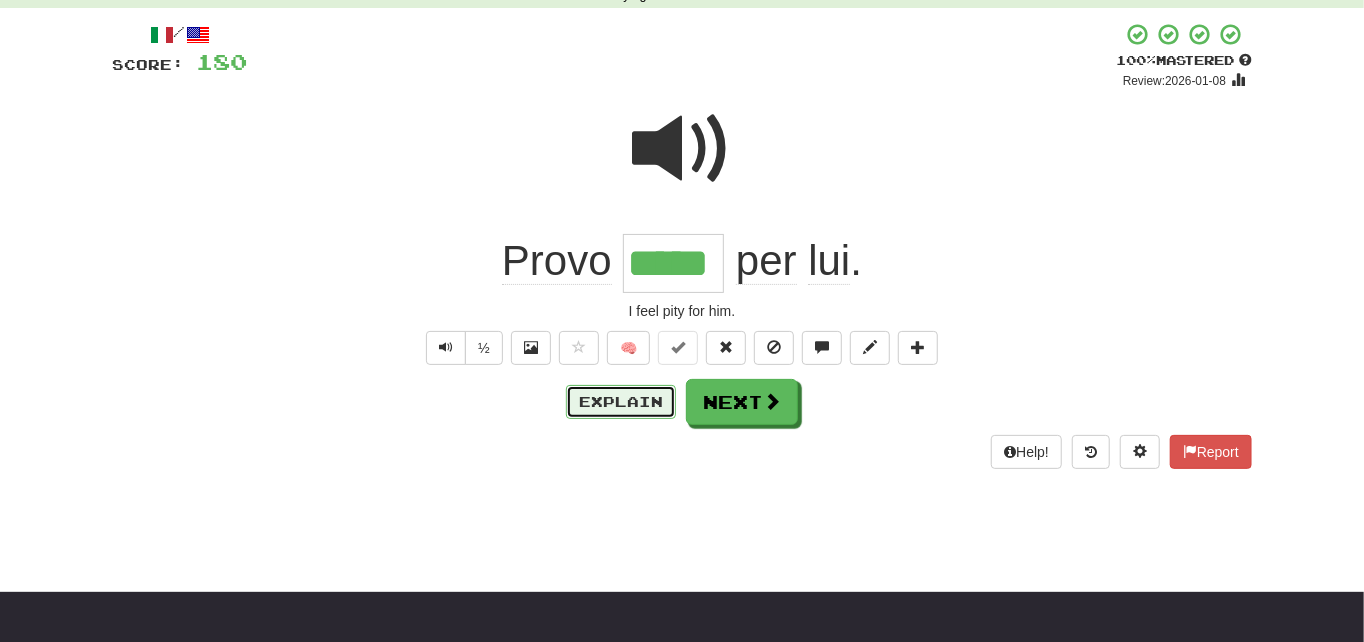 click on "Explain" at bounding box center (621, 402) 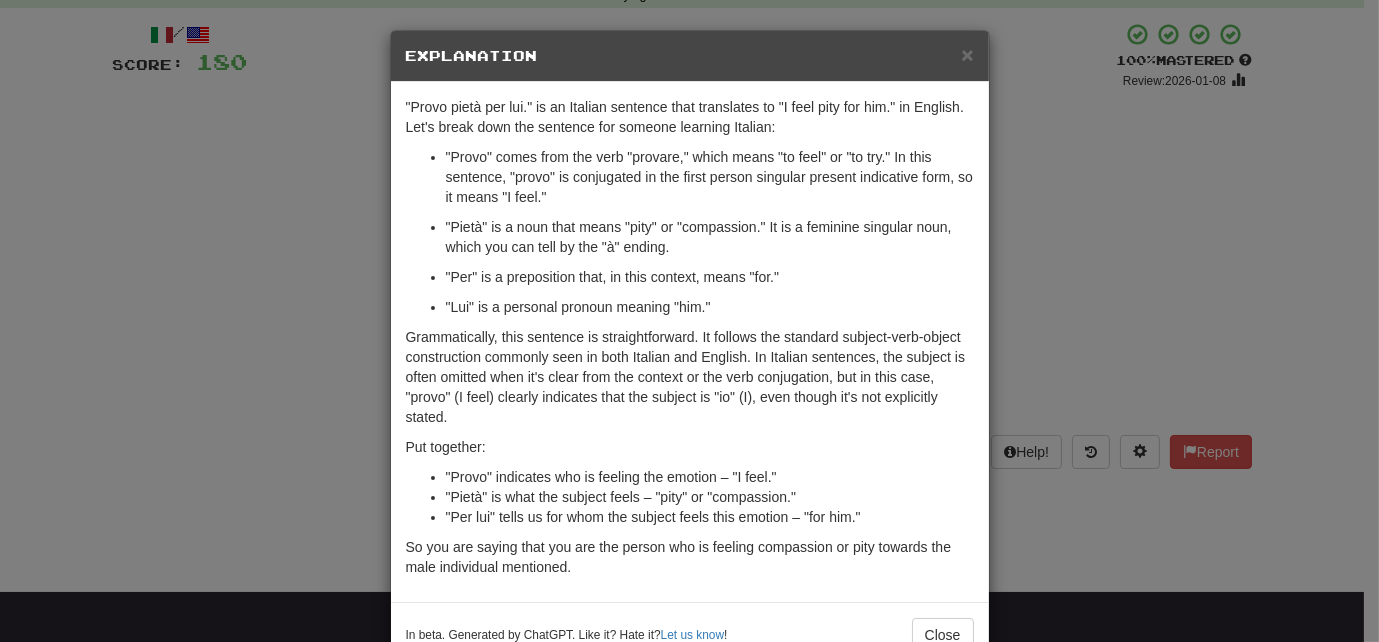 click on "× Explanation "Provo pietà per lui." is an Italian sentence that translates to "I feel pity for him." in English. Let's break down the sentence for someone learning Italian:
"Provo" comes from the verb "provare," which means "to feel" or "to try." In this sentence, "provo" is conjugated in the first person singular present indicative form, so it means "I feel."
"Pietà" is a noun that means "pity" or "compassion." It is a feminine singular noun, which you can tell by the "à" ending.
"Per" is a preposition that, in this context, means "for."
"Lui" is a personal pronoun meaning "him."
Grammatically, this sentence is straightforward. It follows the standard subject-verb-object construction commonly seen in both Italian and English. In Italian sentences, the subject is often omitted when it's clear from the context or the verb conjugation, but in this case, "provo" (I feel) clearly indicates that the subject is "io" (I), even though it's not explicitly stated.
Put together:" at bounding box center (689, 321) 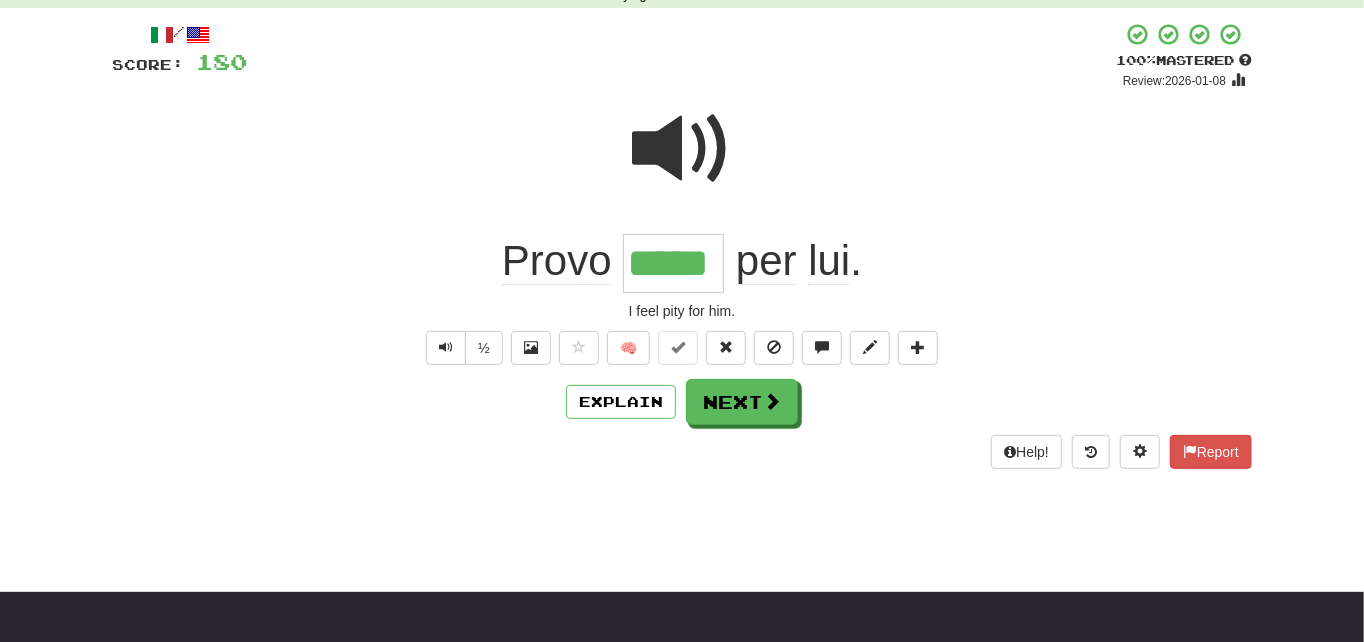 click at bounding box center [682, 149] 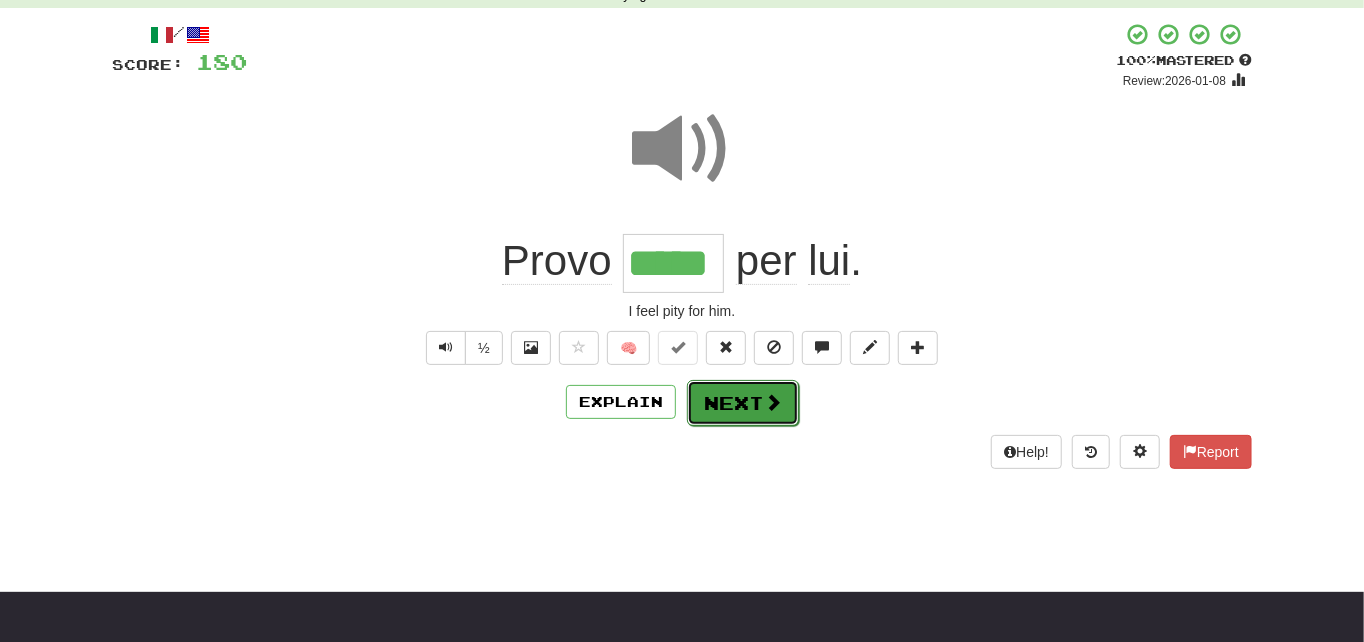 click on "Next" at bounding box center [743, 403] 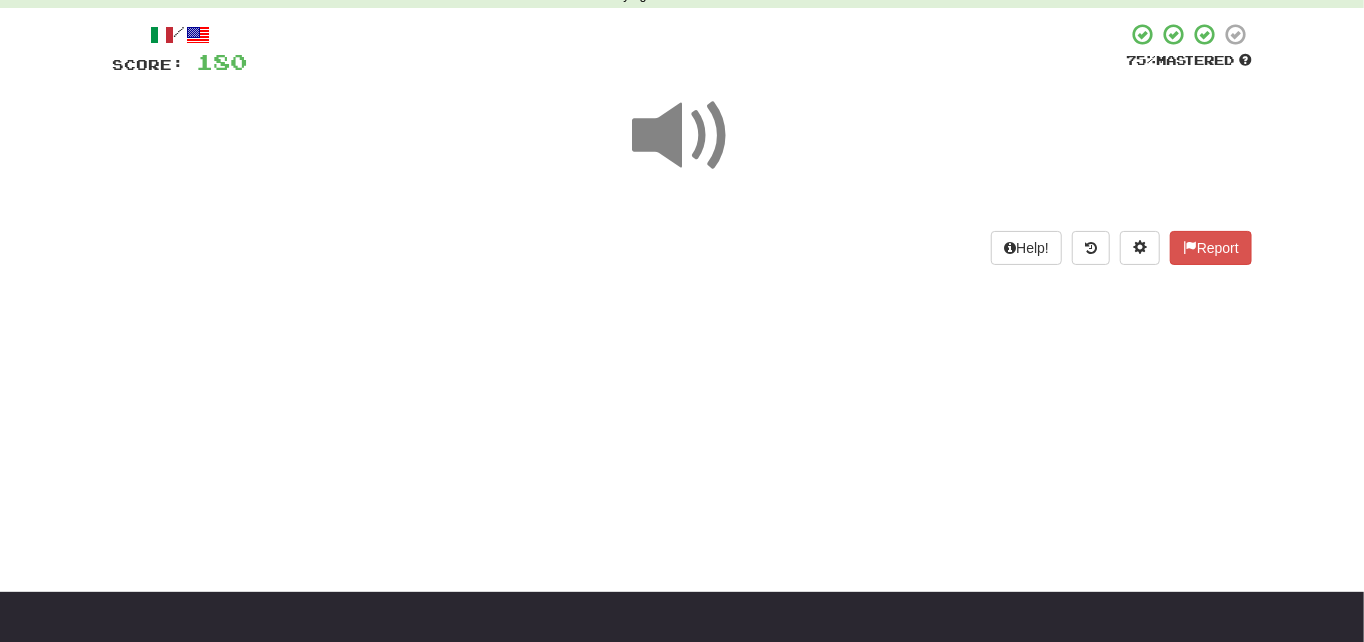 click at bounding box center [682, 136] 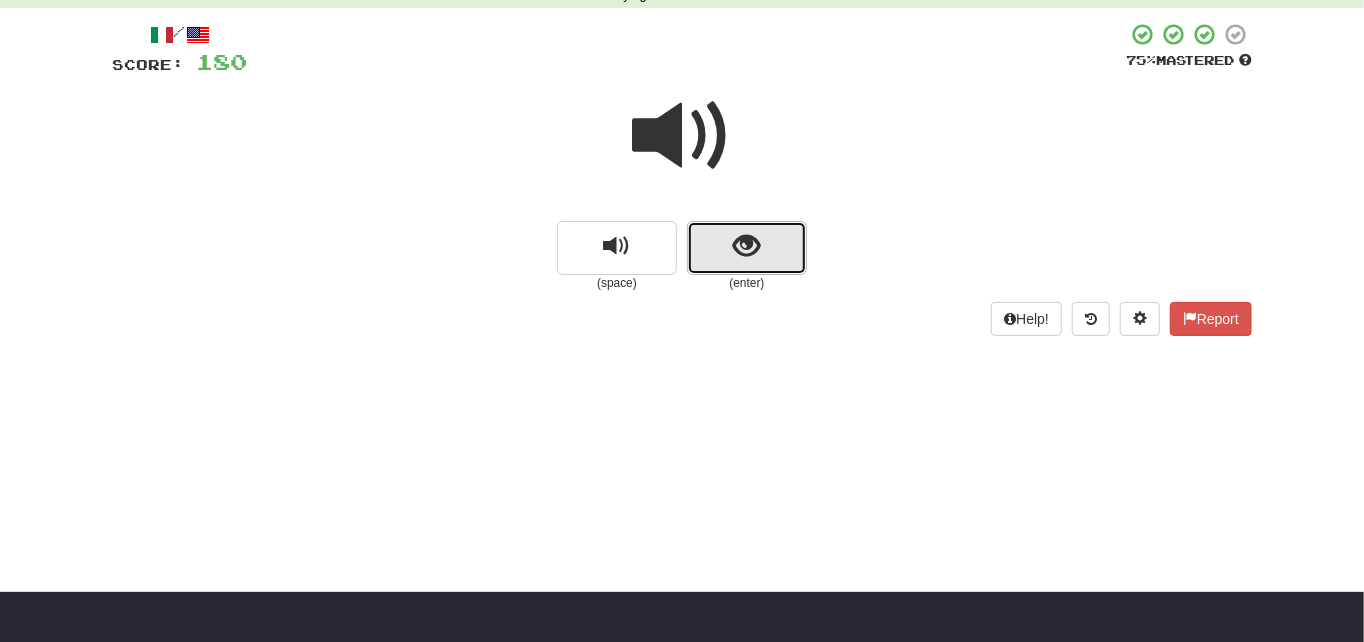 click at bounding box center [747, 248] 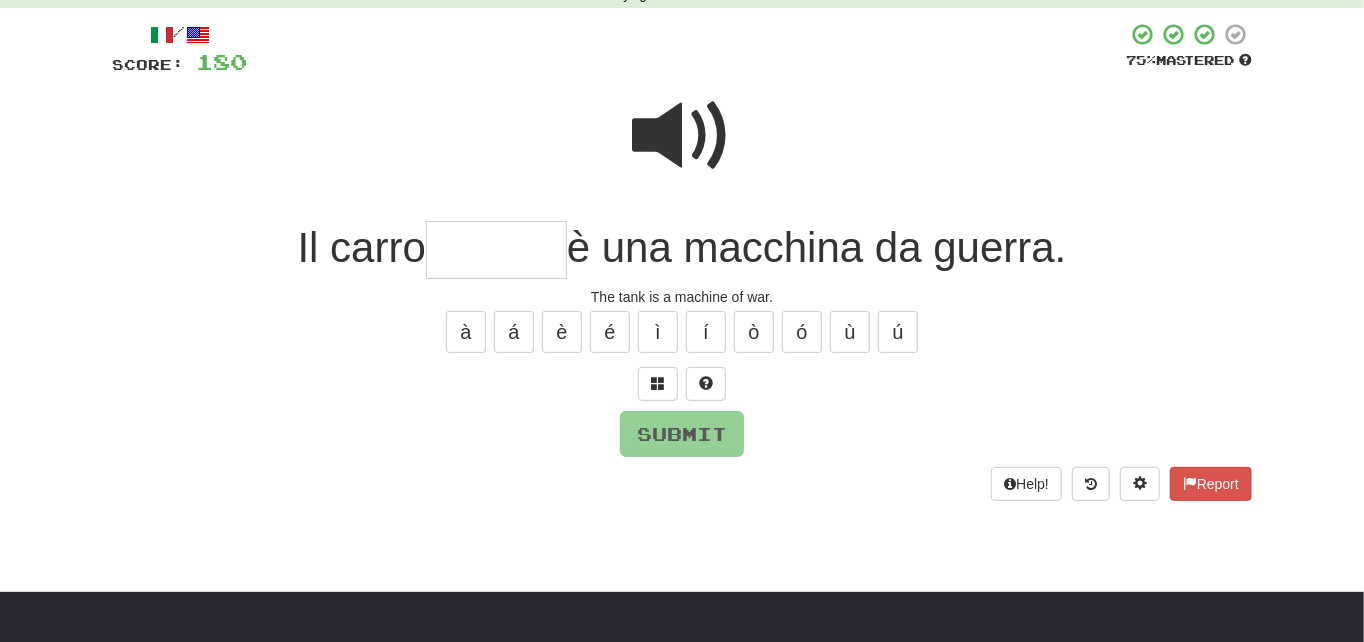click on "/  Score:   180 75 %  Mastered Il carro   è una macchina da guerra. The tank is a machine of war. à á è é ì í ò ó ù ú Submit  Help!  Report" at bounding box center [682, 268] 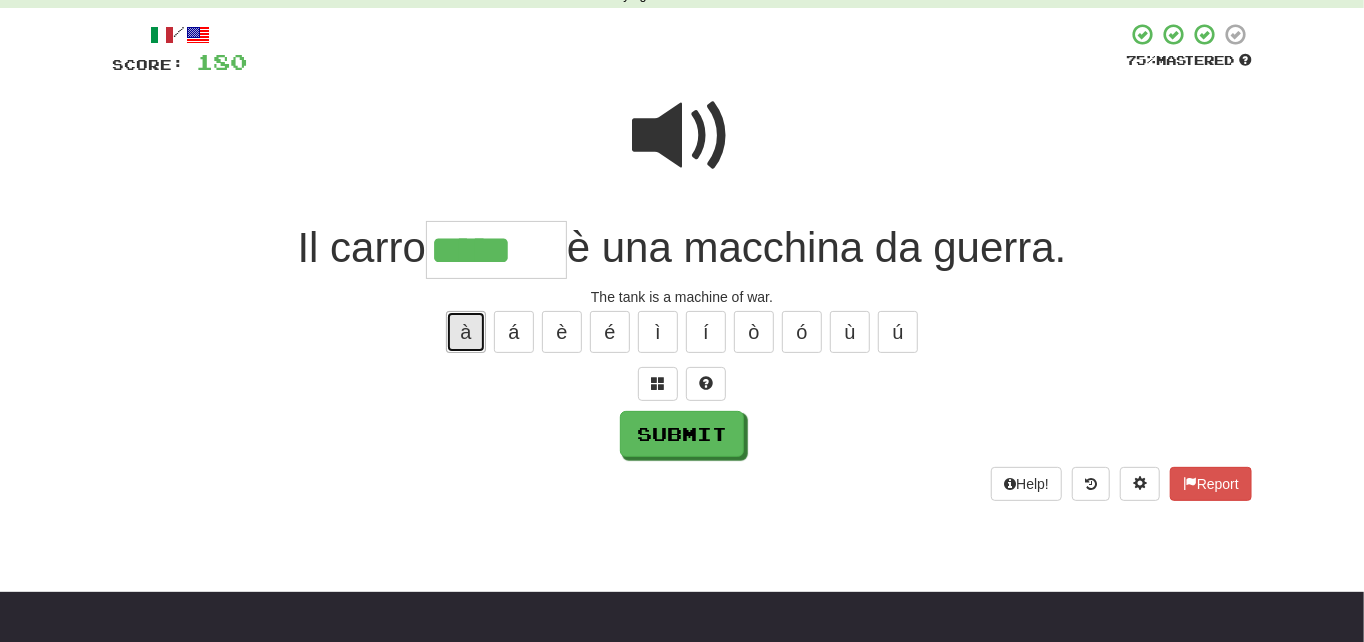 click on "à" at bounding box center [466, 332] 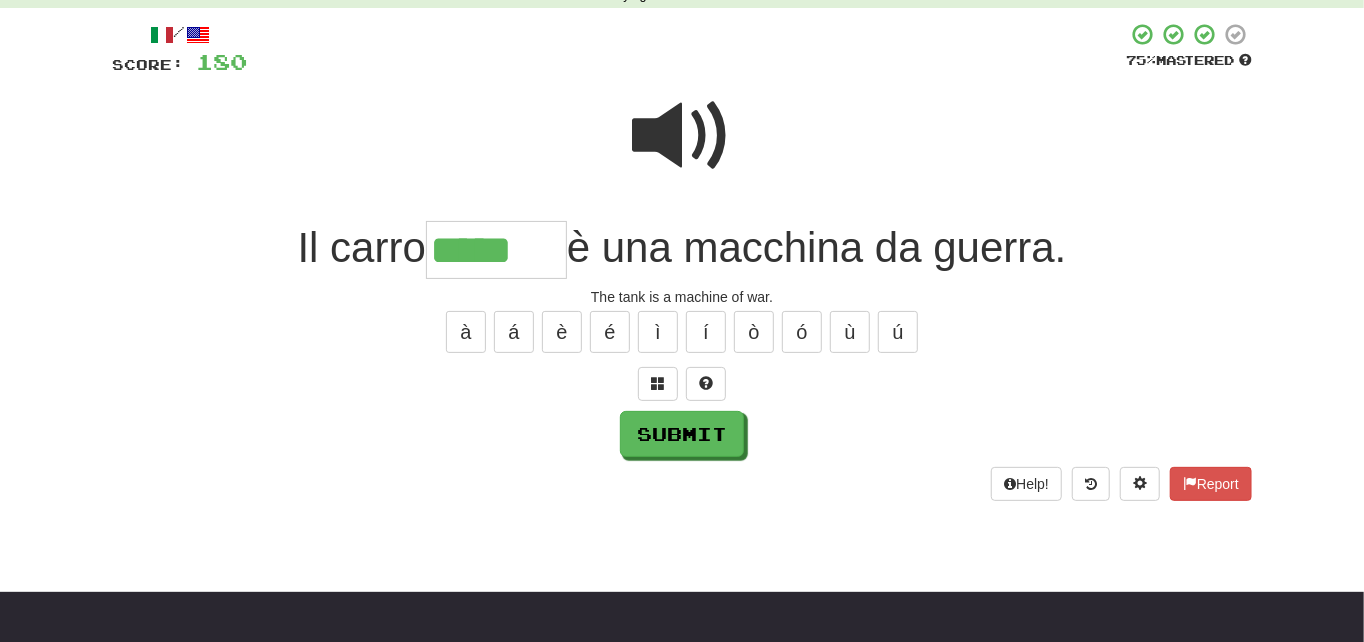 click at bounding box center [682, 136] 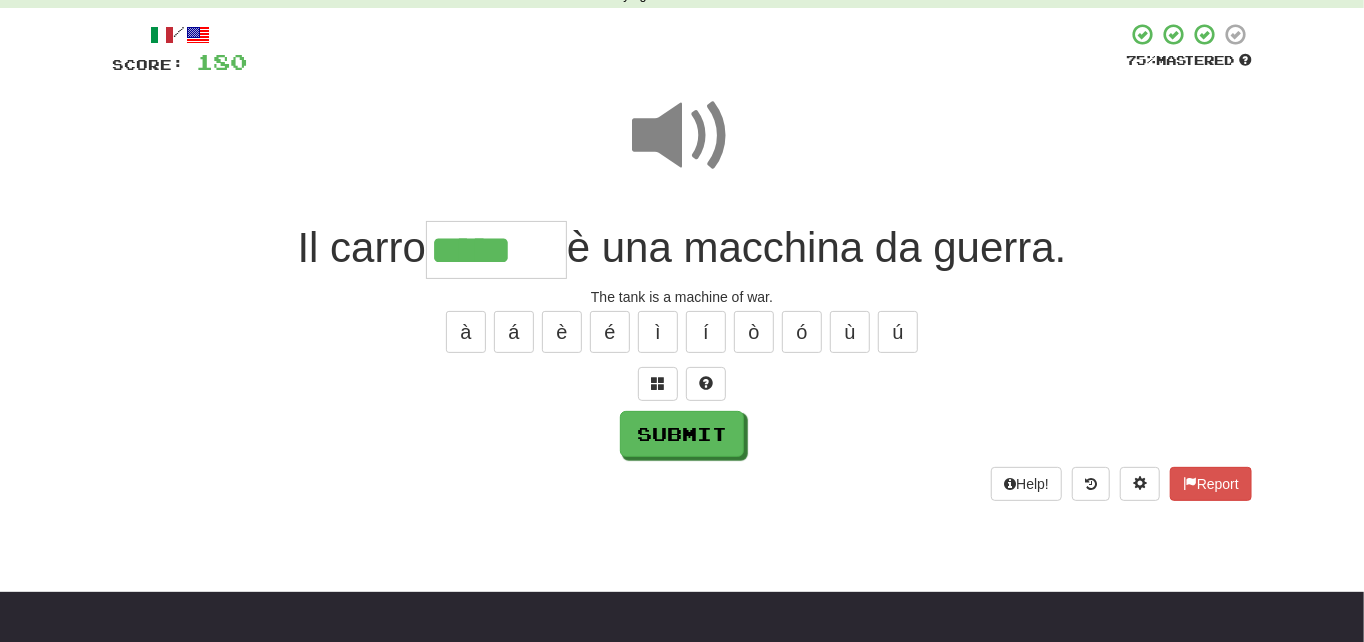 click on "*****" at bounding box center [496, 250] 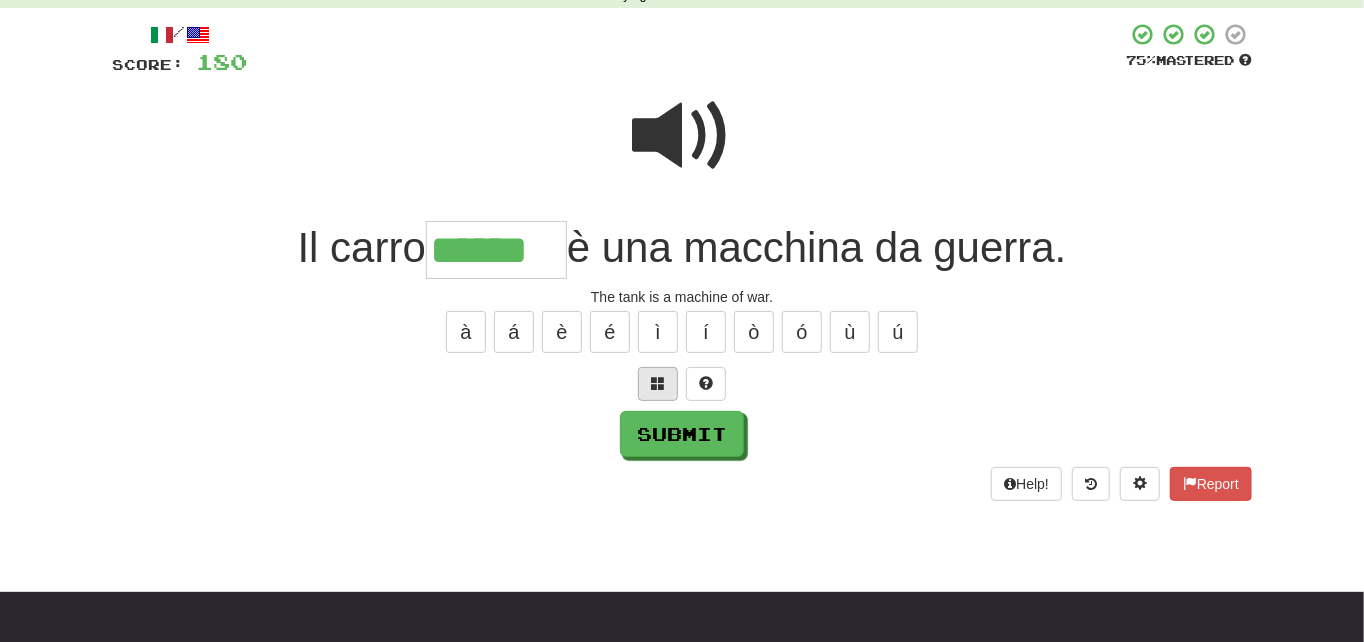 type on "******" 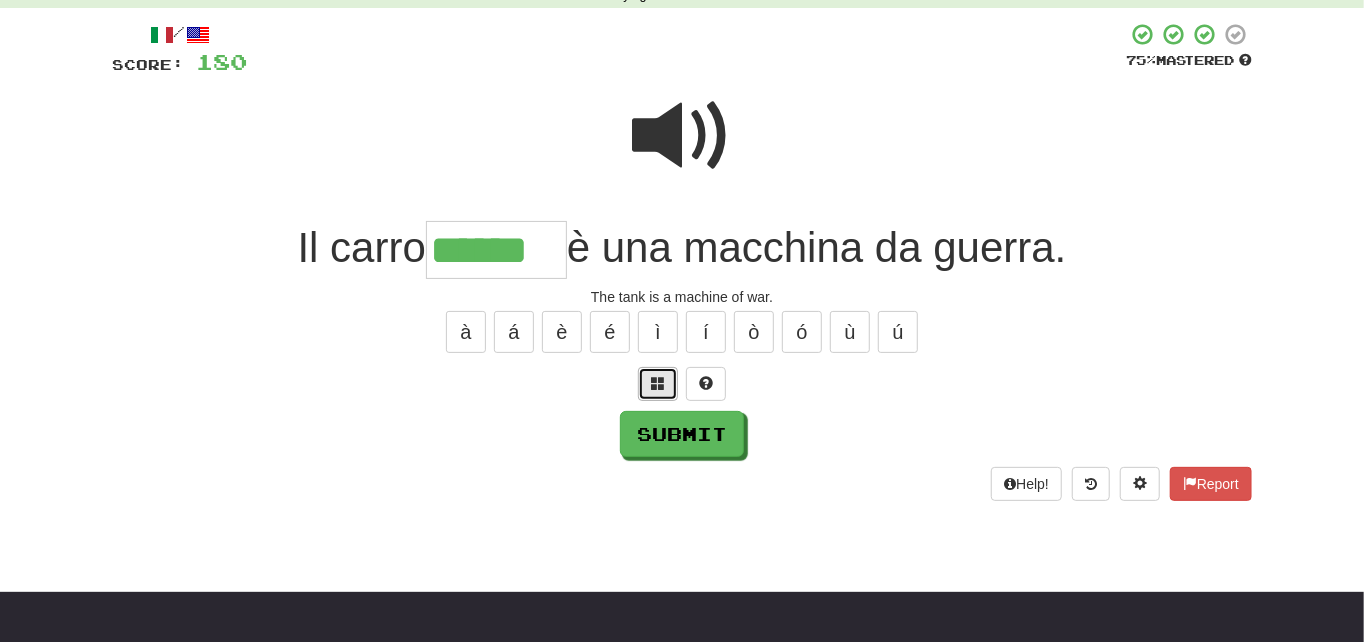 click at bounding box center [658, 383] 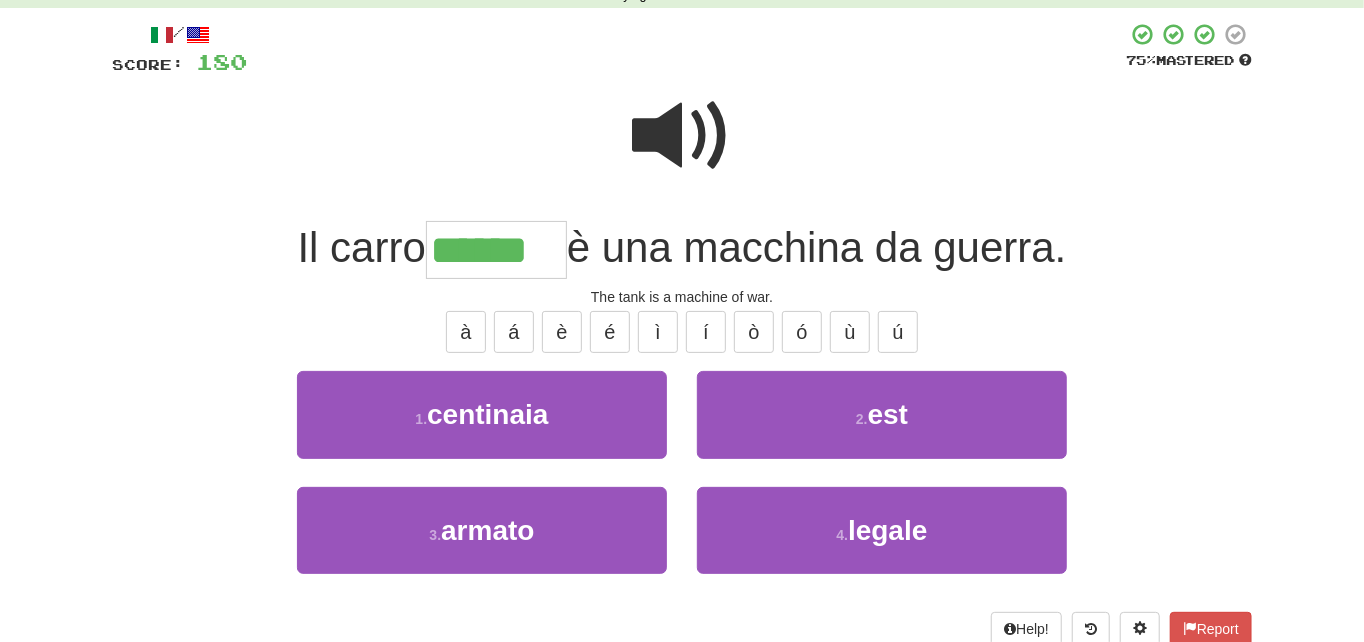 click on "Il carro  ******  è una macchina da guerra." at bounding box center [682, 250] 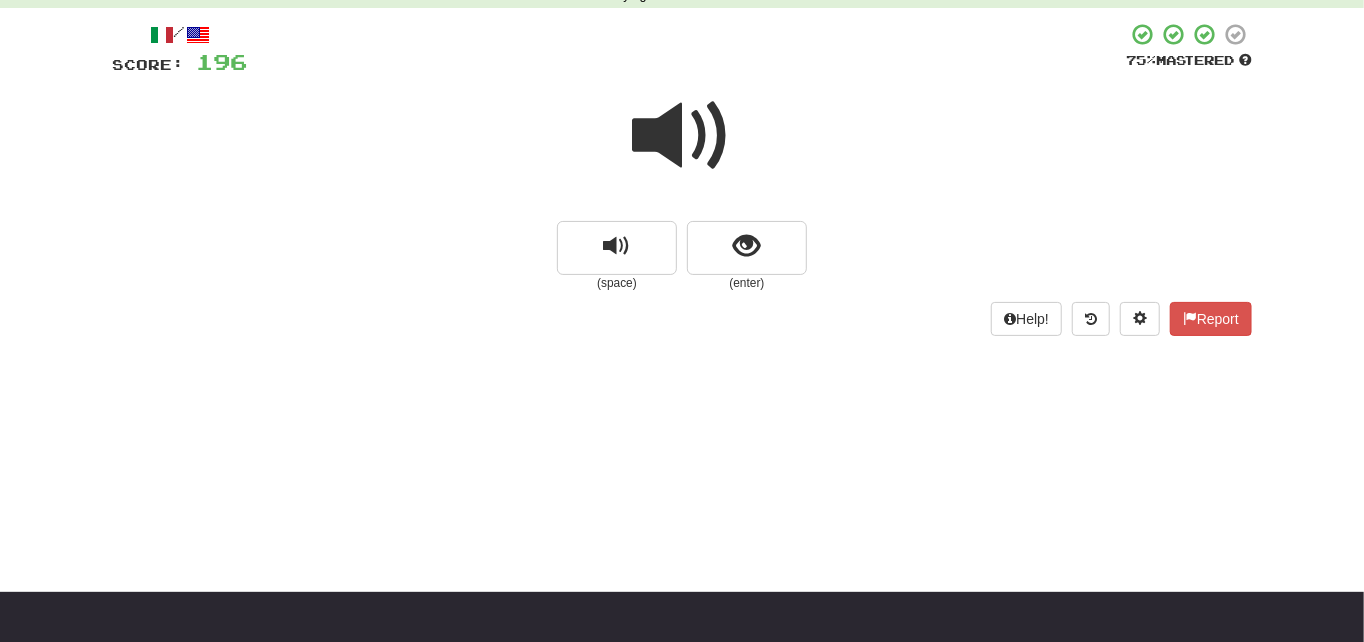 click at bounding box center (682, 136) 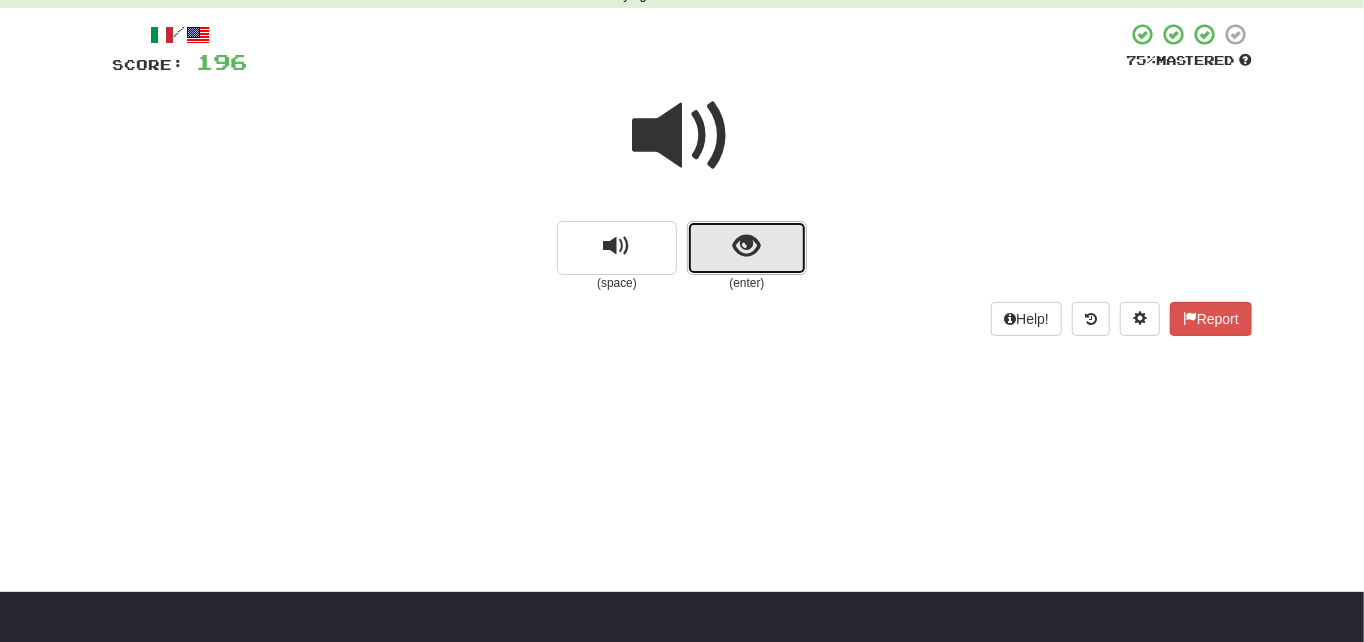 click at bounding box center (747, 246) 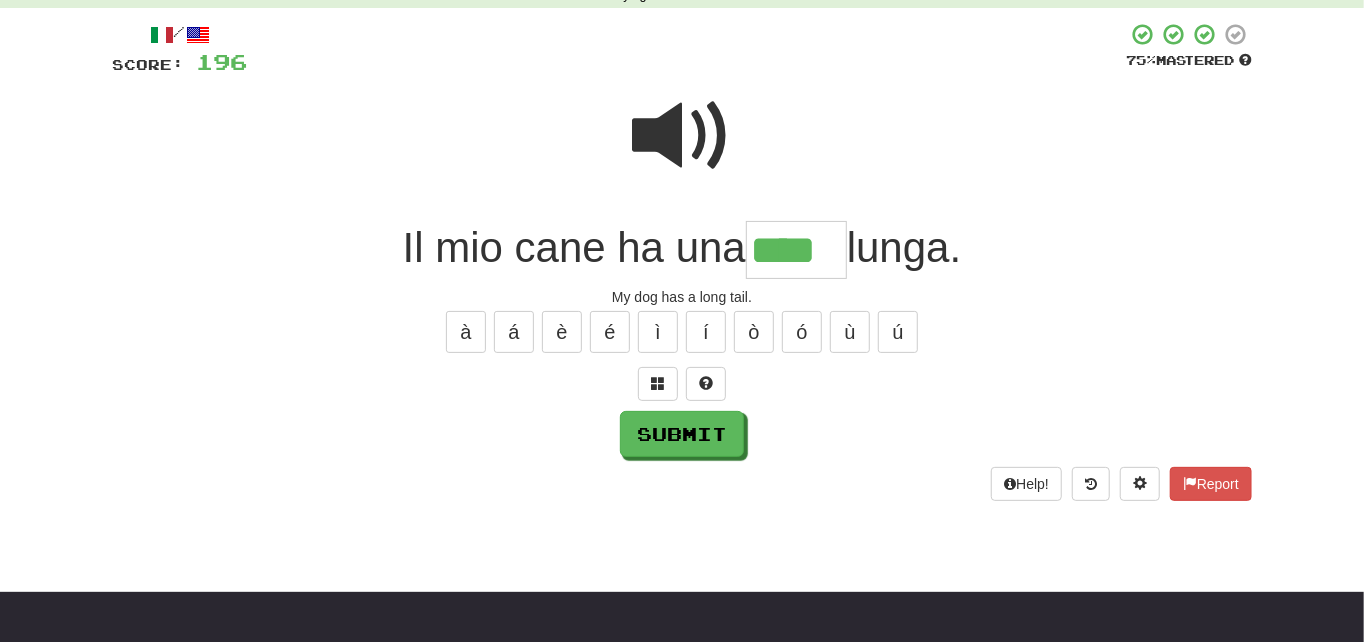 type on "****" 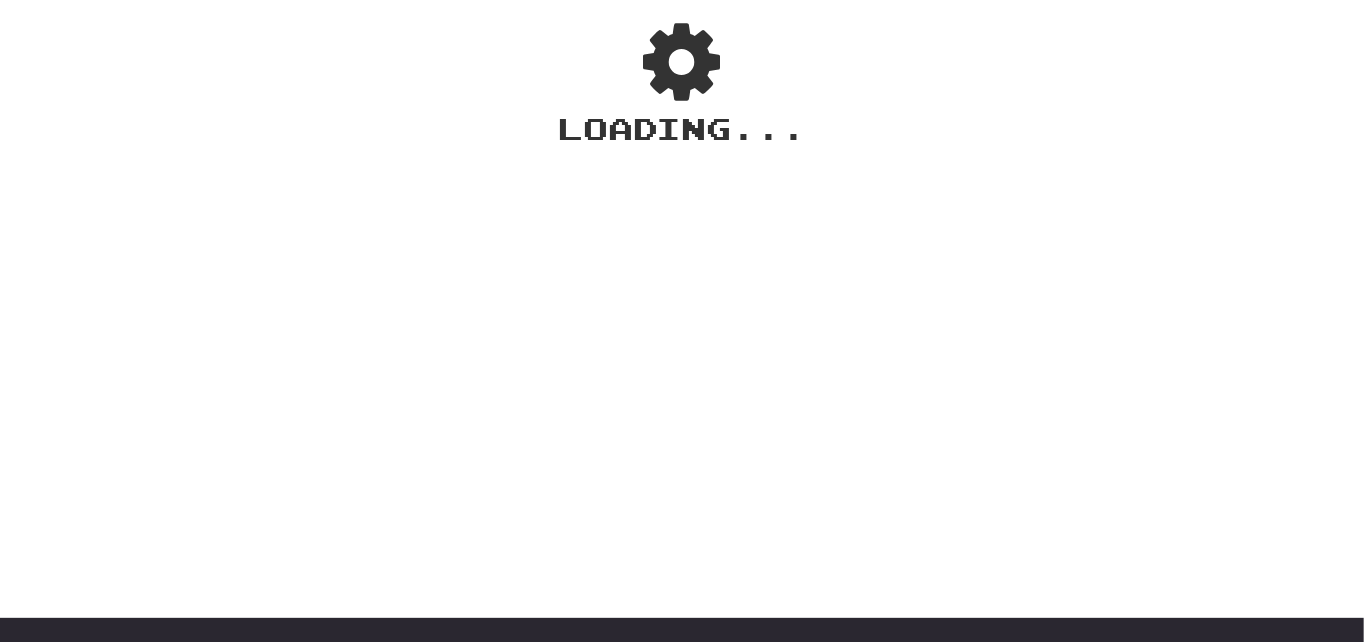 scroll, scrollTop: 0, scrollLeft: 0, axis: both 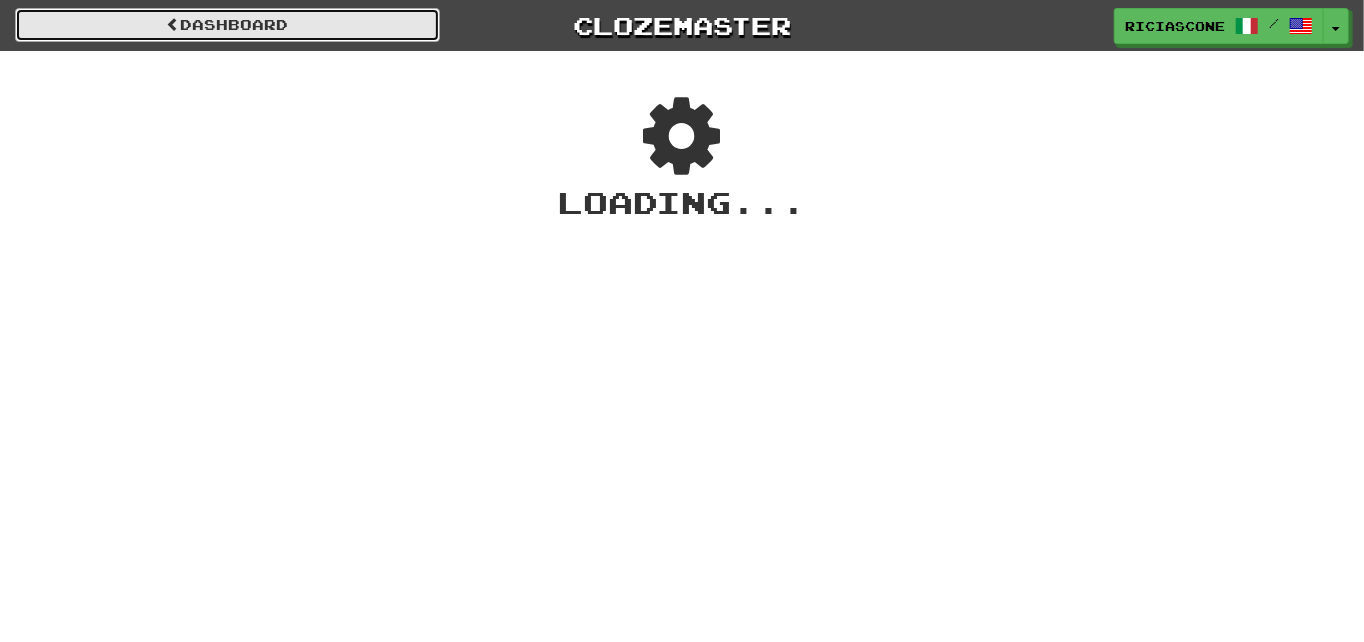 click on "Dashboard" at bounding box center [227, 25] 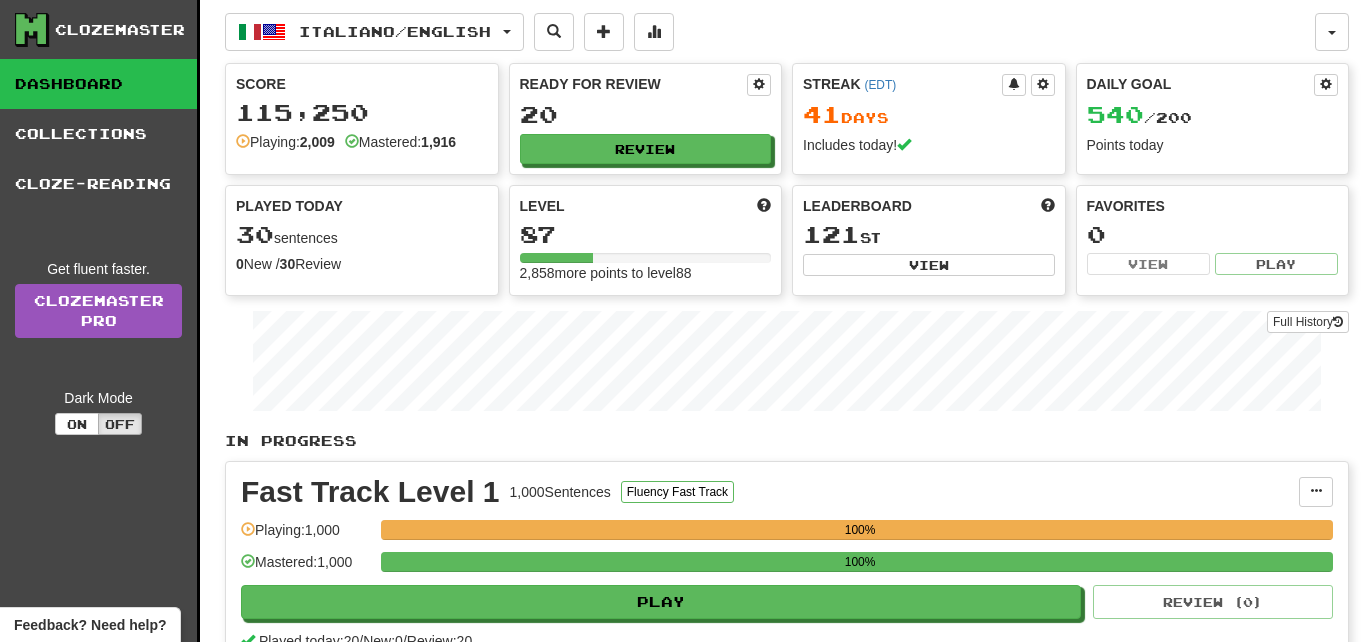 scroll, scrollTop: 0, scrollLeft: 0, axis: both 